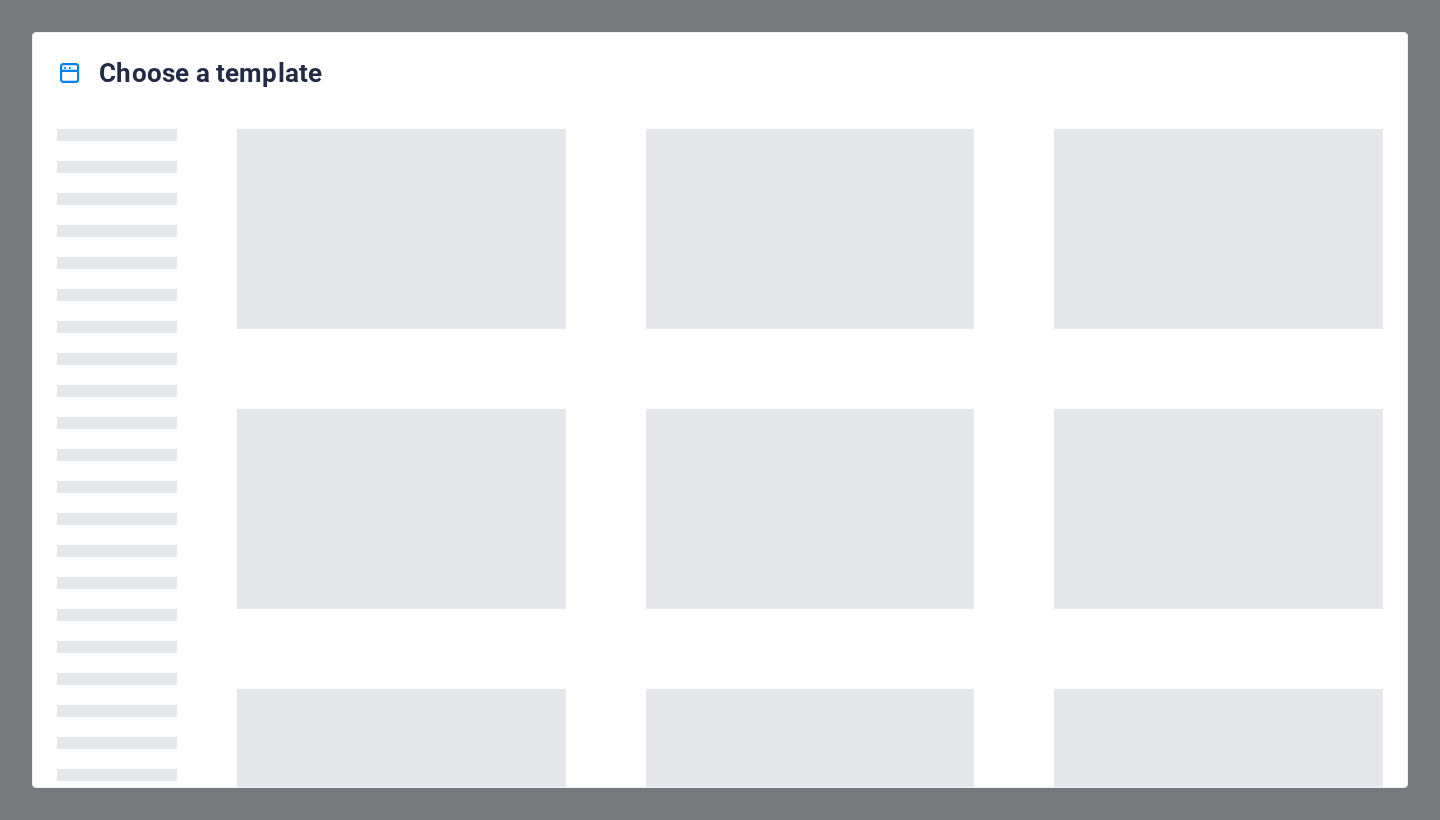 scroll, scrollTop: 0, scrollLeft: 0, axis: both 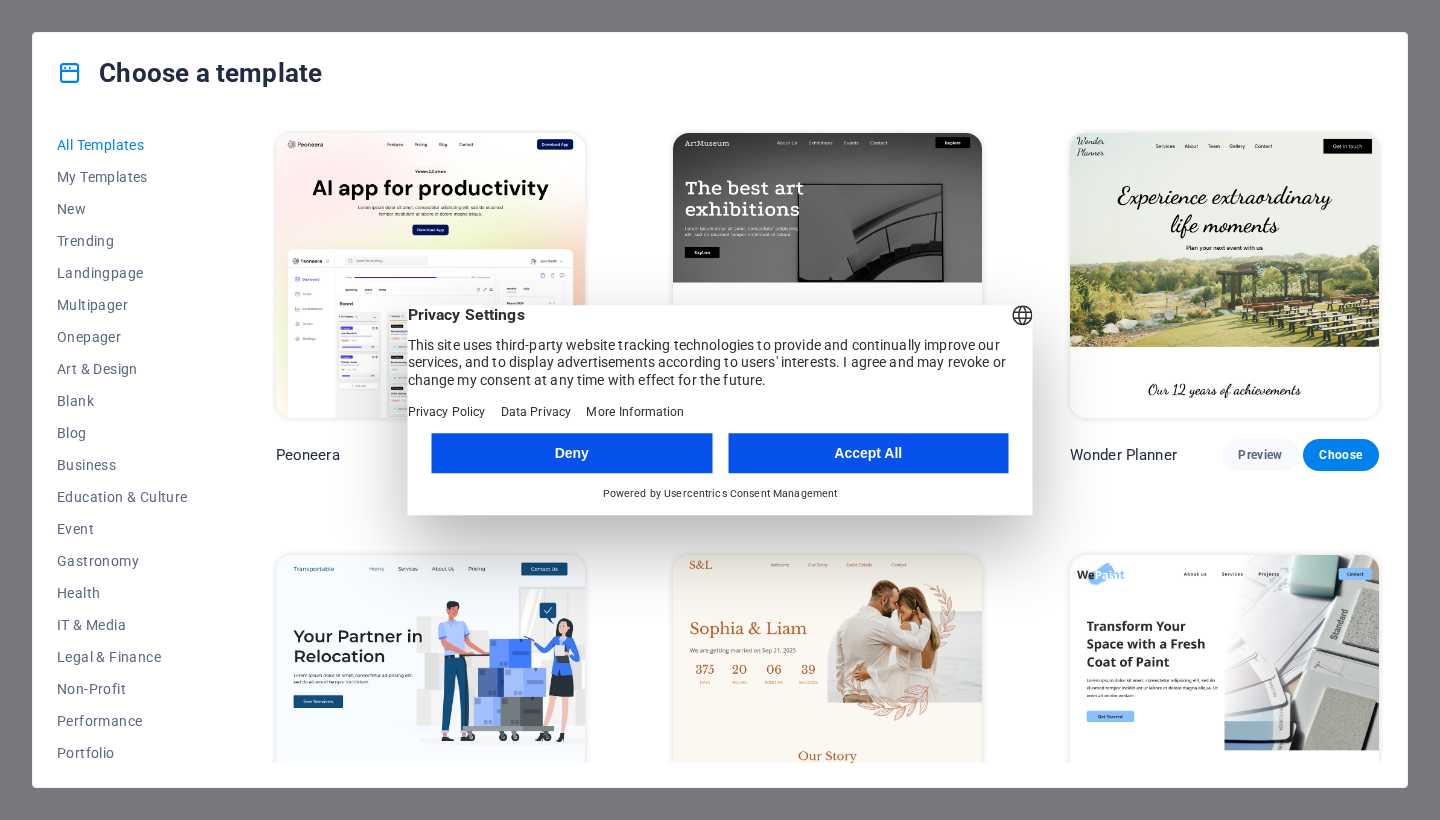 click on "Accept All" at bounding box center [868, 453] 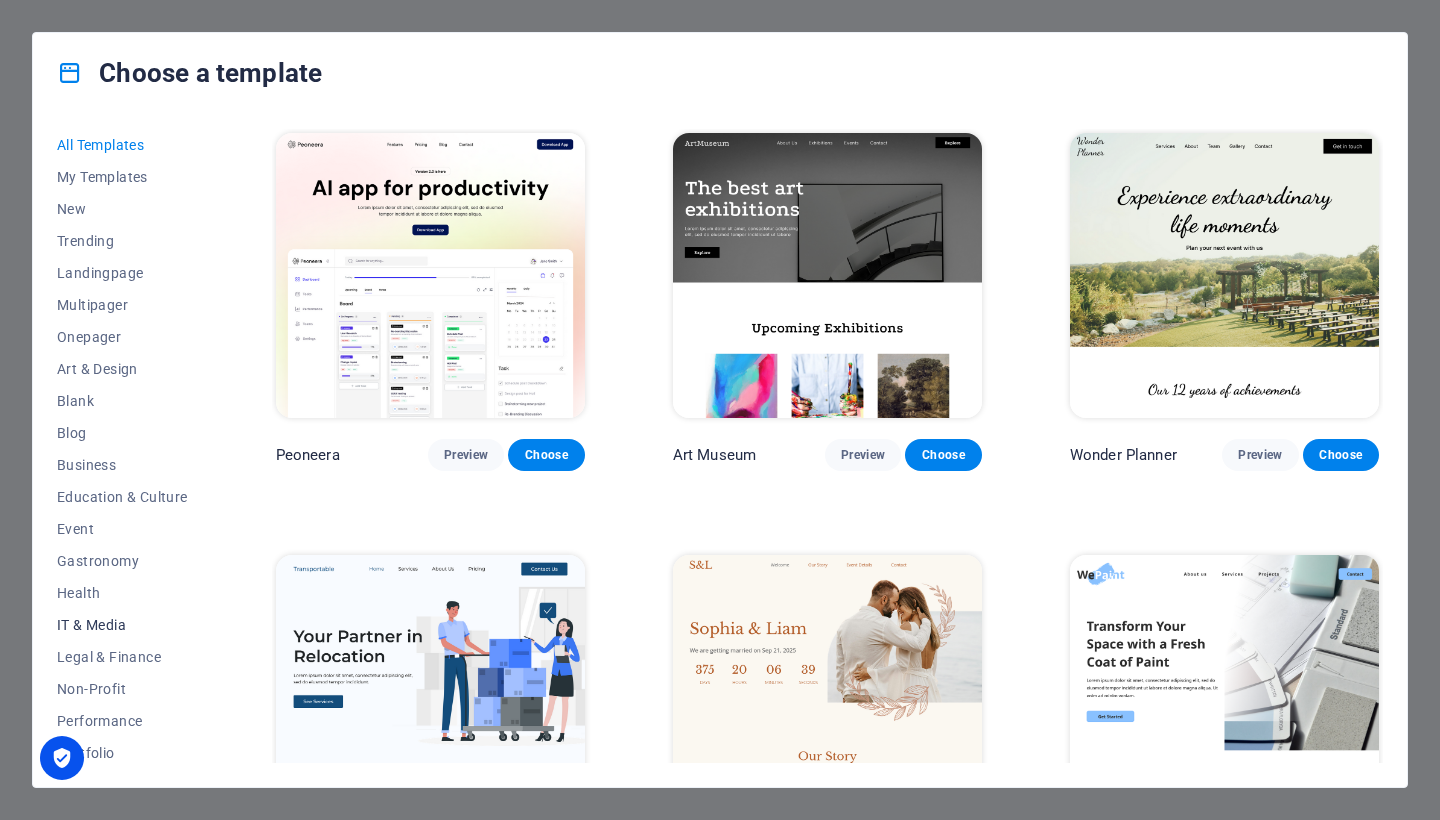 click on "IT & Media" at bounding box center [122, 625] 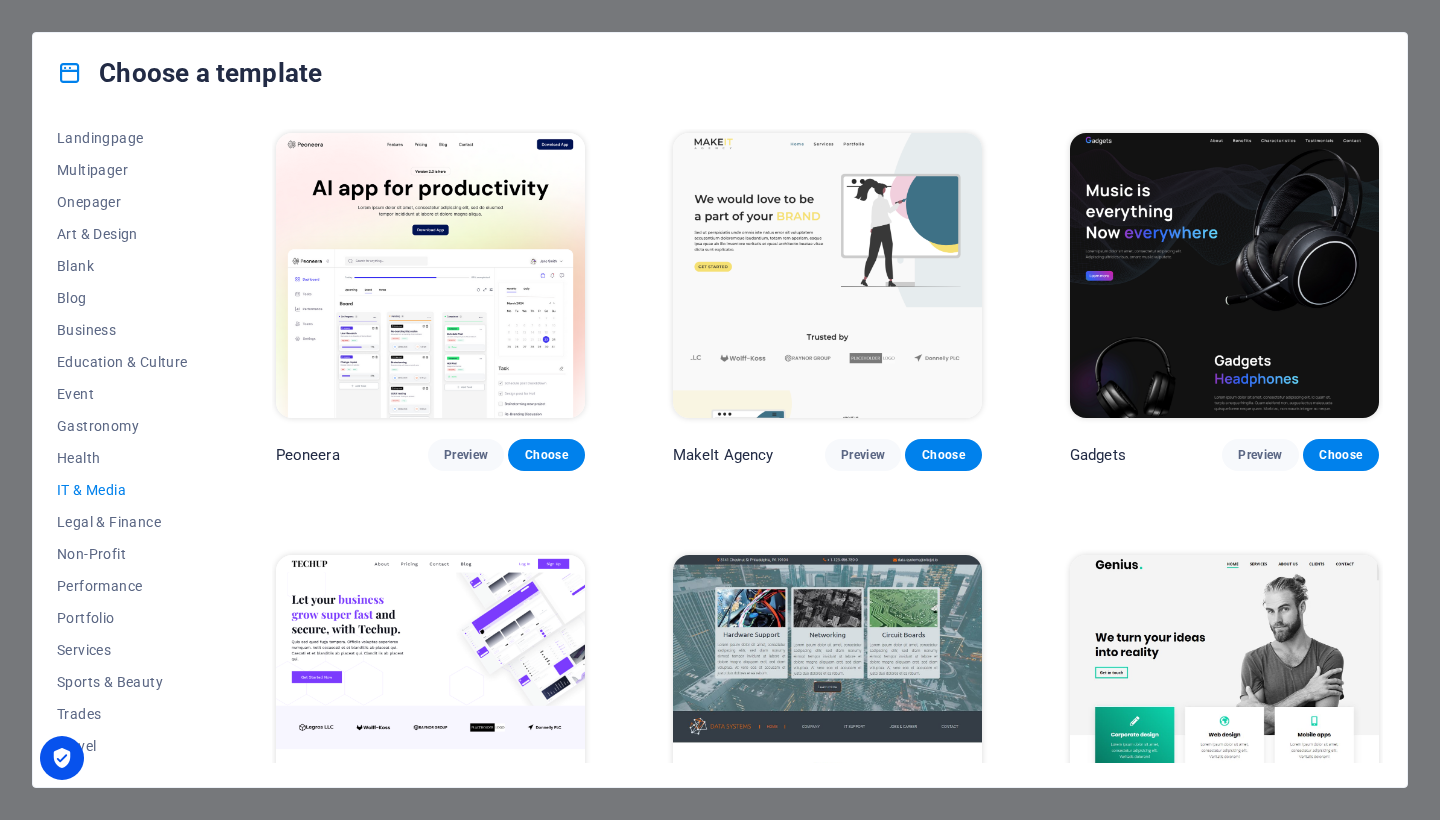 scroll, scrollTop: 166, scrollLeft: 0, axis: vertical 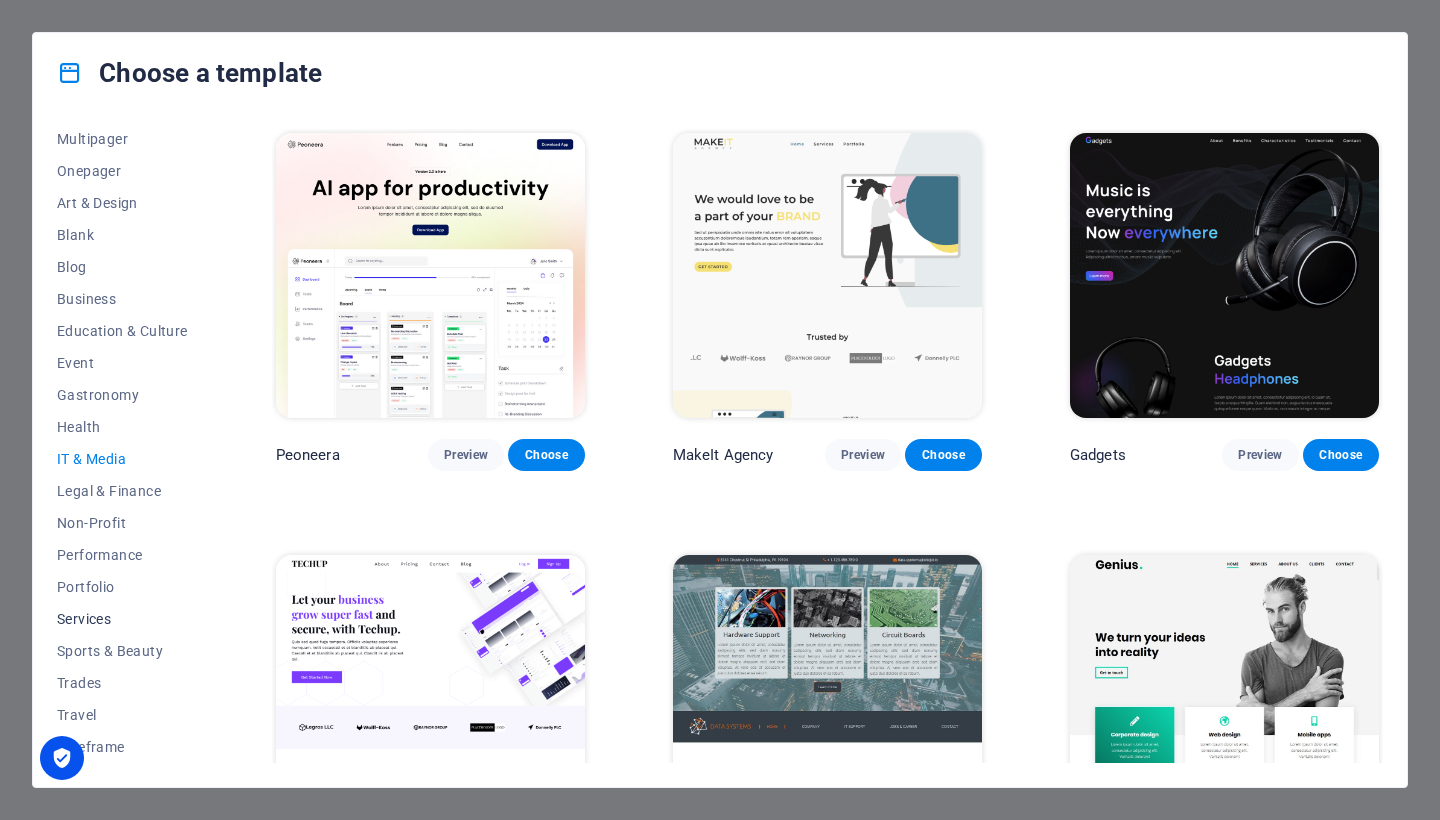 click on "Services" at bounding box center [122, 619] 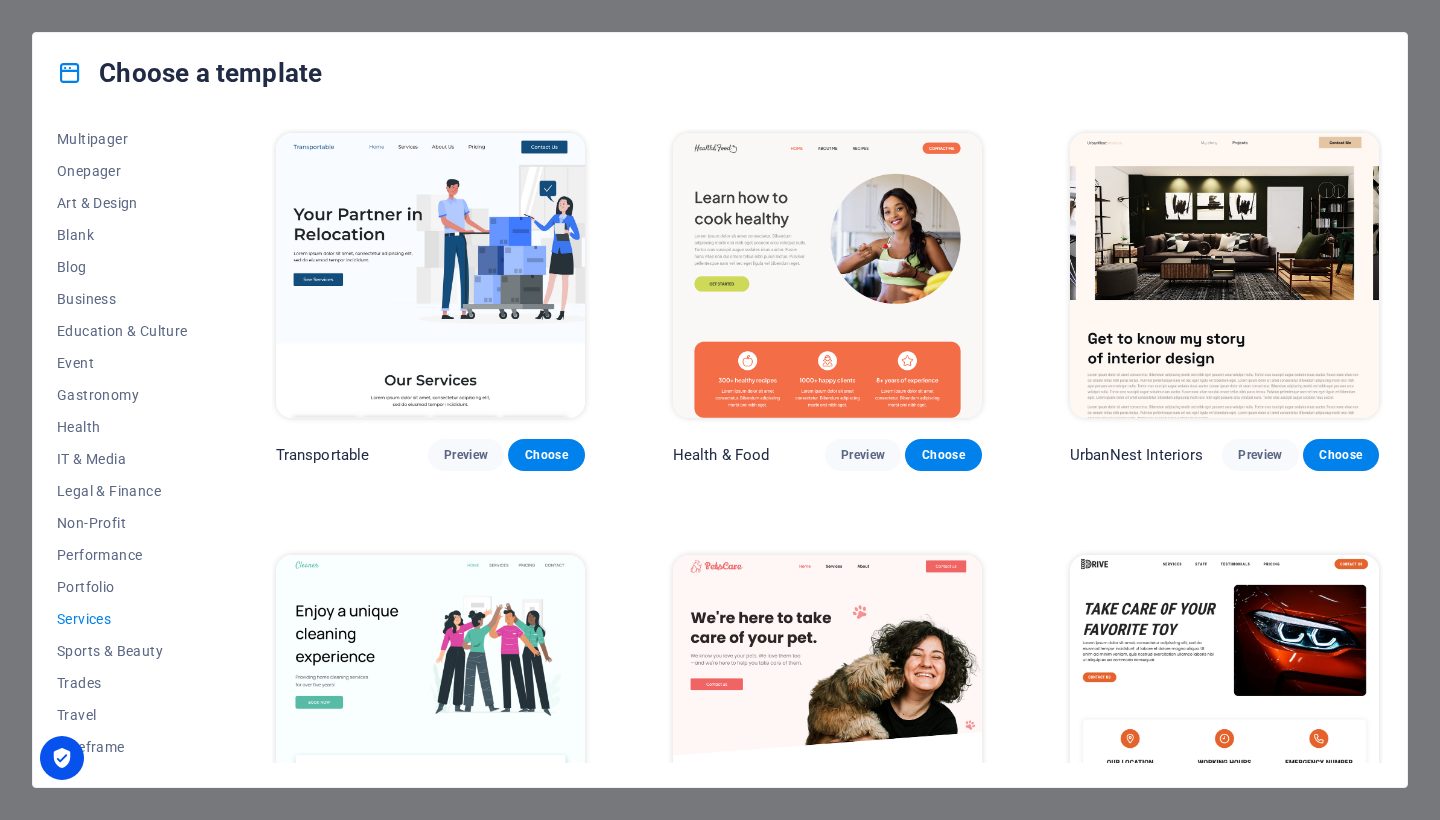 type 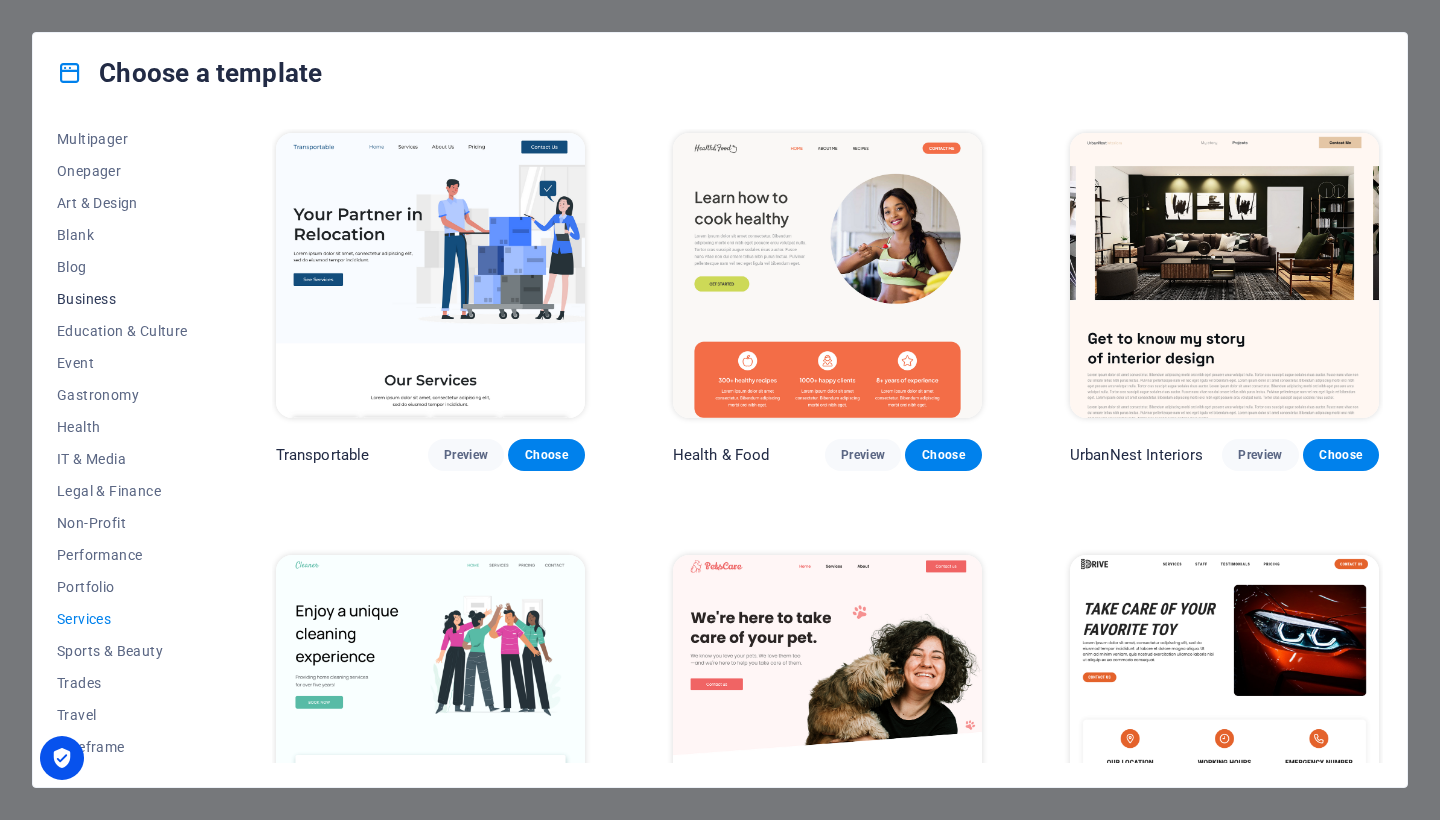 click on "Business" at bounding box center [122, 299] 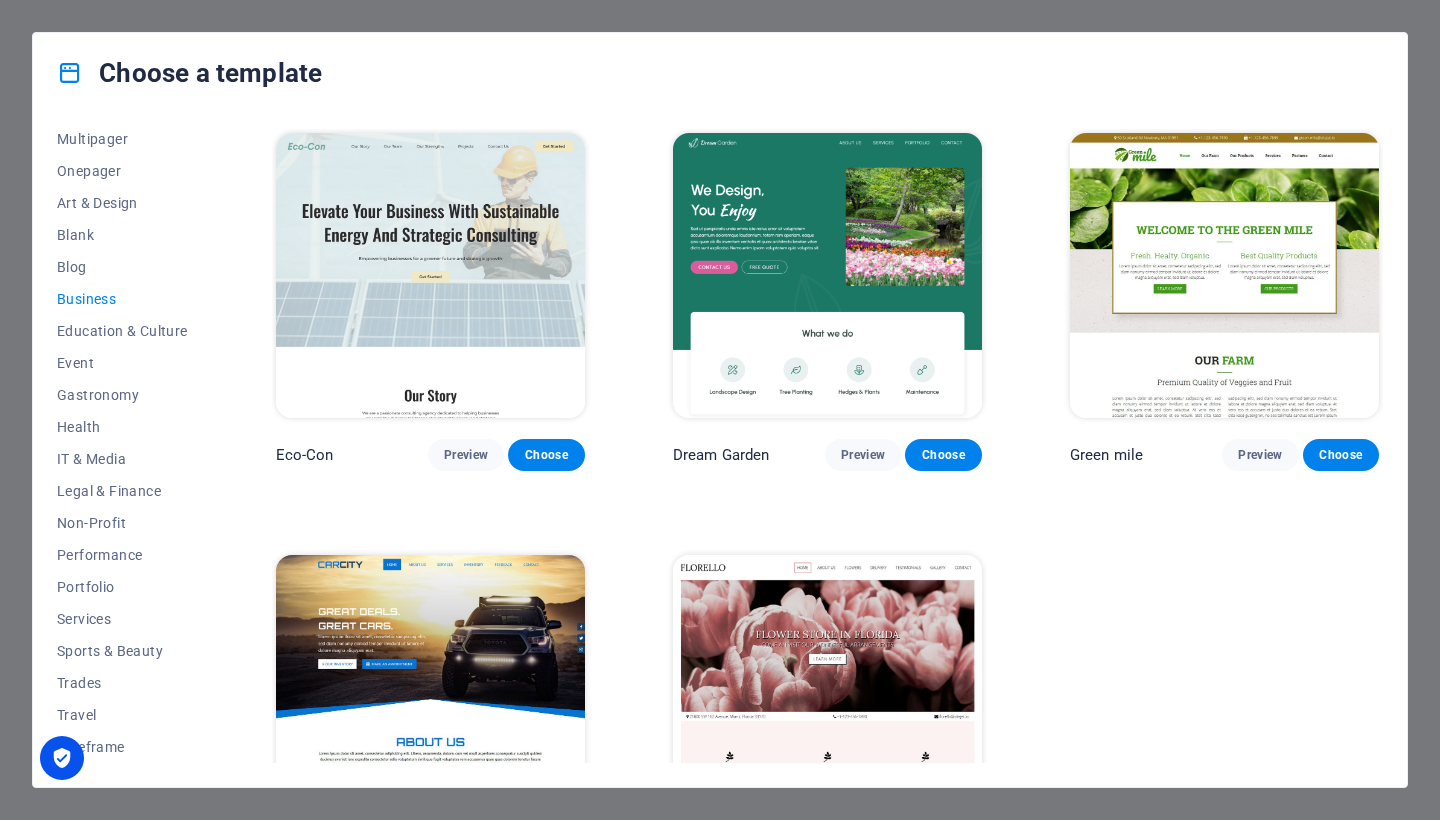 type 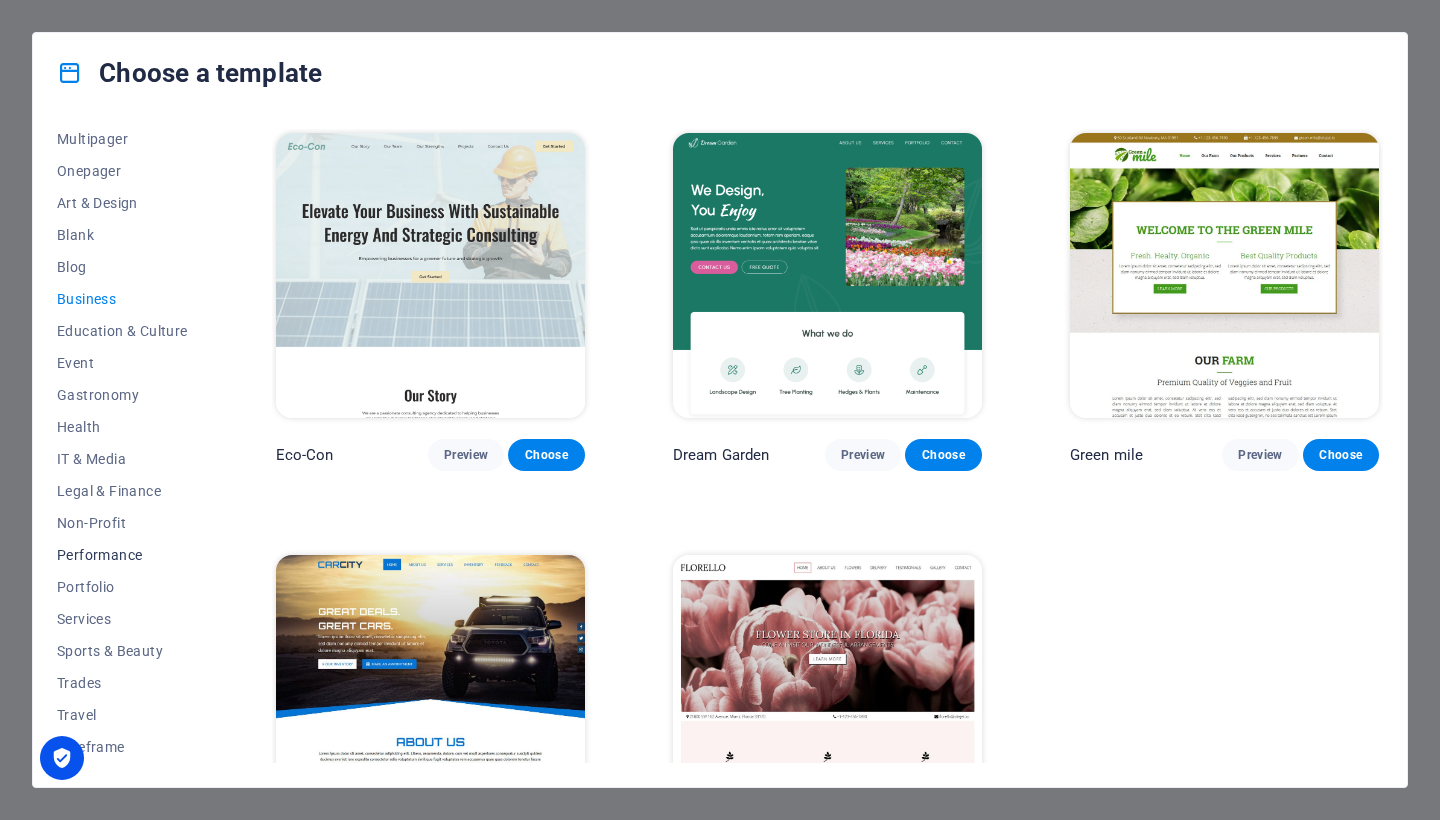 click on "Performance" at bounding box center [122, 555] 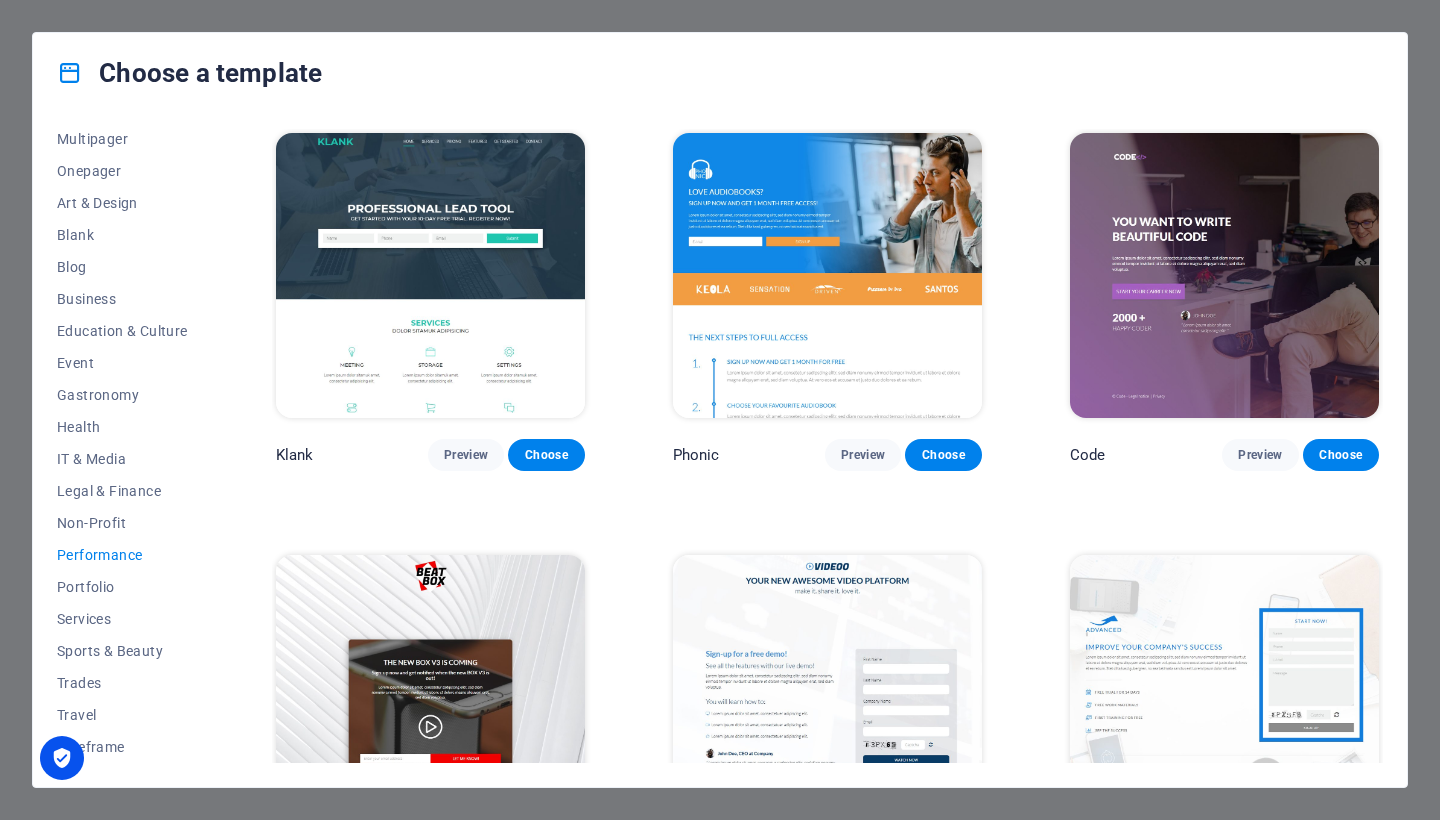 type 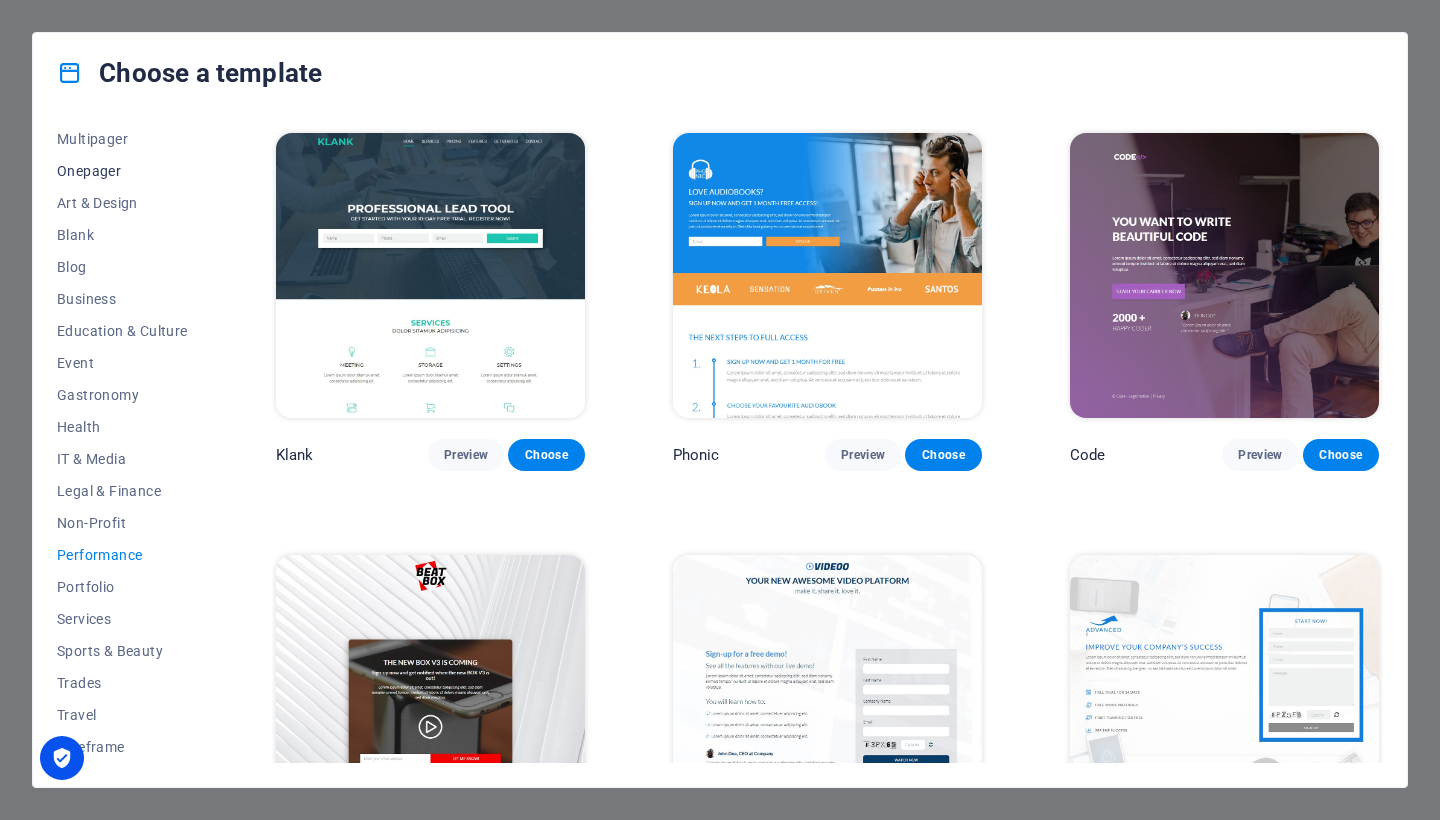 click on "Onepager" at bounding box center [122, 171] 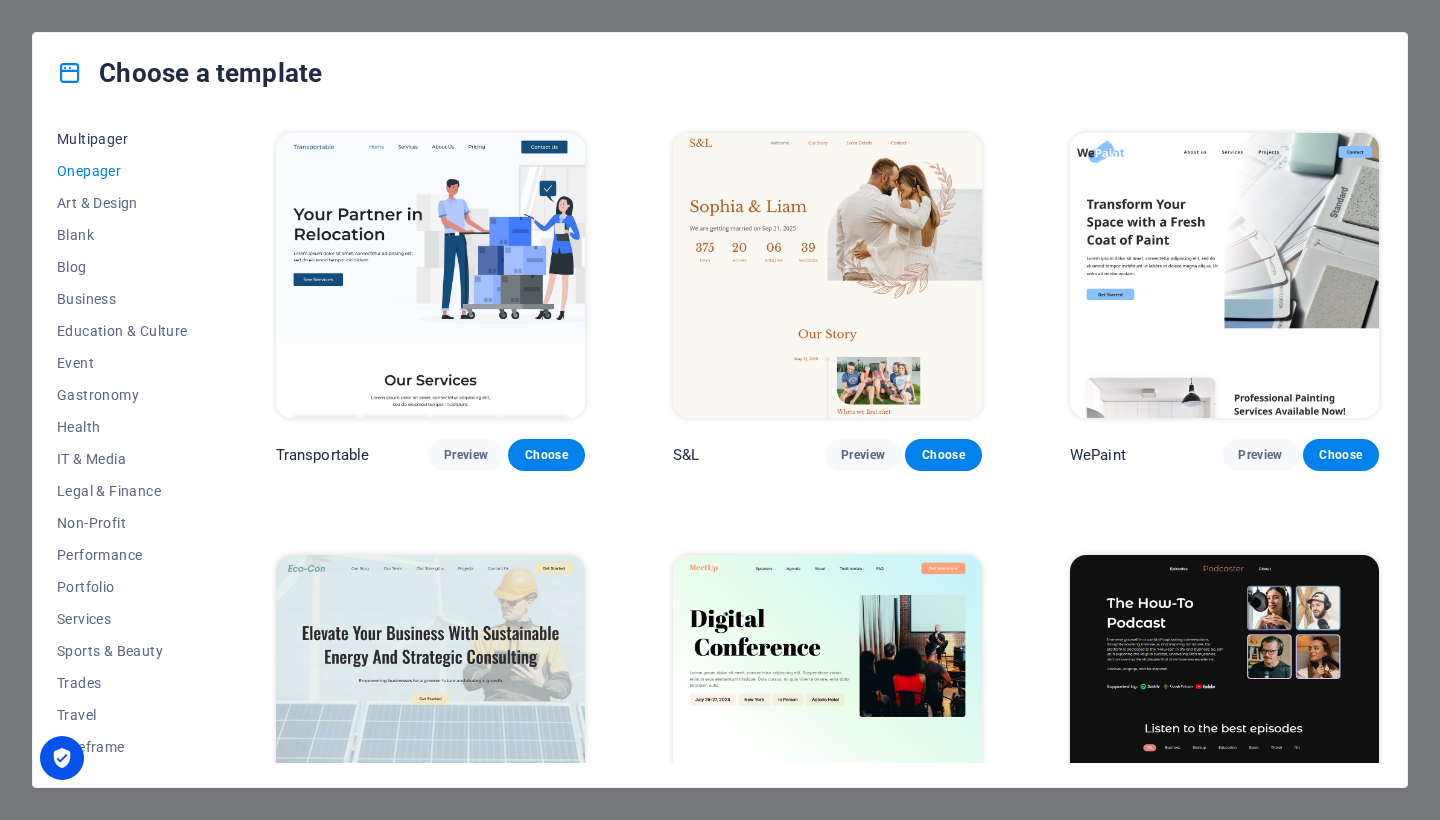 click on "Multipager" at bounding box center [122, 139] 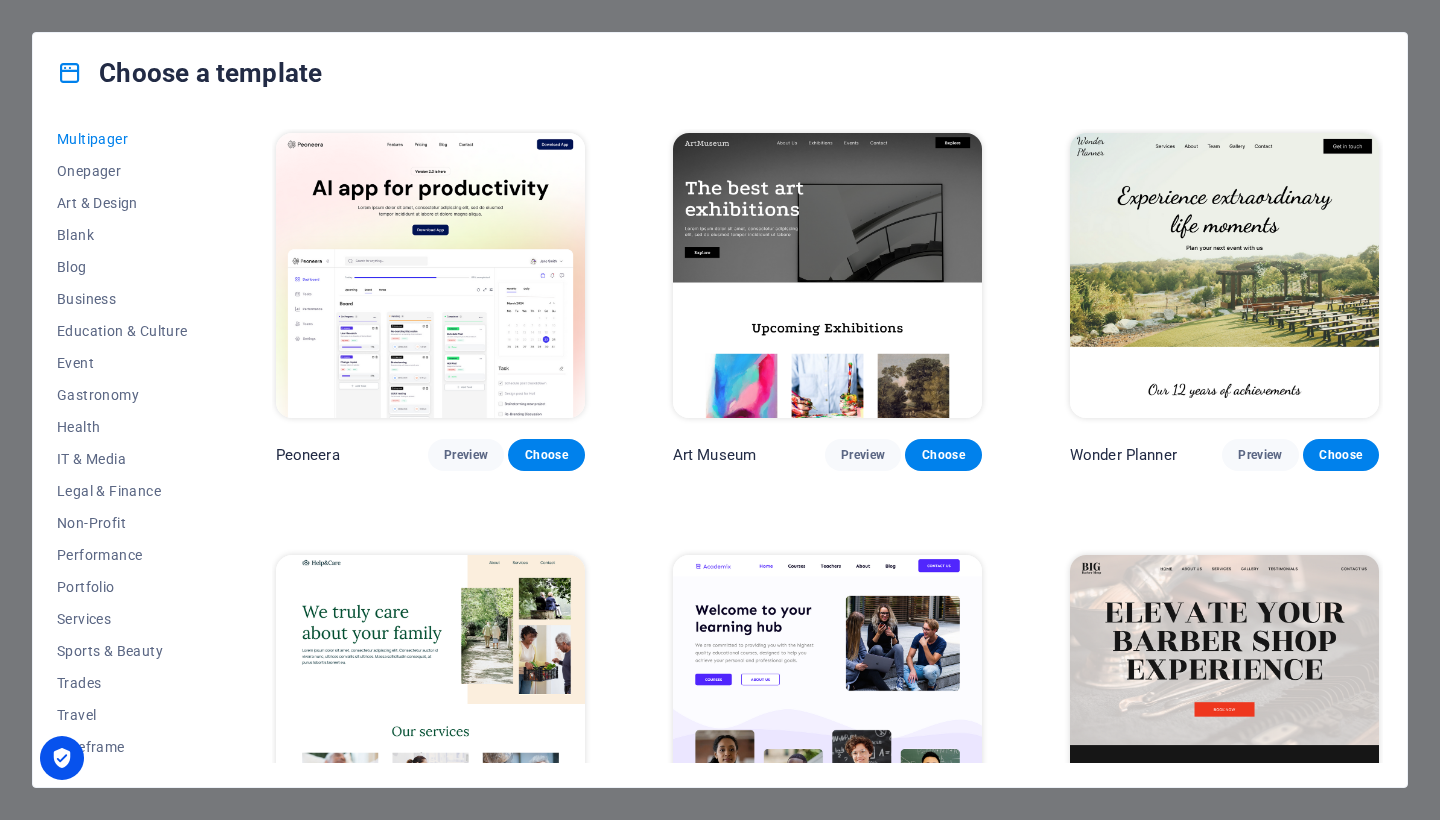 type 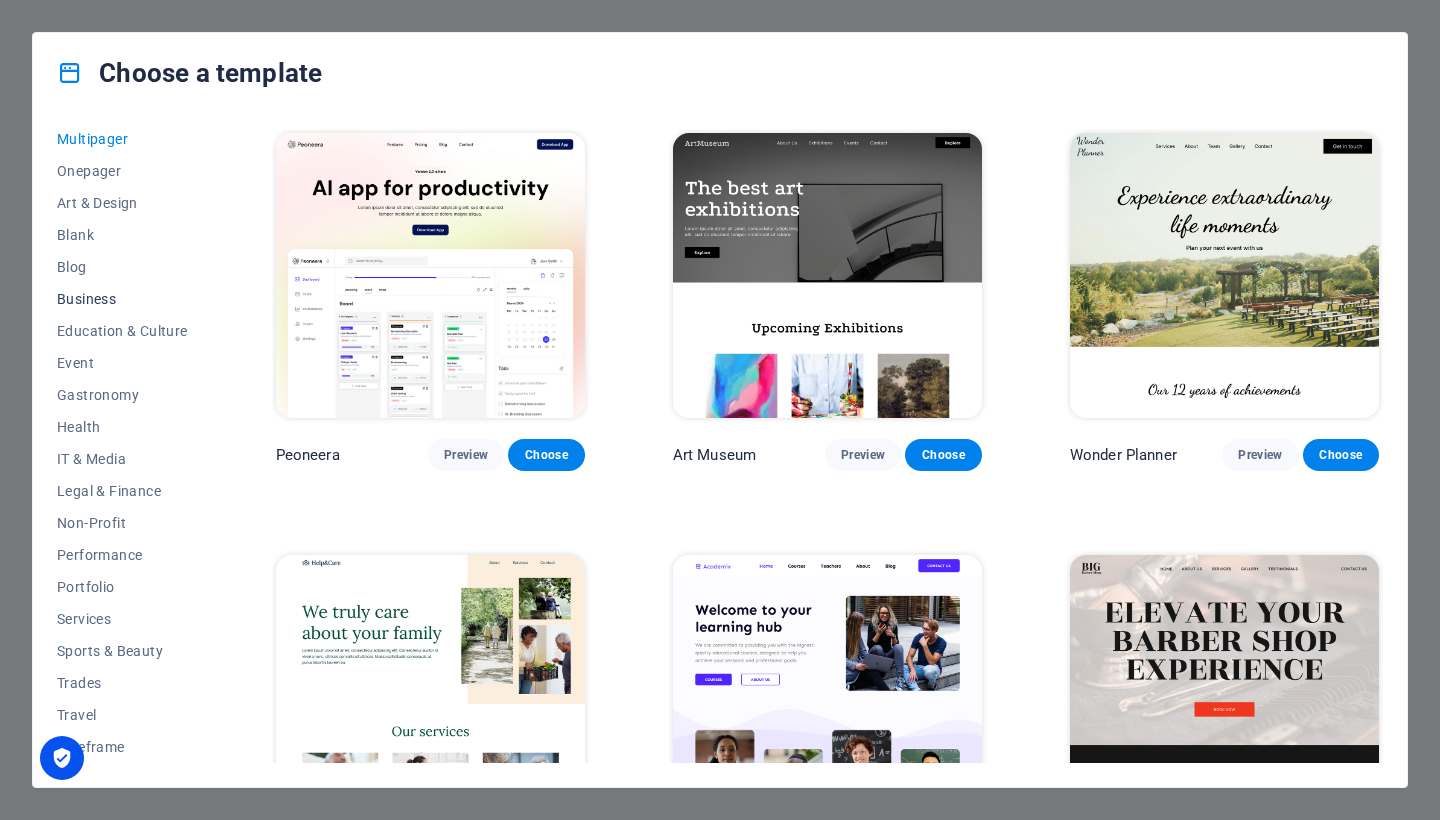 click on "Business" at bounding box center [122, 299] 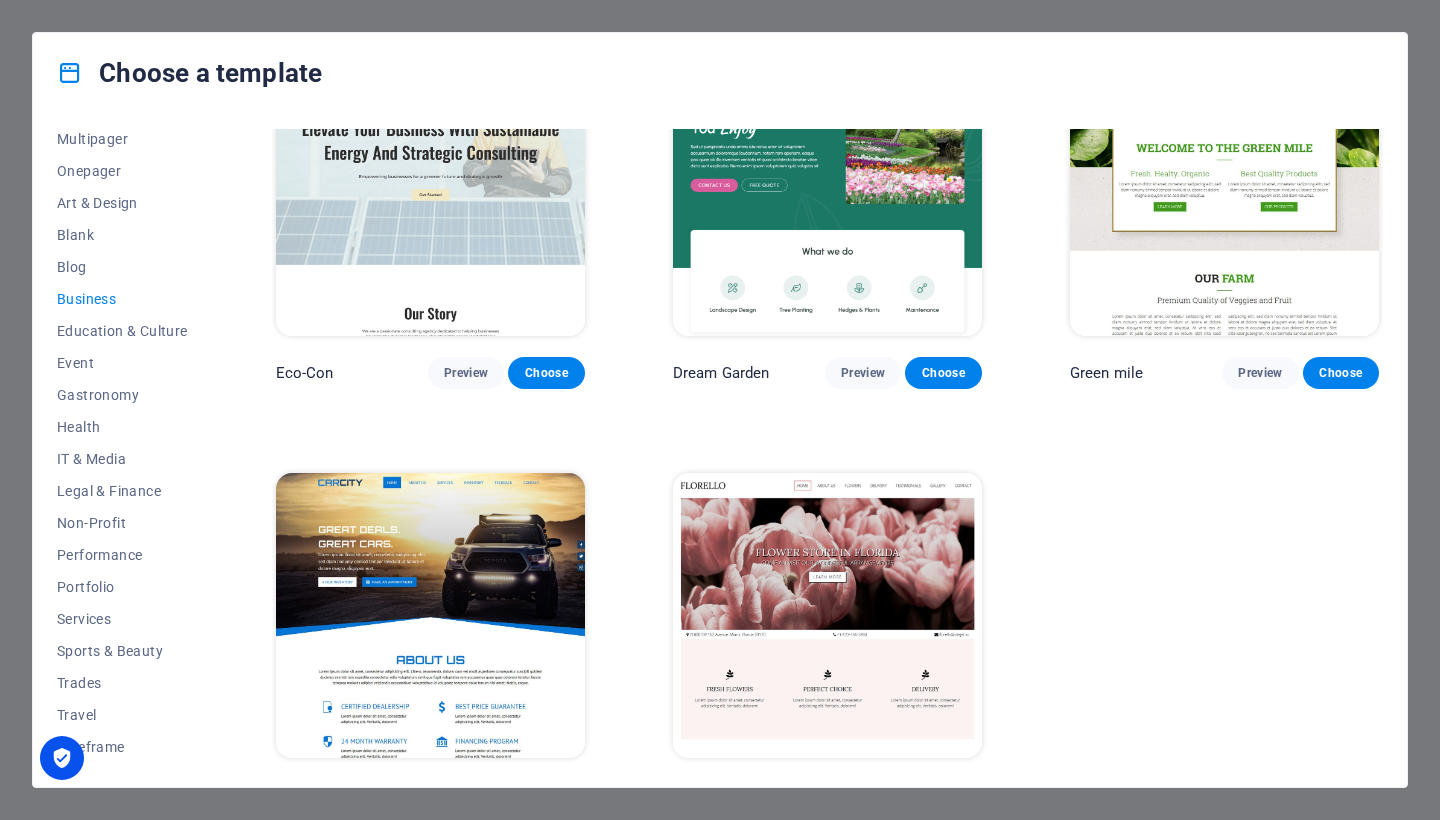 scroll, scrollTop: 126, scrollLeft: 0, axis: vertical 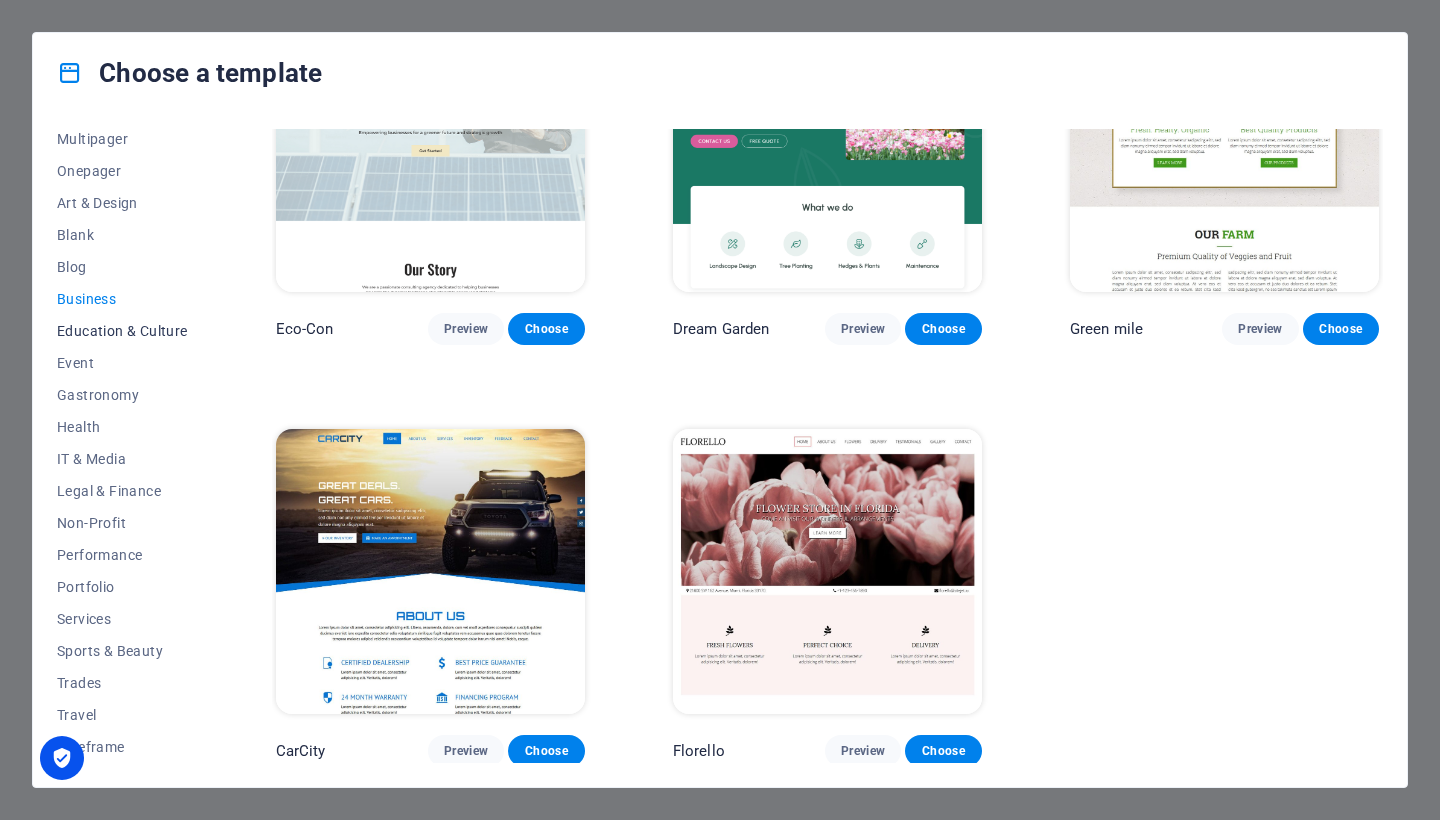 click on "Education & Culture" at bounding box center [122, 331] 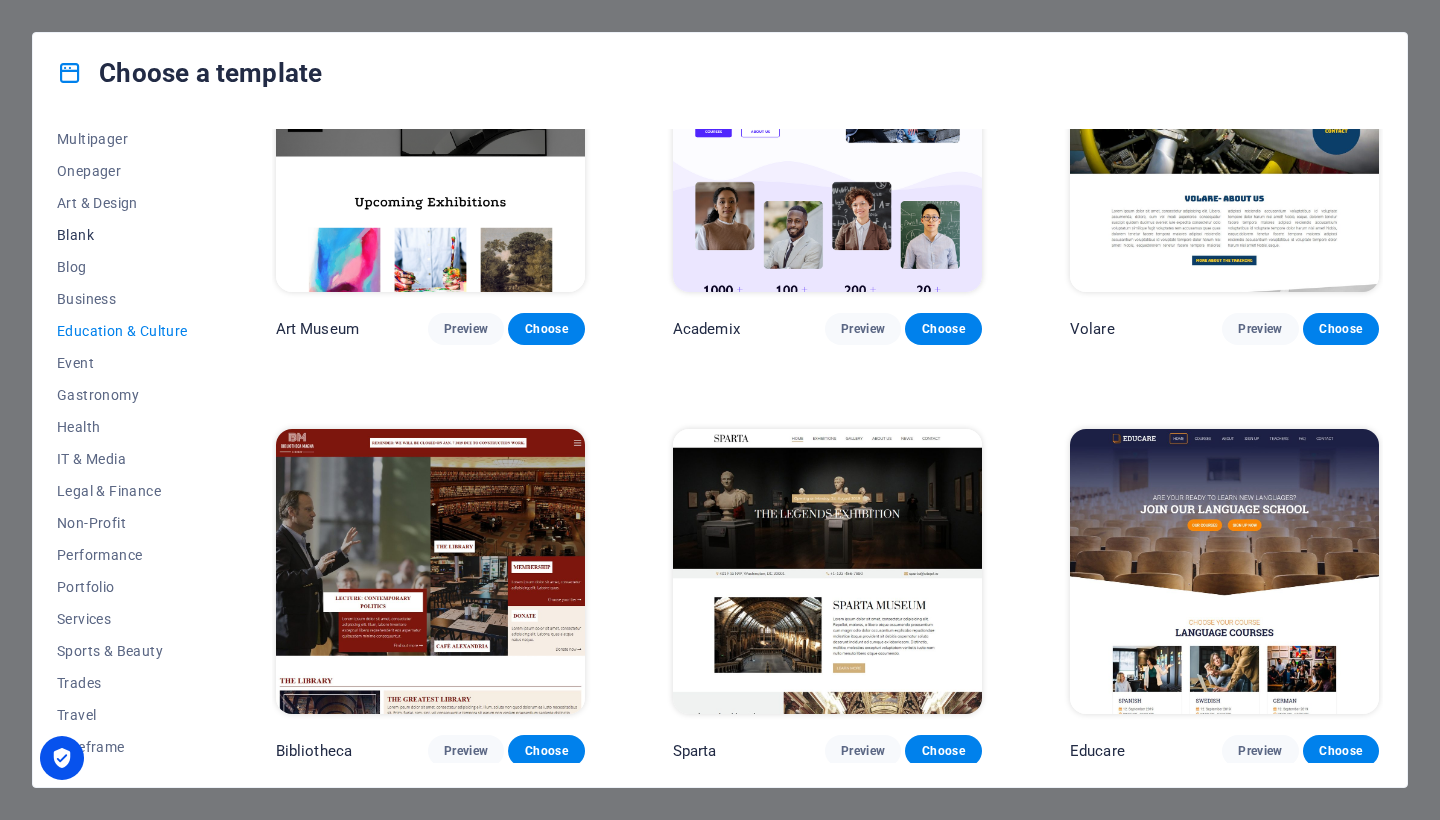 click on "Blank" at bounding box center (122, 235) 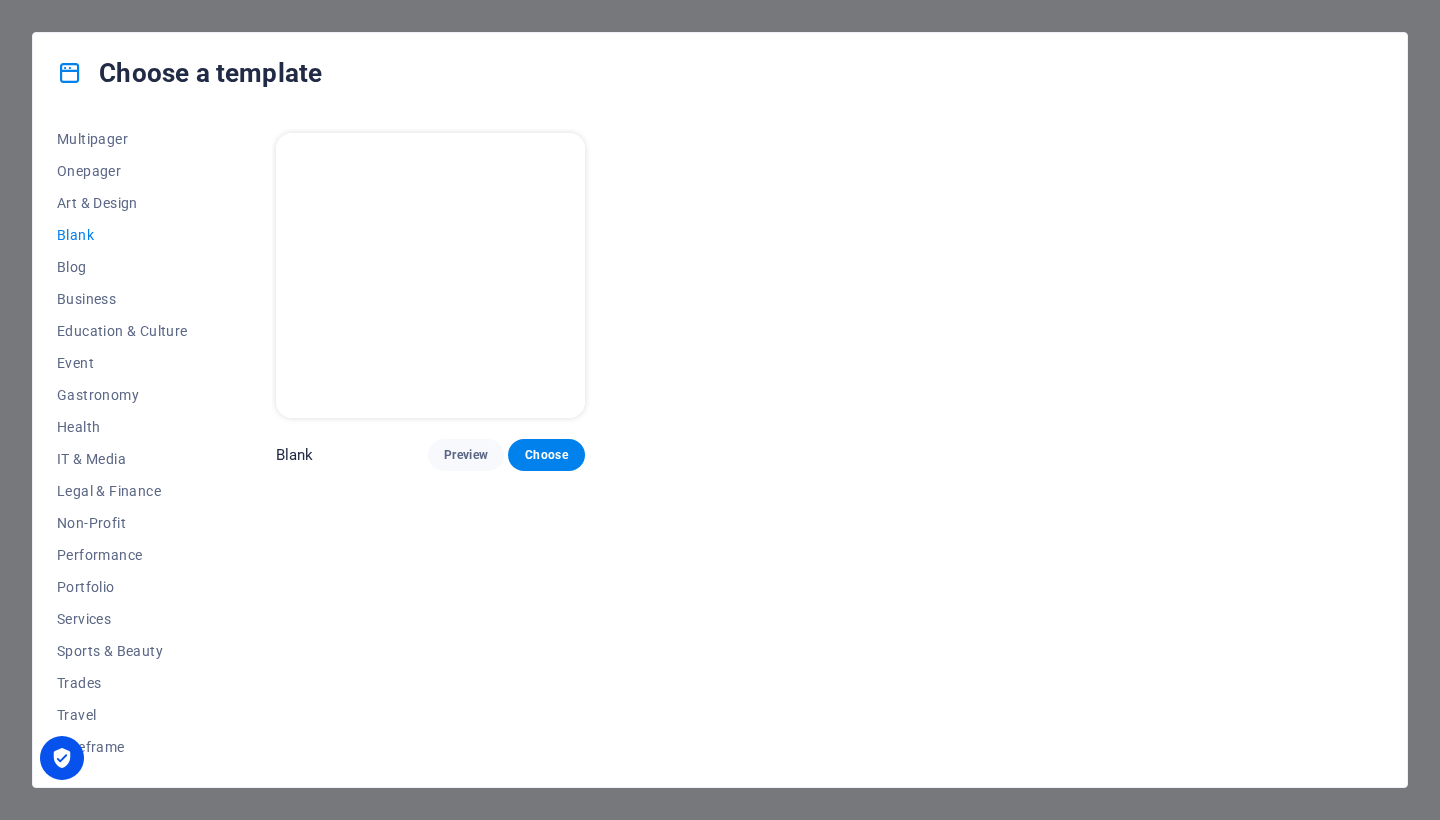 scroll, scrollTop: 0, scrollLeft: 0, axis: both 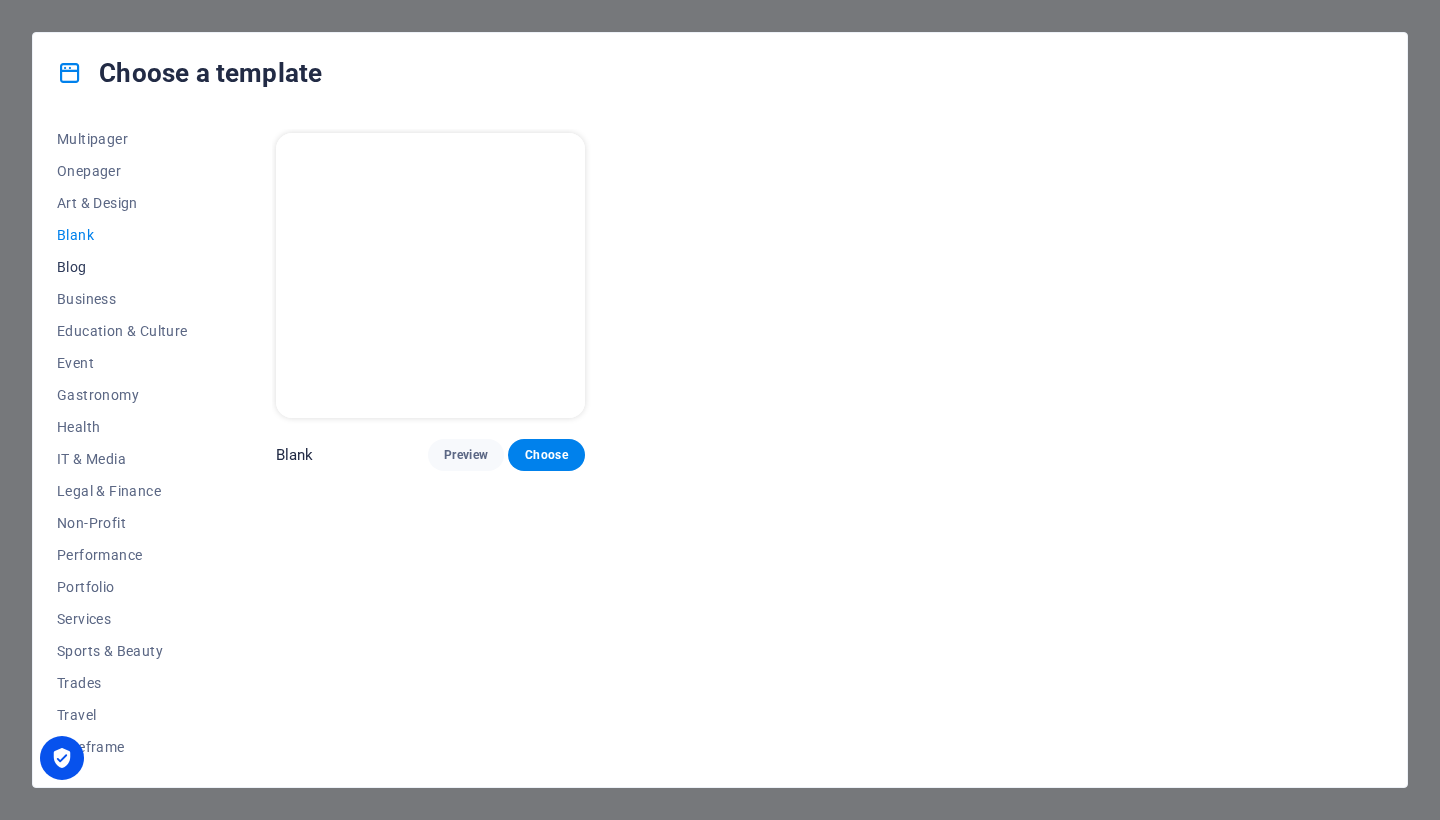 click on "Blog" at bounding box center [122, 267] 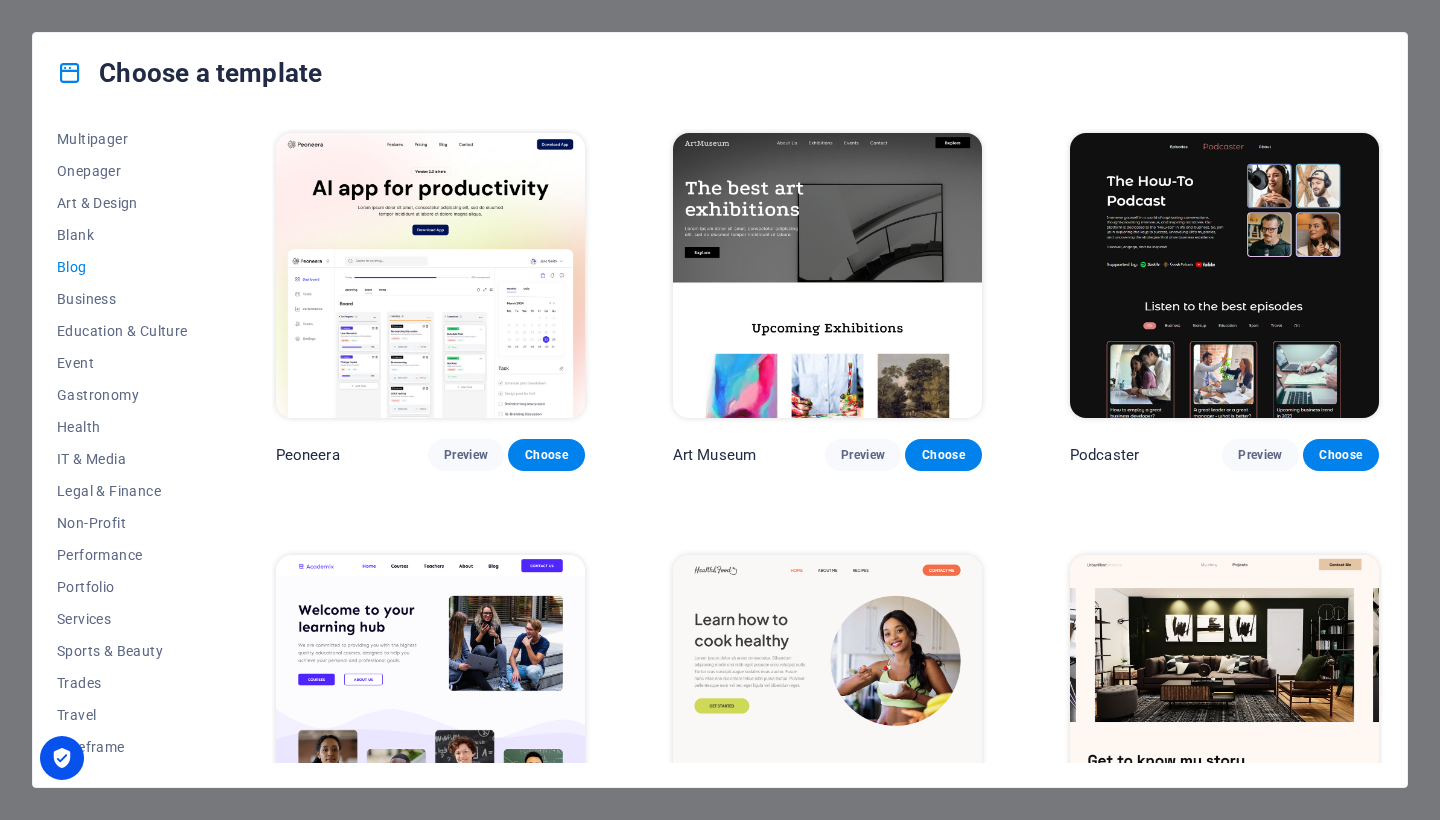 type 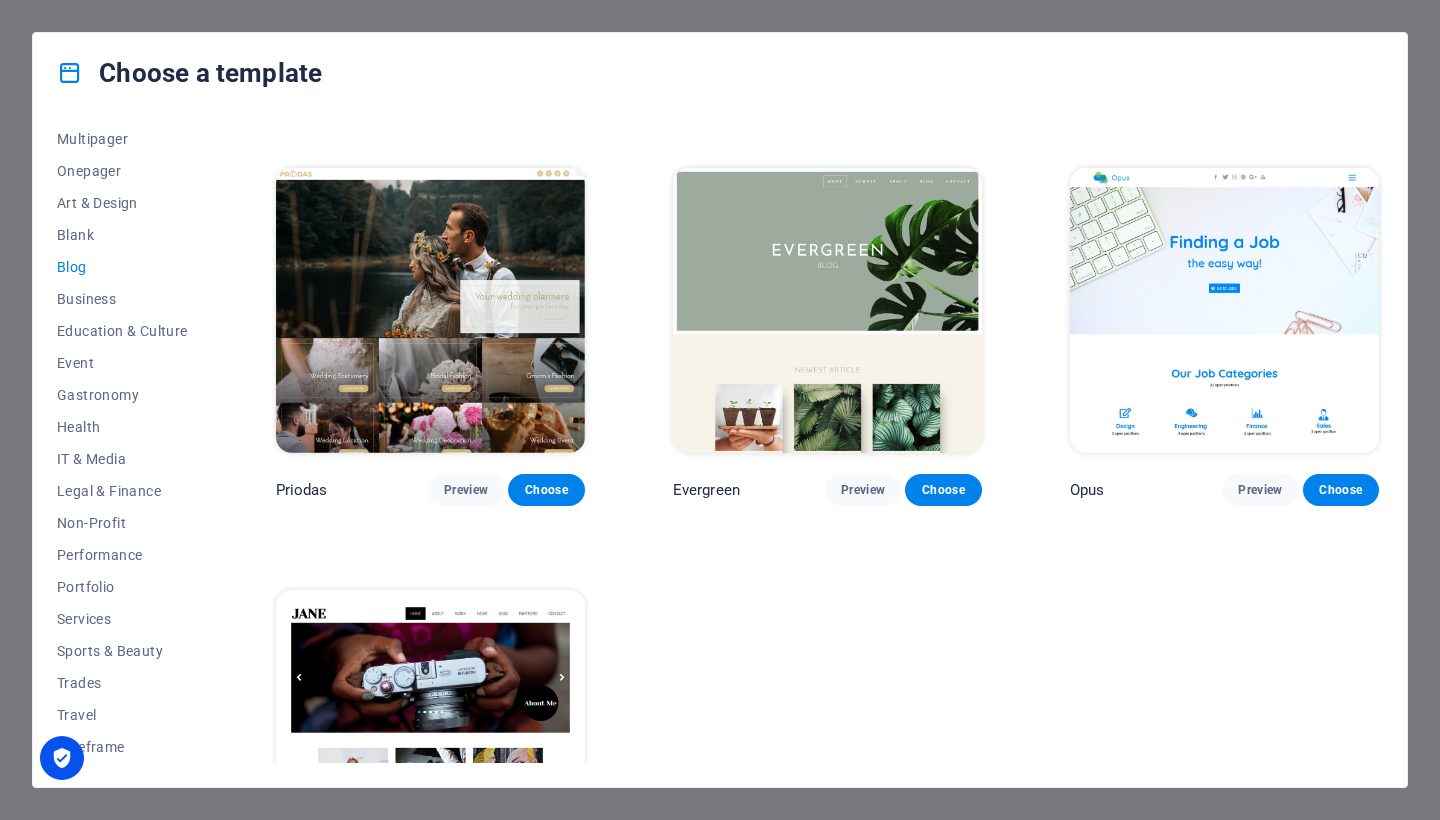 scroll, scrollTop: 2646, scrollLeft: 0, axis: vertical 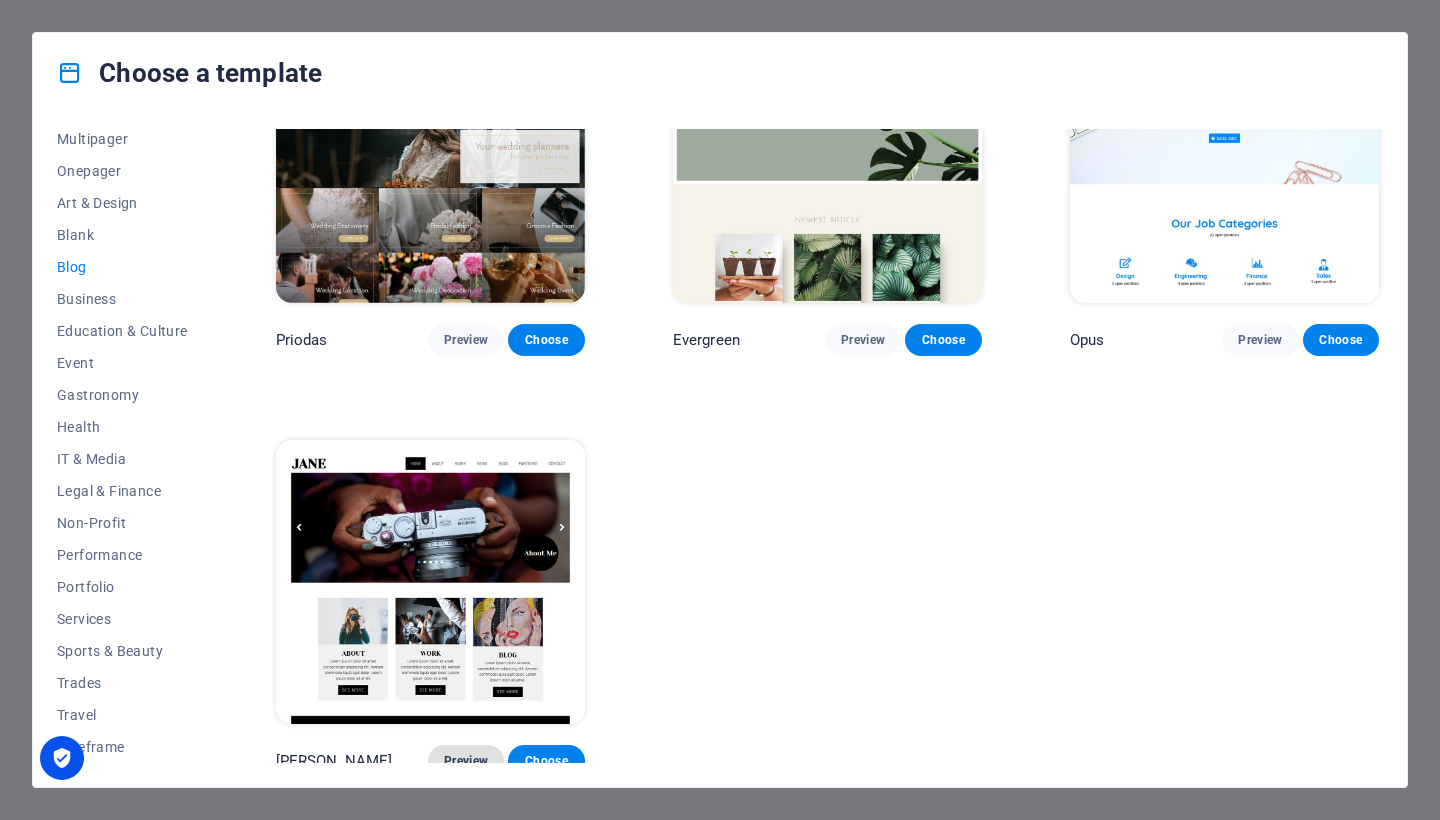 click on "Preview" at bounding box center (466, 761) 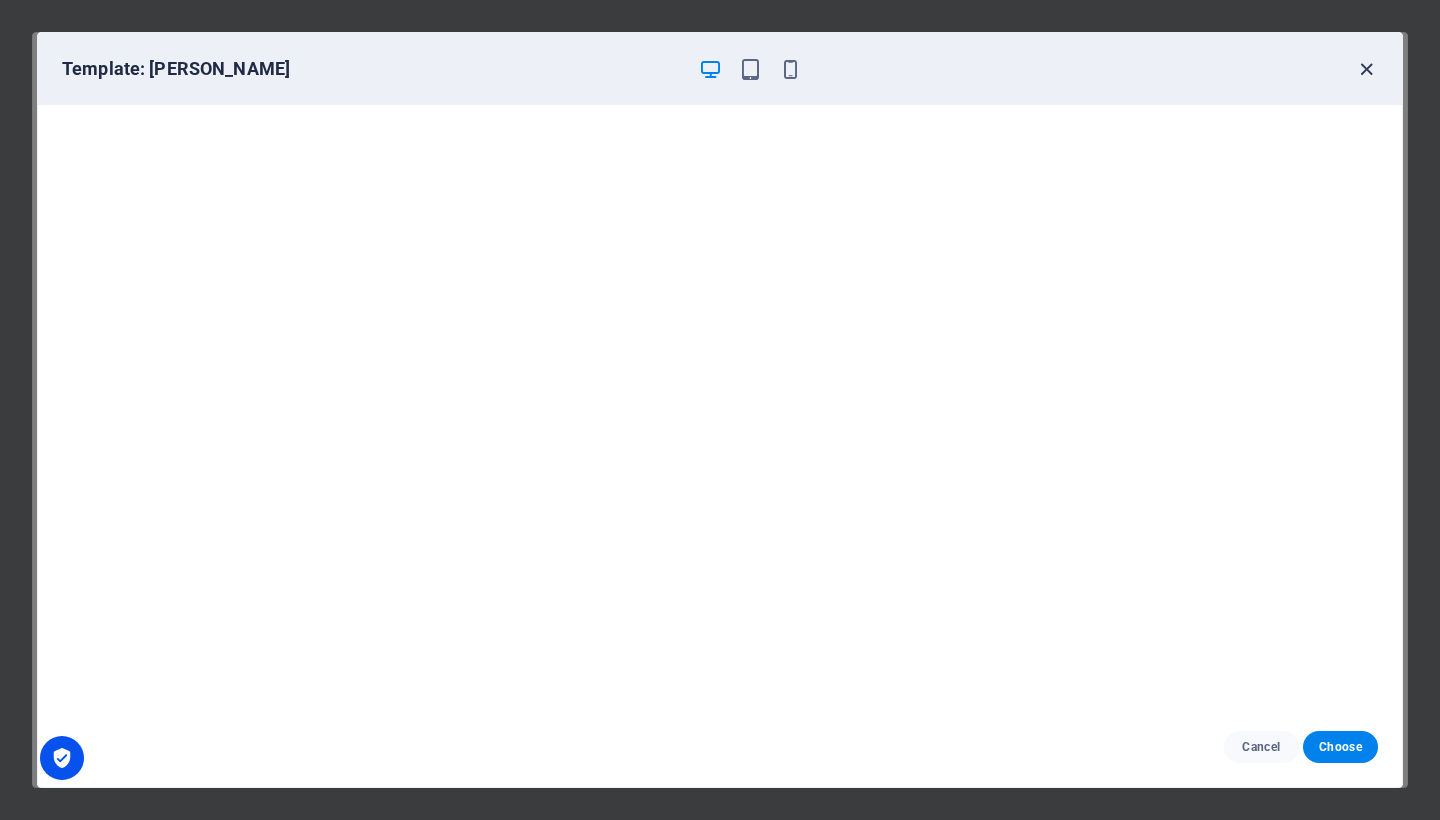 click at bounding box center [1366, 69] 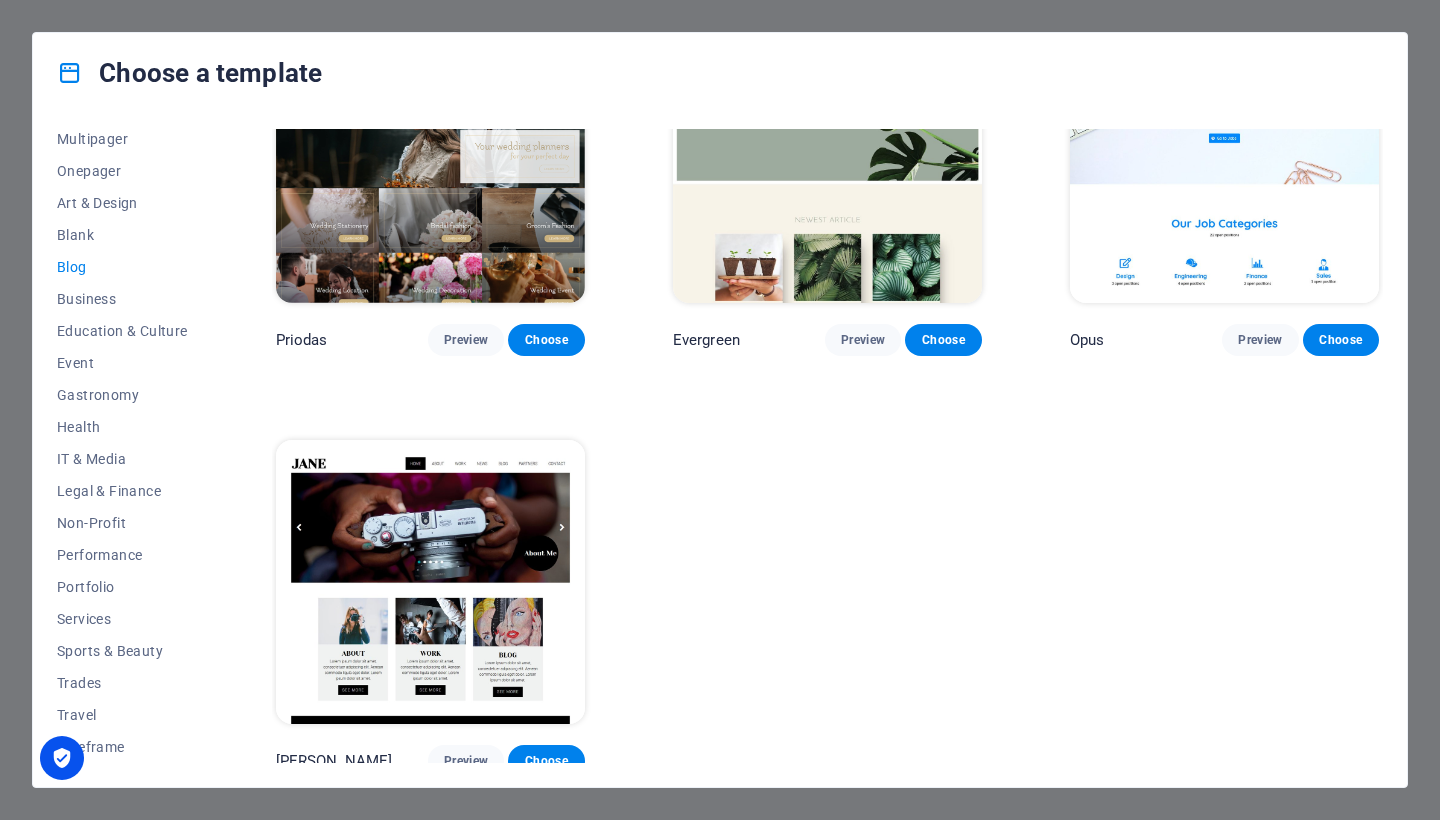 type 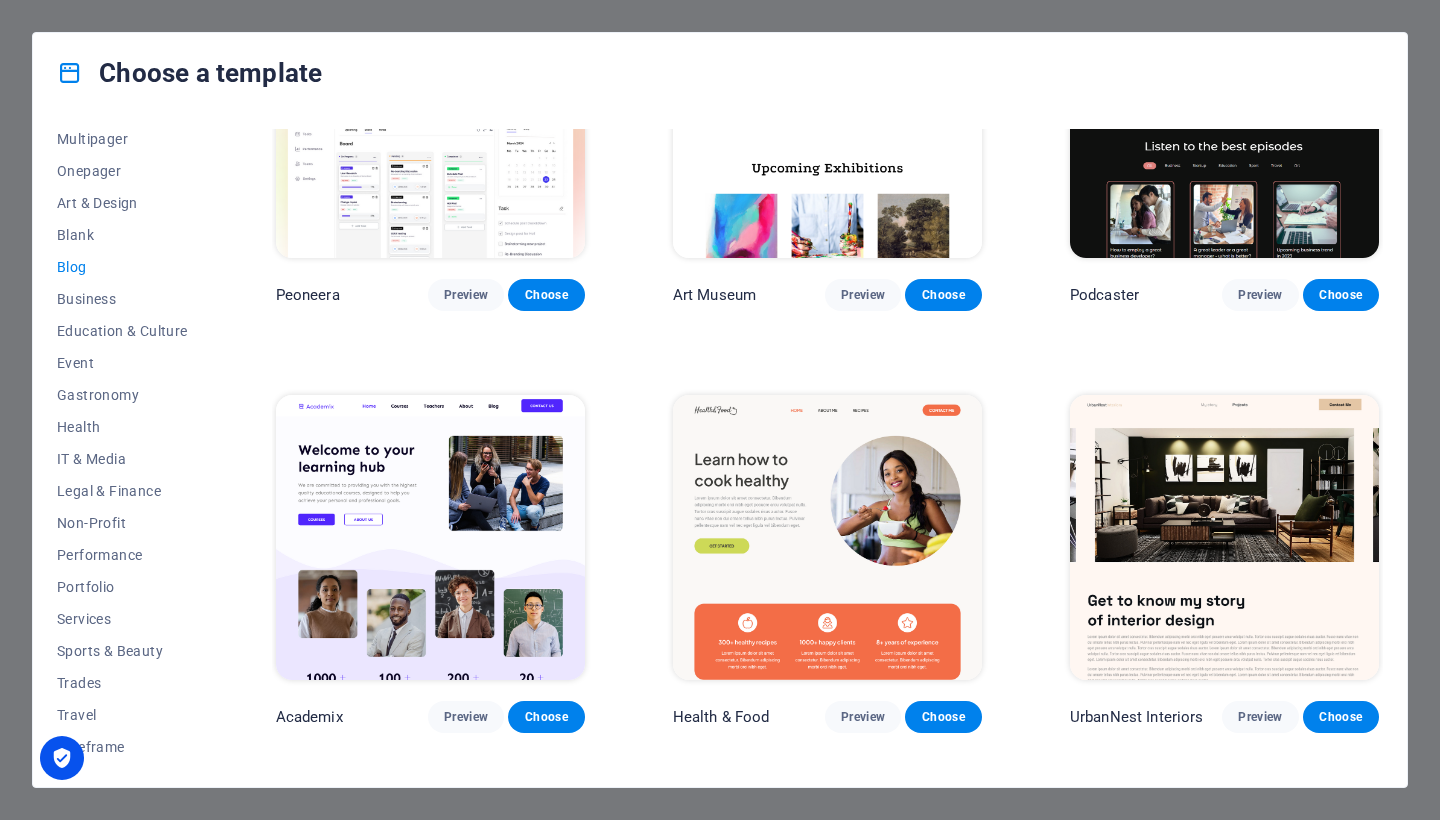 scroll, scrollTop: 157, scrollLeft: 0, axis: vertical 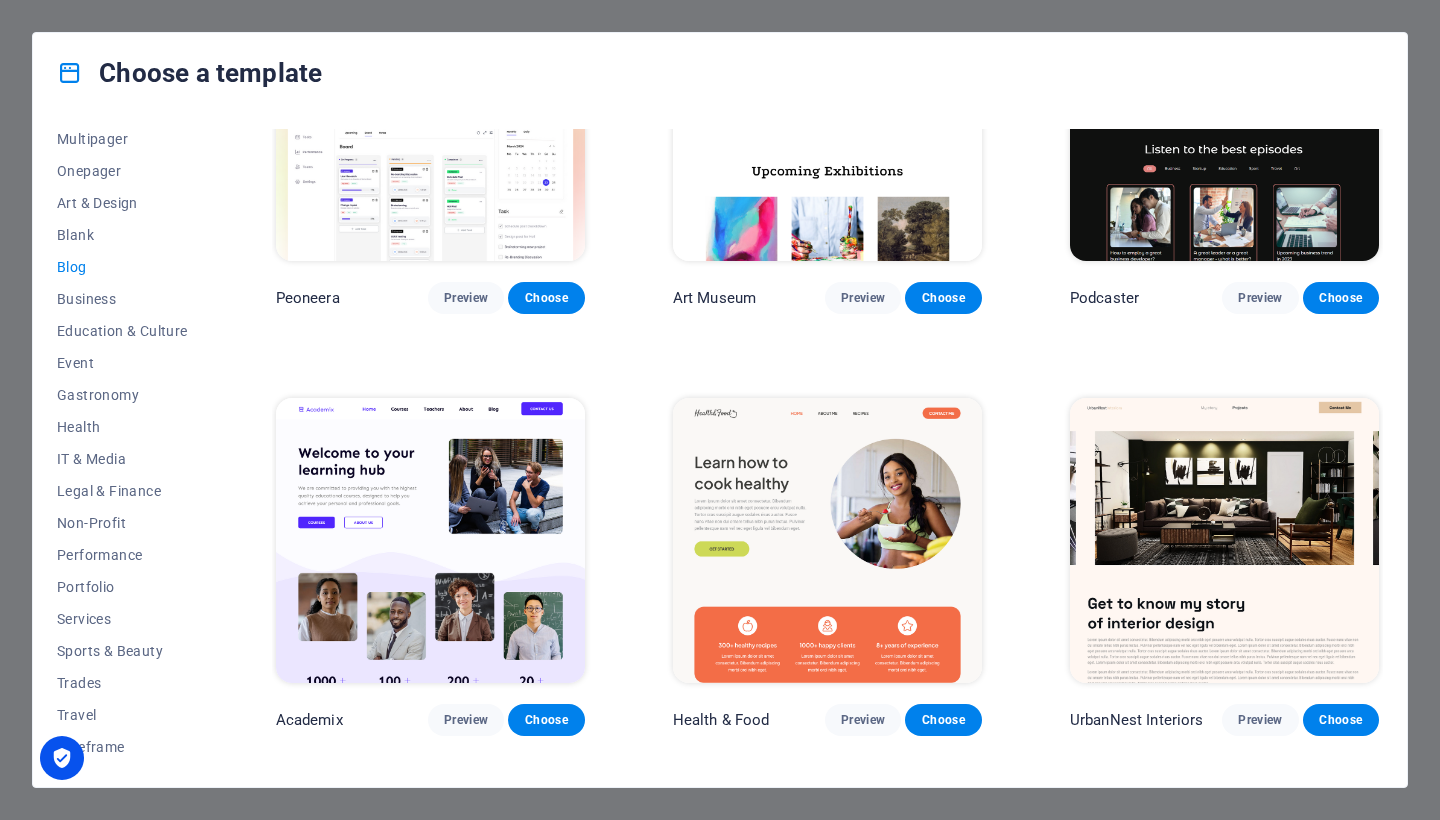 click at bounding box center [827, 540] 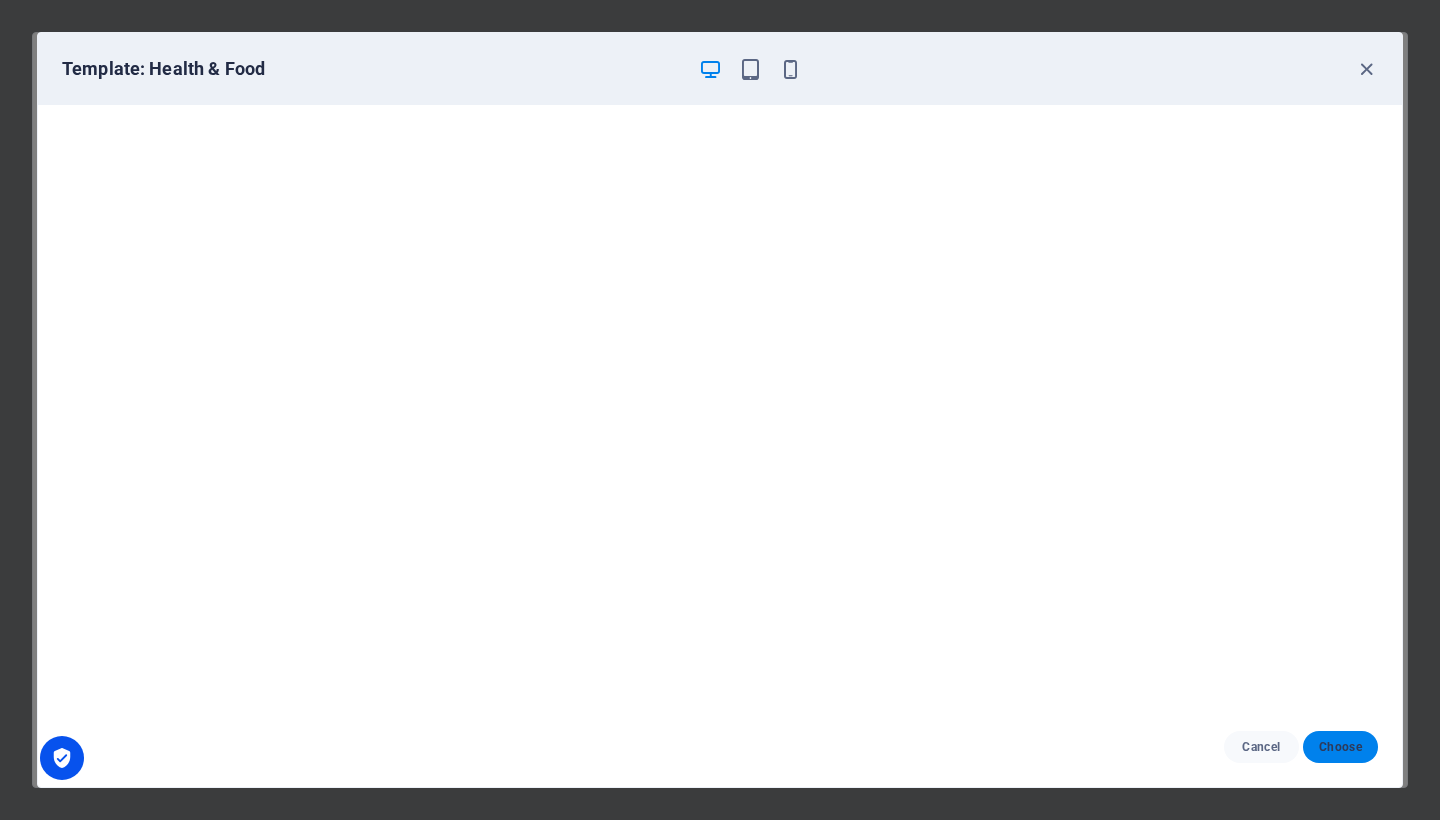 click on "Choose" at bounding box center [1340, 747] 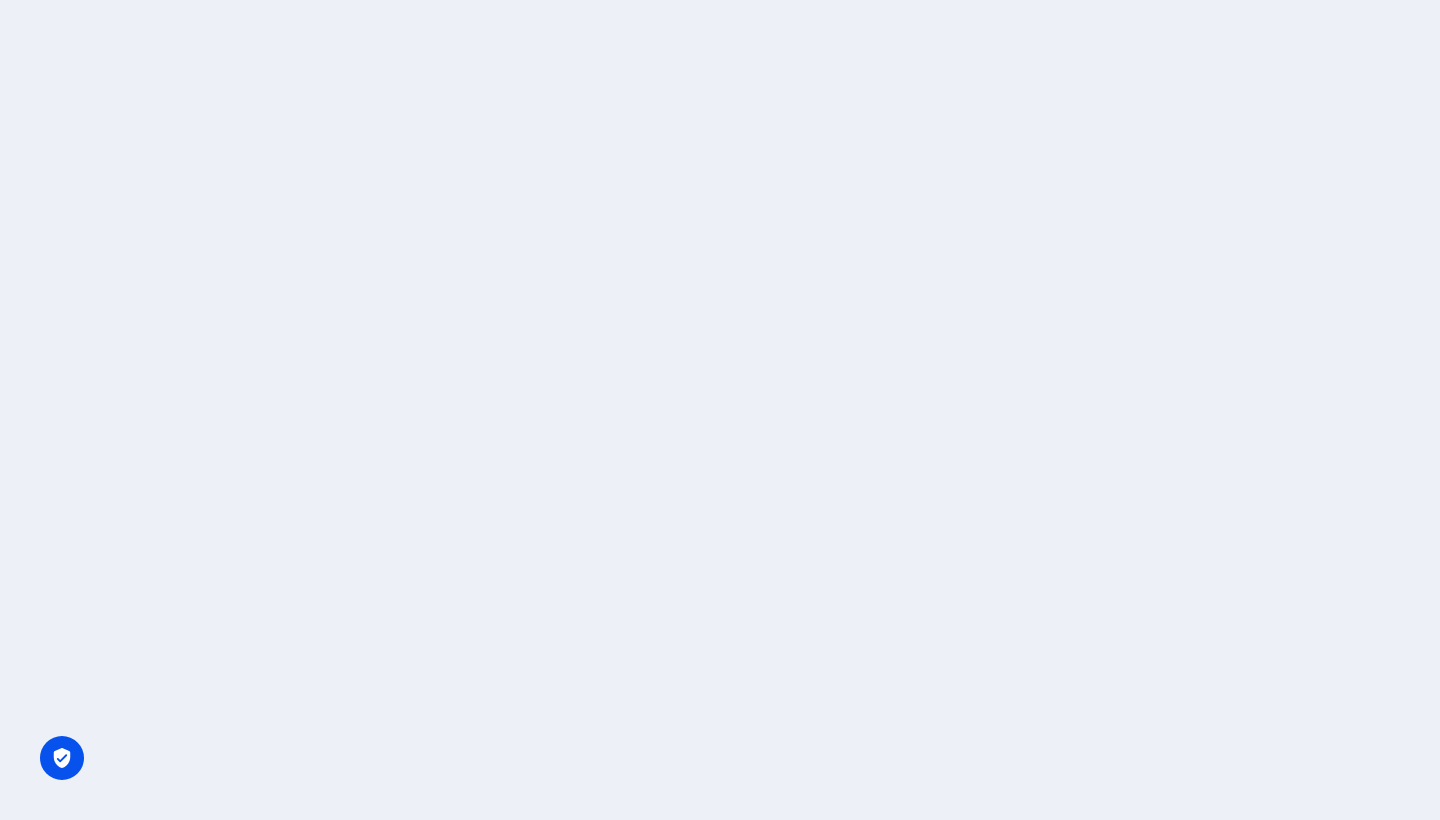 scroll, scrollTop: 0, scrollLeft: 0, axis: both 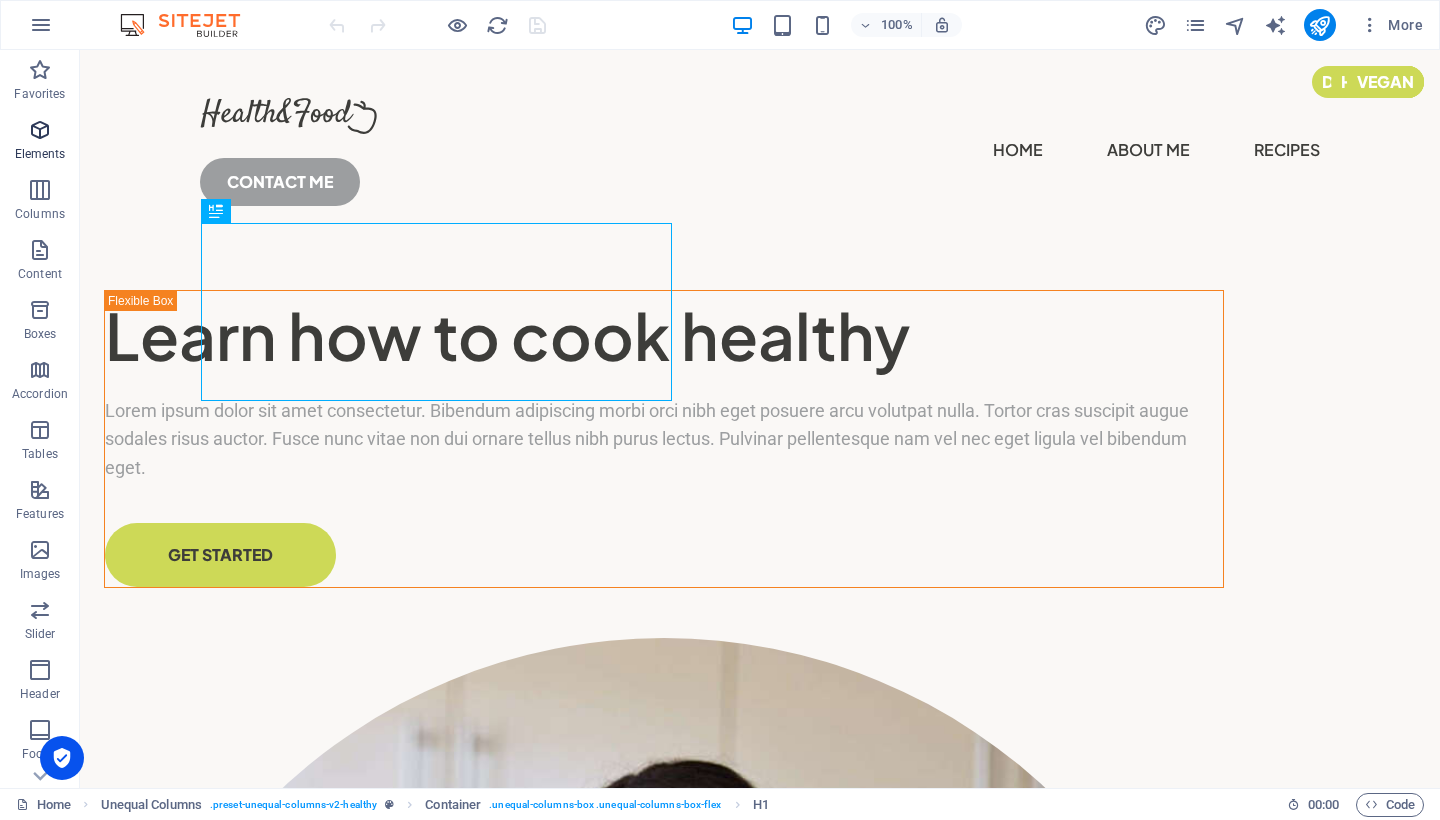 click on "Elements" at bounding box center (40, 140) 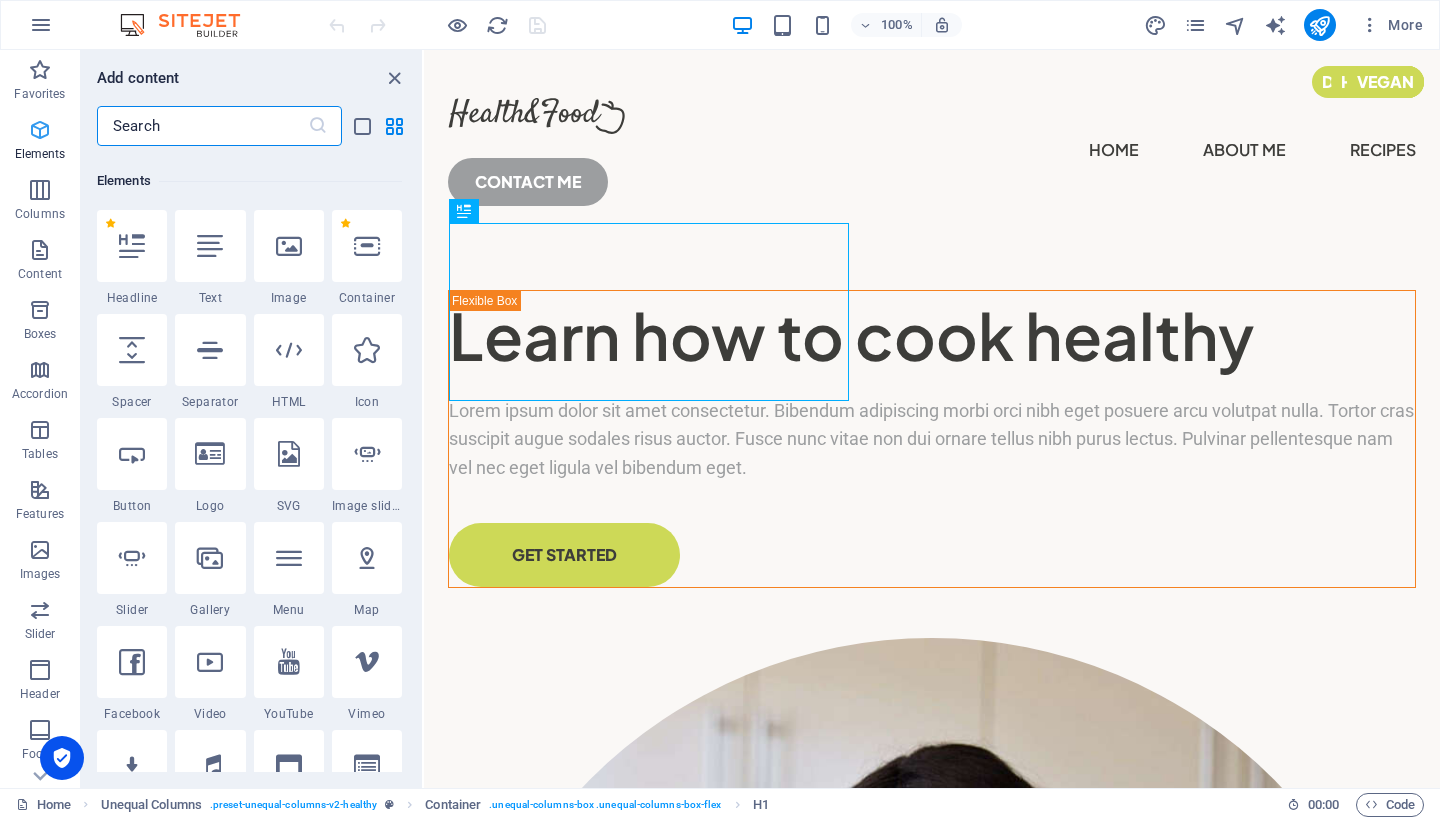 scroll, scrollTop: 213, scrollLeft: 0, axis: vertical 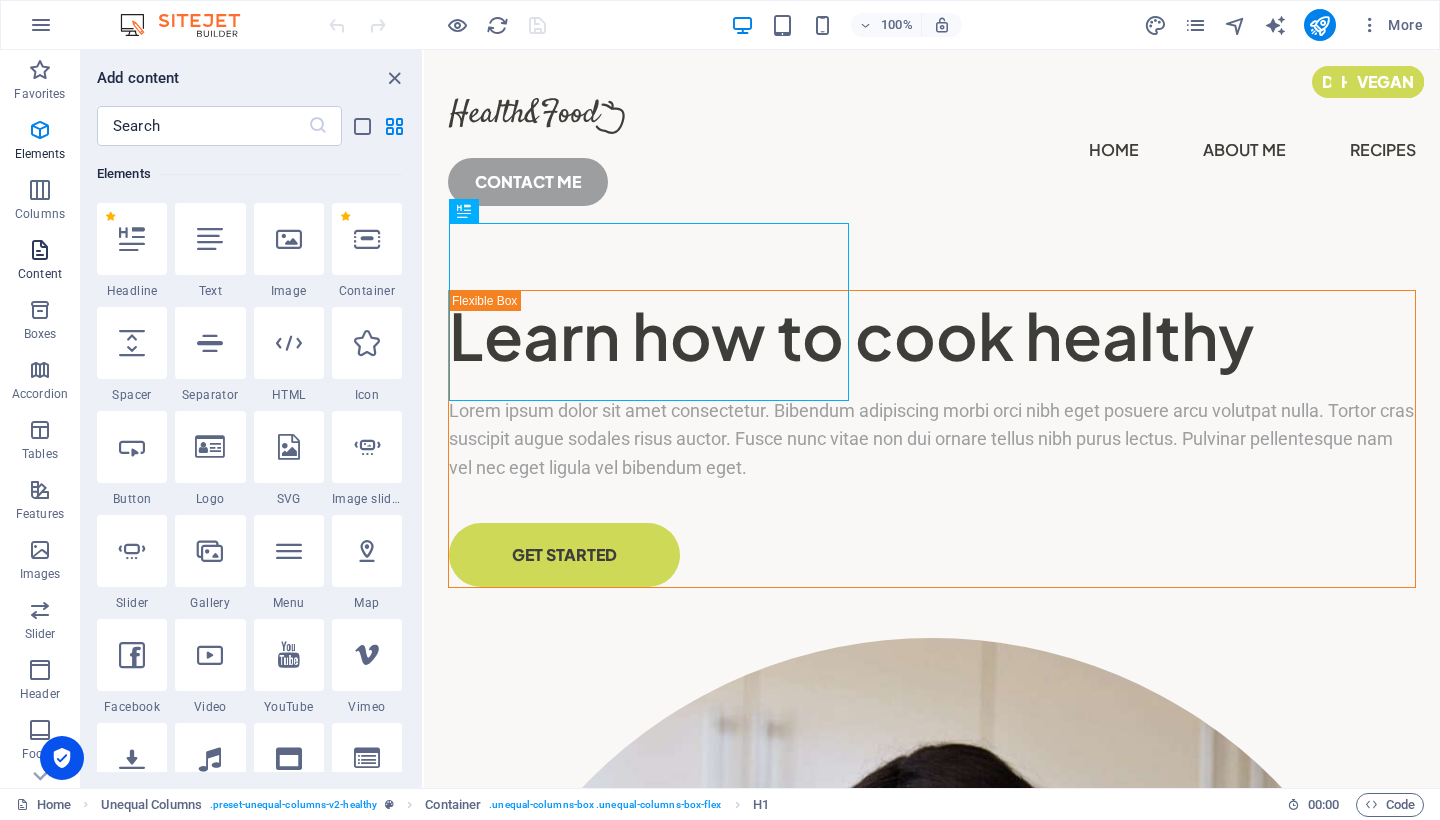 click at bounding box center [40, 250] 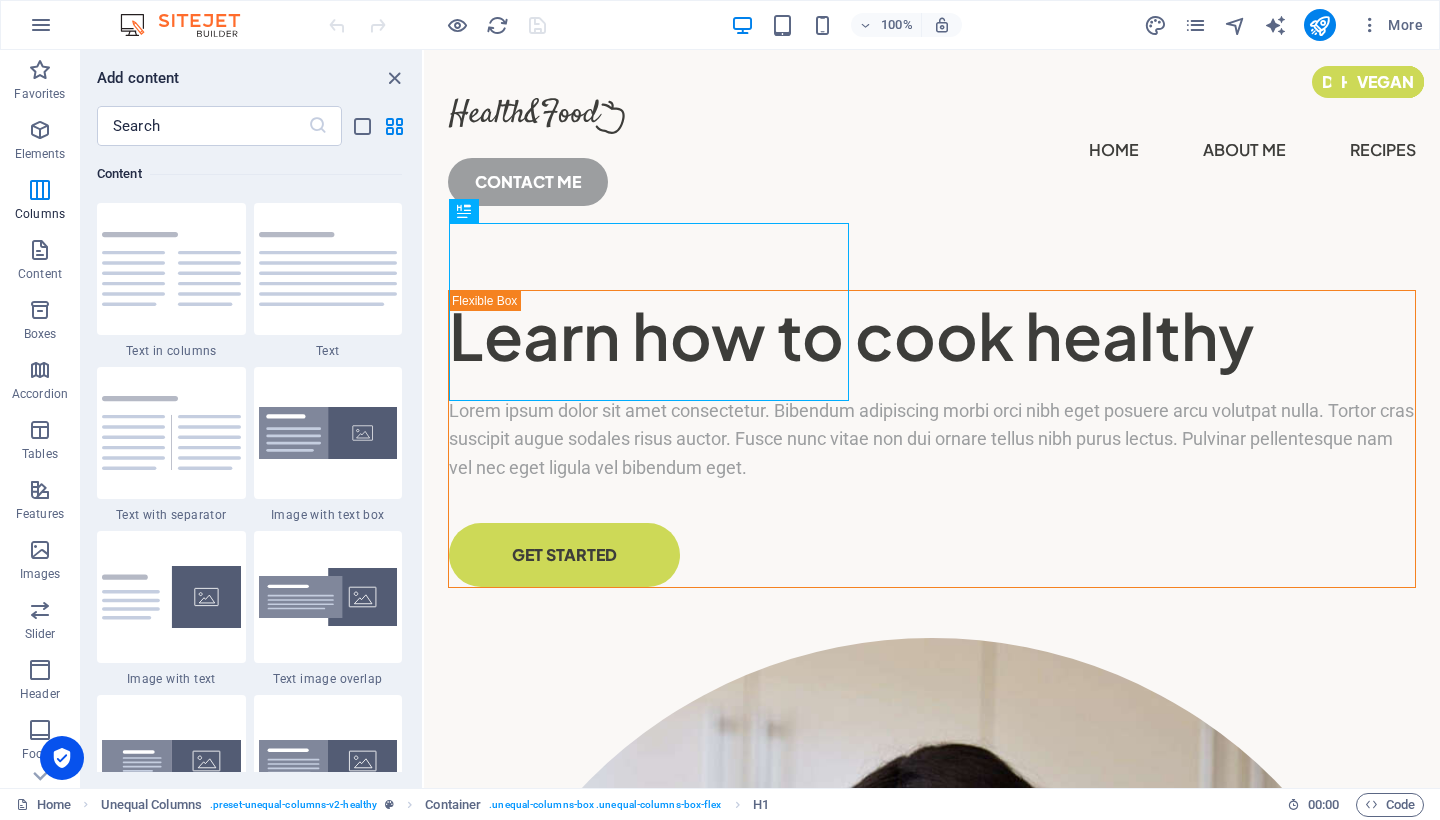 scroll, scrollTop: 3499, scrollLeft: 0, axis: vertical 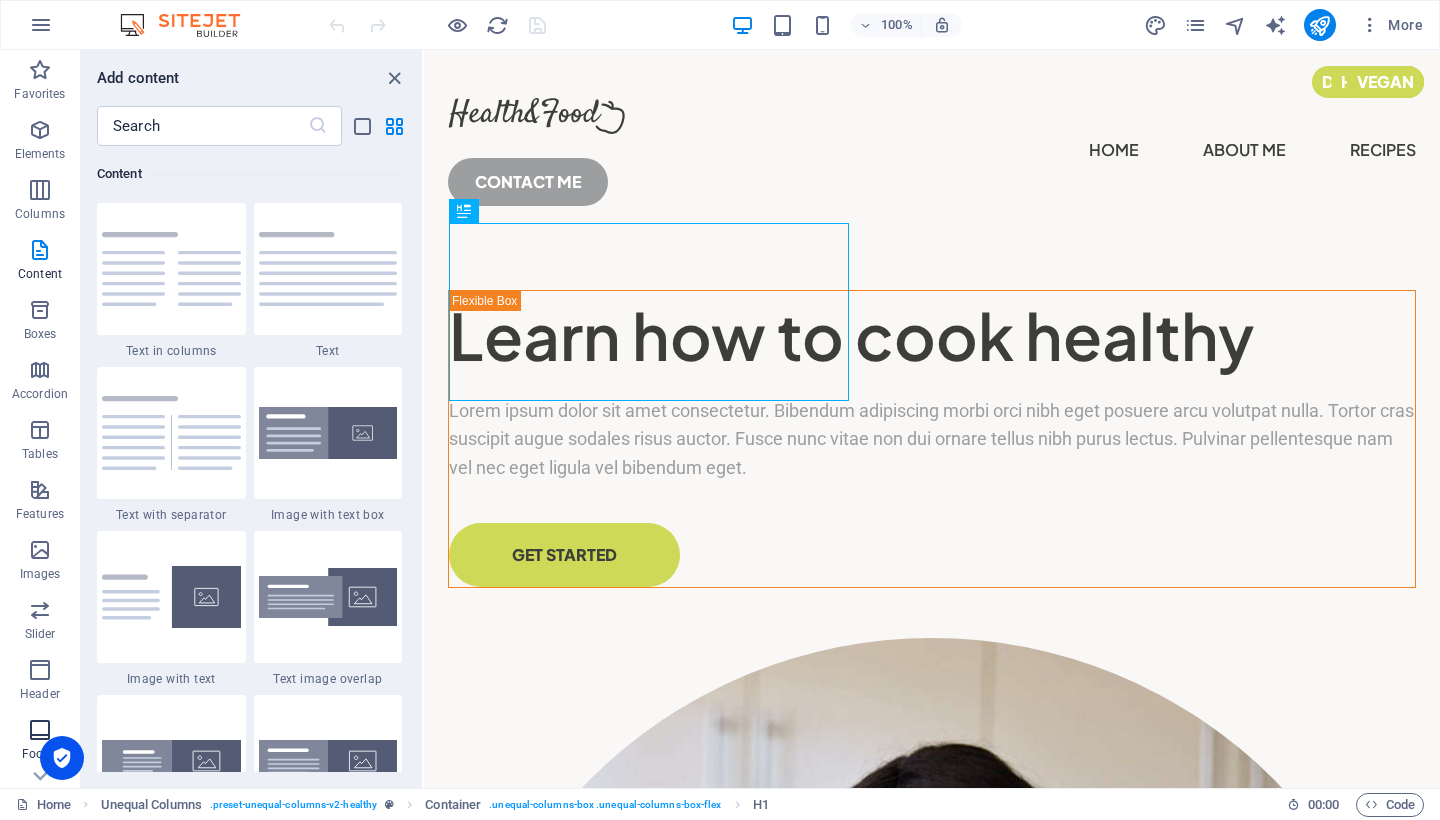 click at bounding box center [40, 730] 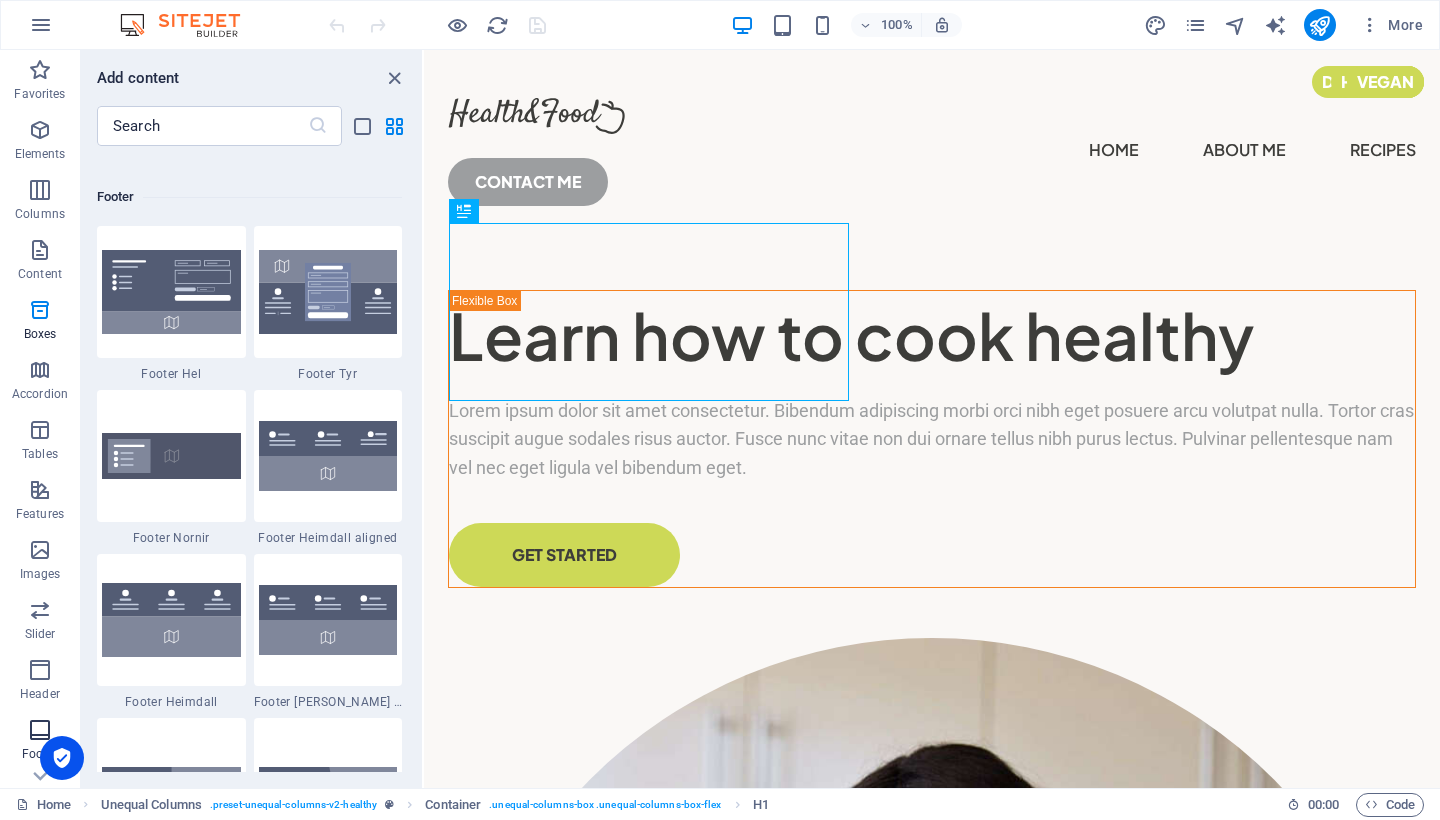 scroll, scrollTop: 13075, scrollLeft: 0, axis: vertical 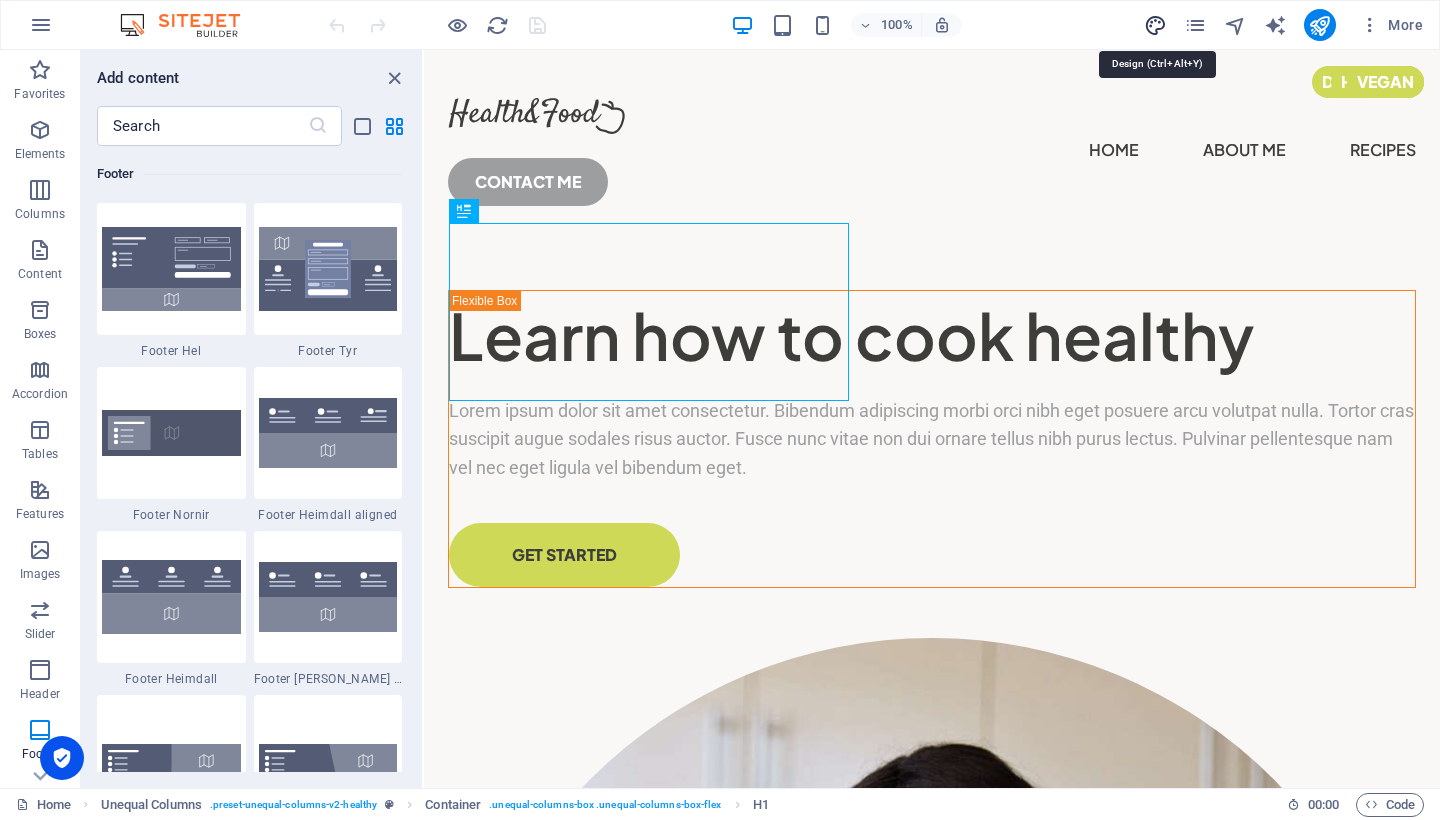click at bounding box center (1155, 25) 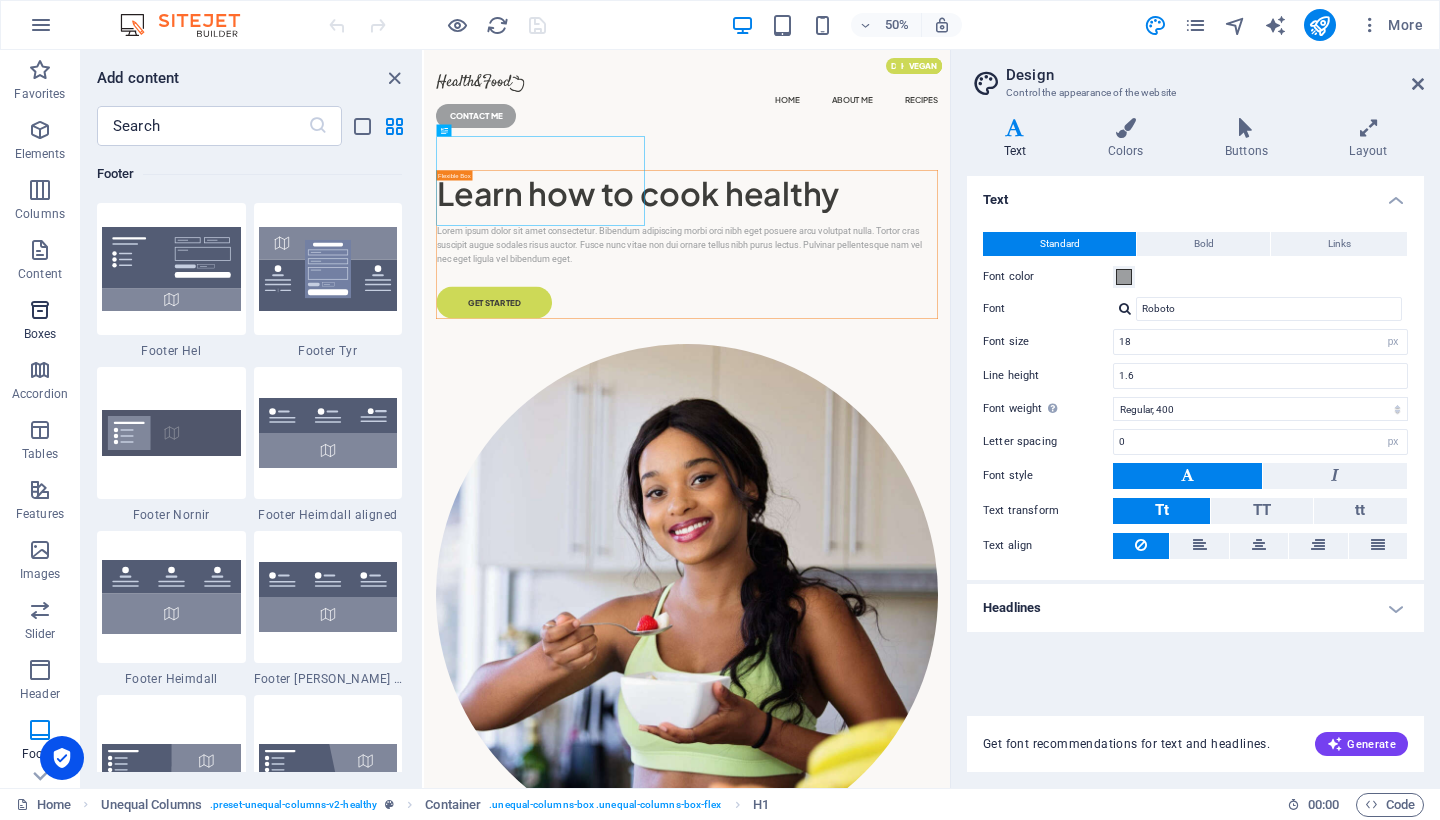 click at bounding box center [40, 310] 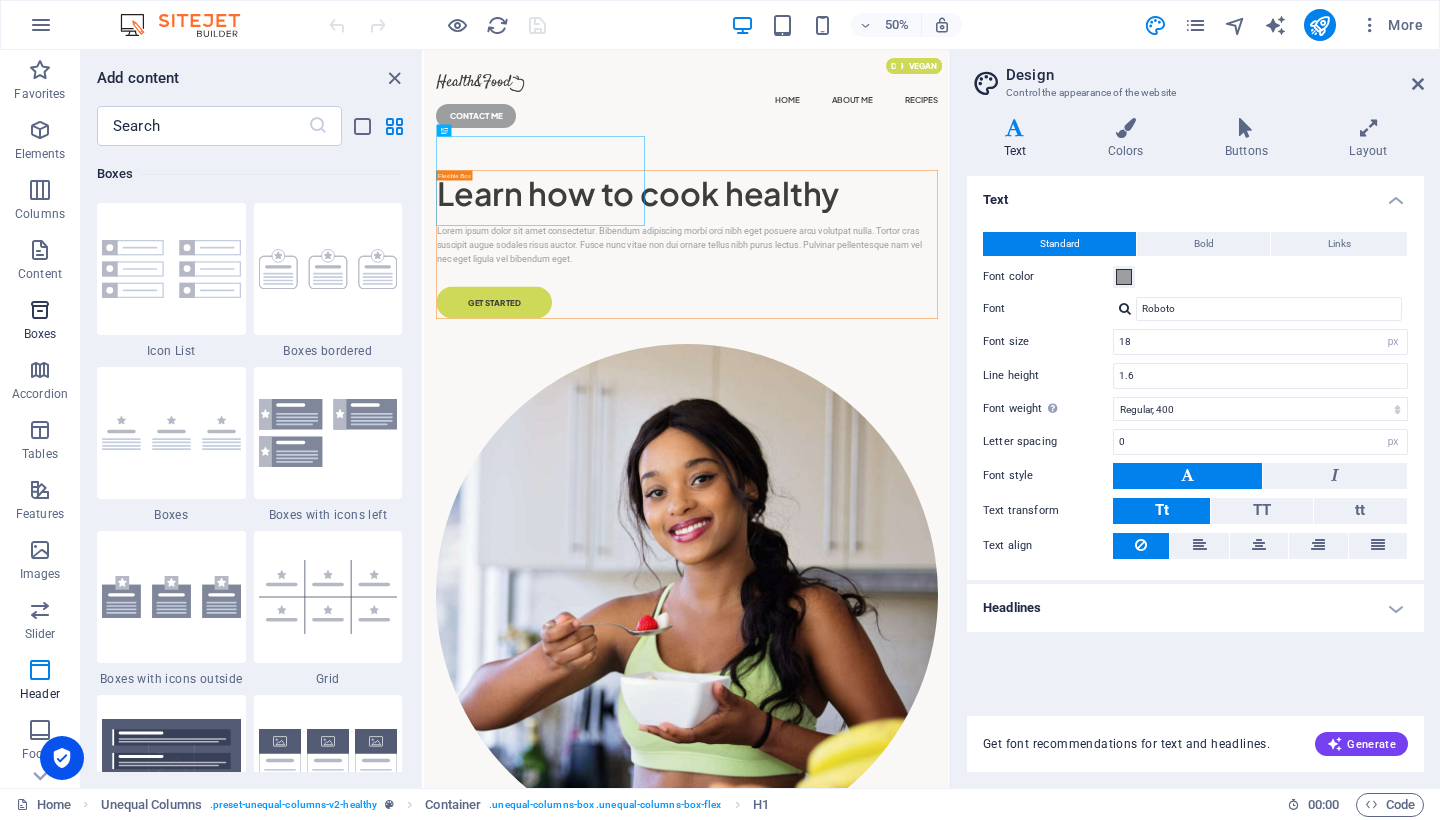 scroll, scrollTop: 5352, scrollLeft: 0, axis: vertical 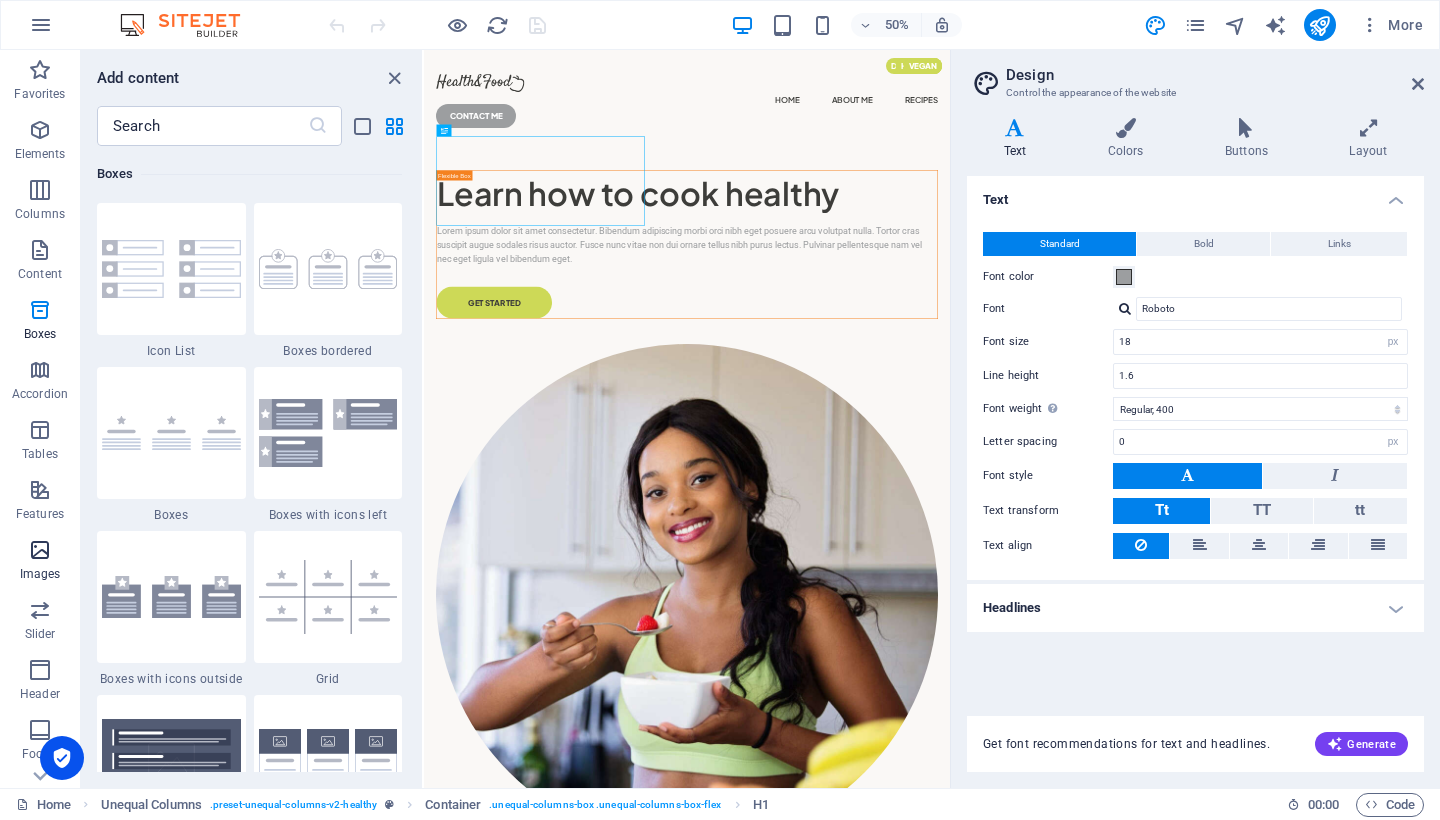click at bounding box center (40, 550) 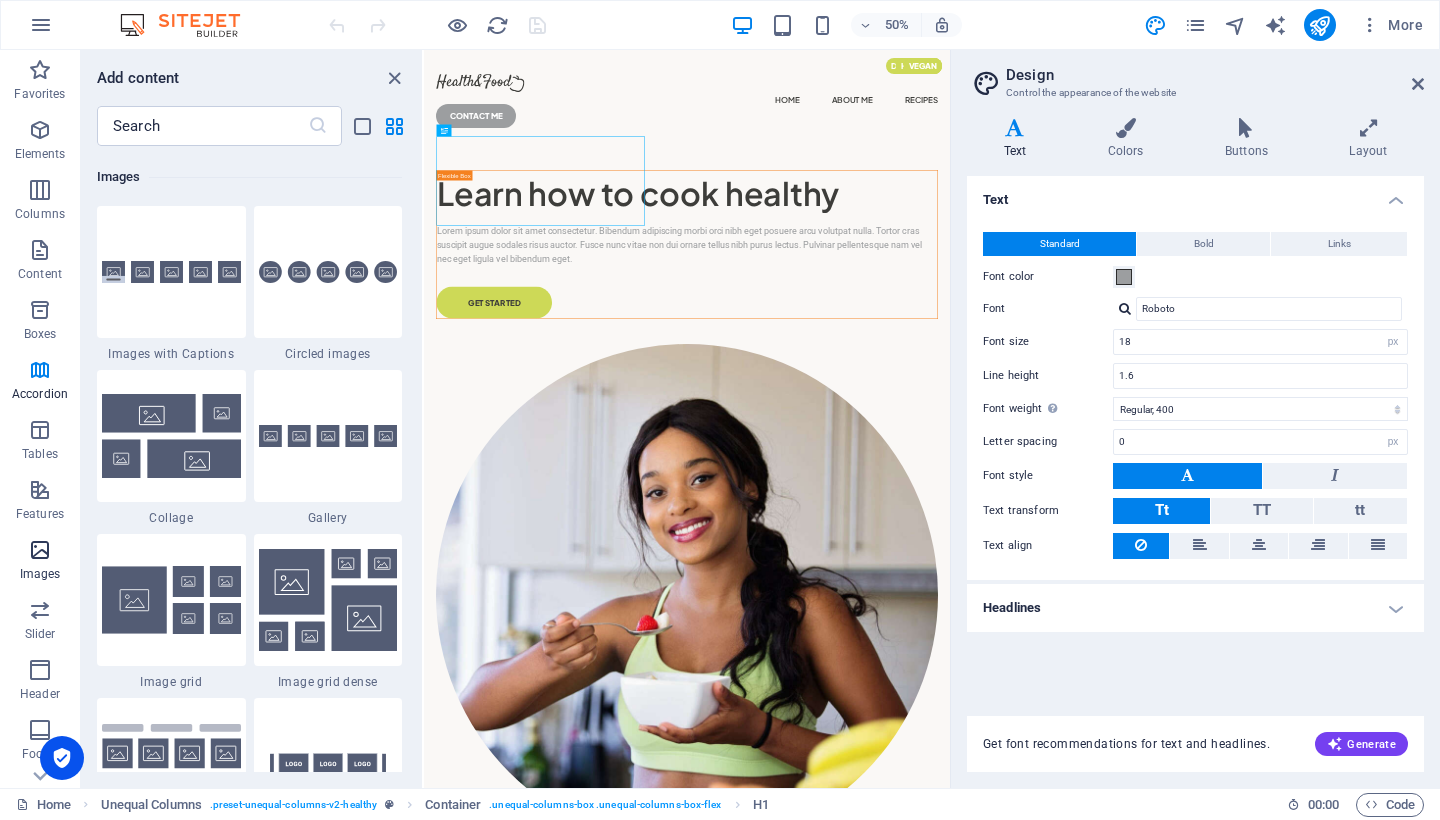 scroll, scrollTop: 9976, scrollLeft: 0, axis: vertical 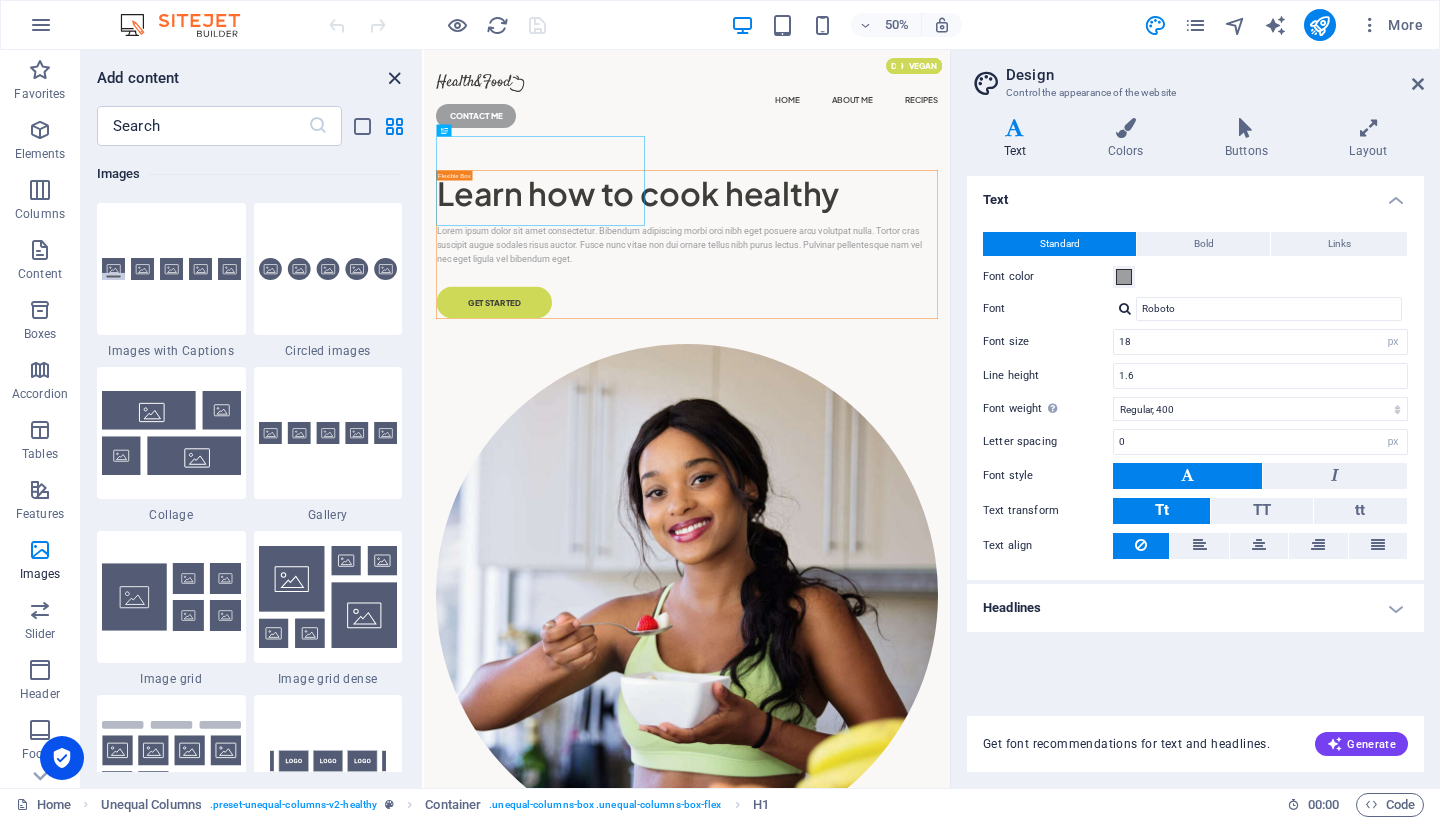 click at bounding box center [394, 78] 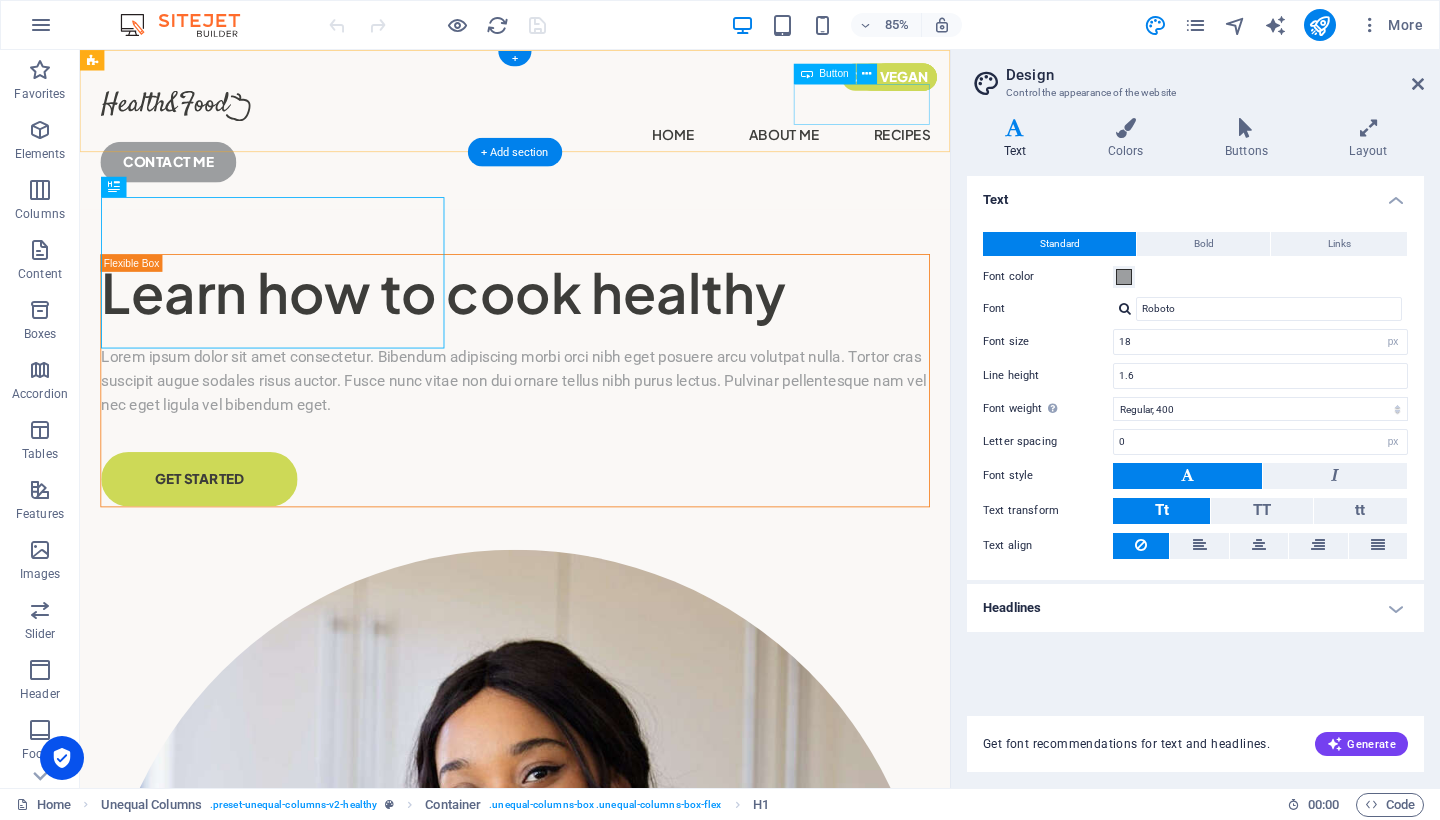 click on "CONTACT ME" at bounding box center [592, 182] 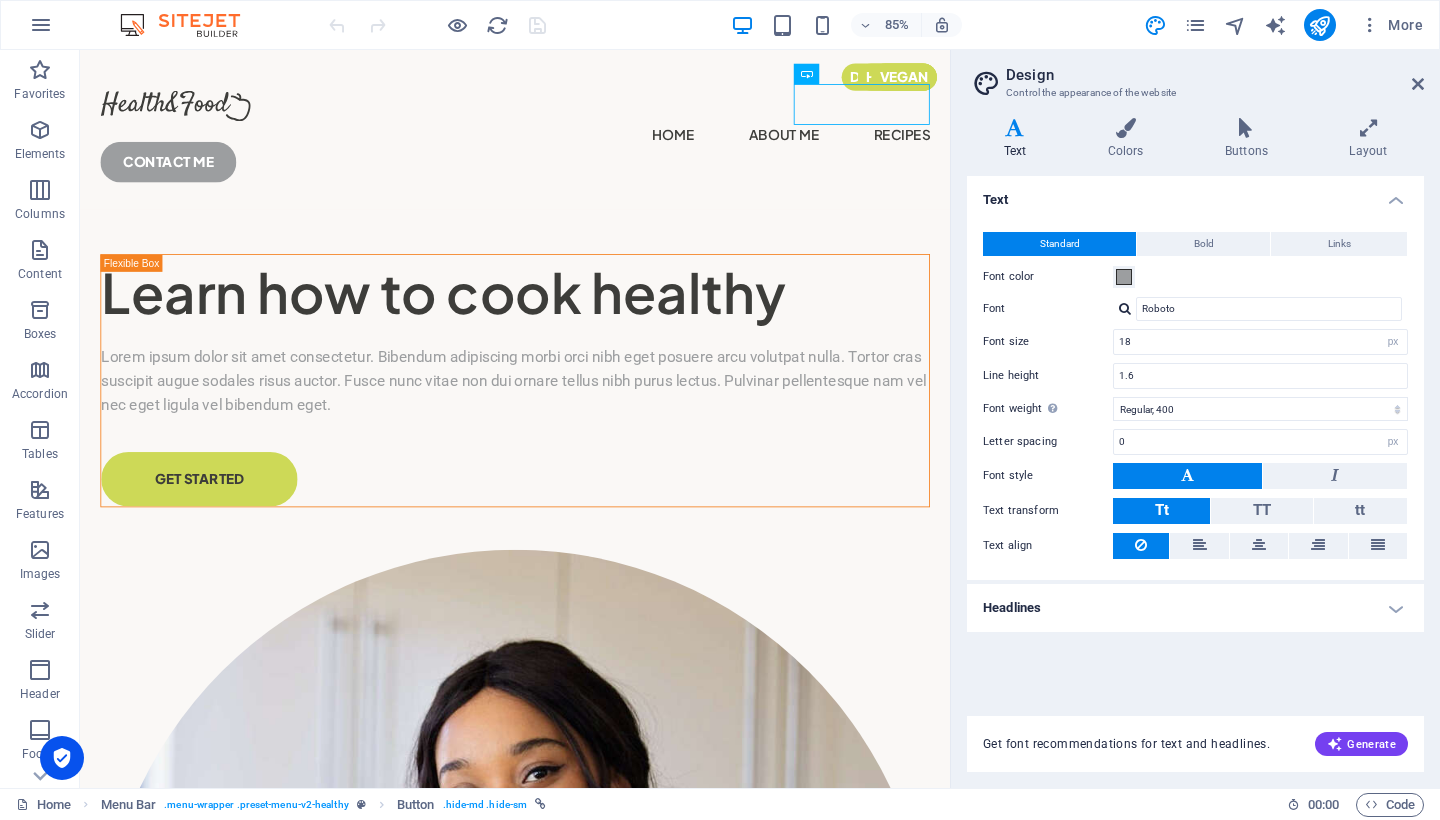 click on "Design Control the appearance of the website Variants  Text  Colors  Buttons  Layout Text Standard Bold Links Font color Font Roboto Font size 18 rem px Line height 1.6 Font weight To display the font weight correctly, it may need to be enabled.  Manage Fonts Thin, 100 Extra-light, 200 Light, 300 Regular, 400 Medium, 500 Semi-bold, 600 Bold, 700 Extra-bold, 800 Black, 900 Letter spacing 0 rem px Font style Text transform Tt TT tt Text align Font weight To display the font weight correctly, it may need to be enabled.  Manage Fonts Thin, 100 Extra-light, 200 Light, 300 Regular, 400 Medium, 500 Semi-bold, 600 Bold, 700 Extra-bold, 800 Black, 900 Default Hover / Active Font color Font color Decoration None Decoration None Transition duration 0.3 s Transition function Ease Ease In Ease Out Ease In/Ease Out Linear Headlines All H1 / Textlogo H2 H3 H4 H5 H6 Font color Font Plus Jakarta Sans Line height 1.4 Font weight To display the font weight correctly, it may need to be enabled.  Manage Fonts Thin, 100 Light, 300" at bounding box center [1195, 419] 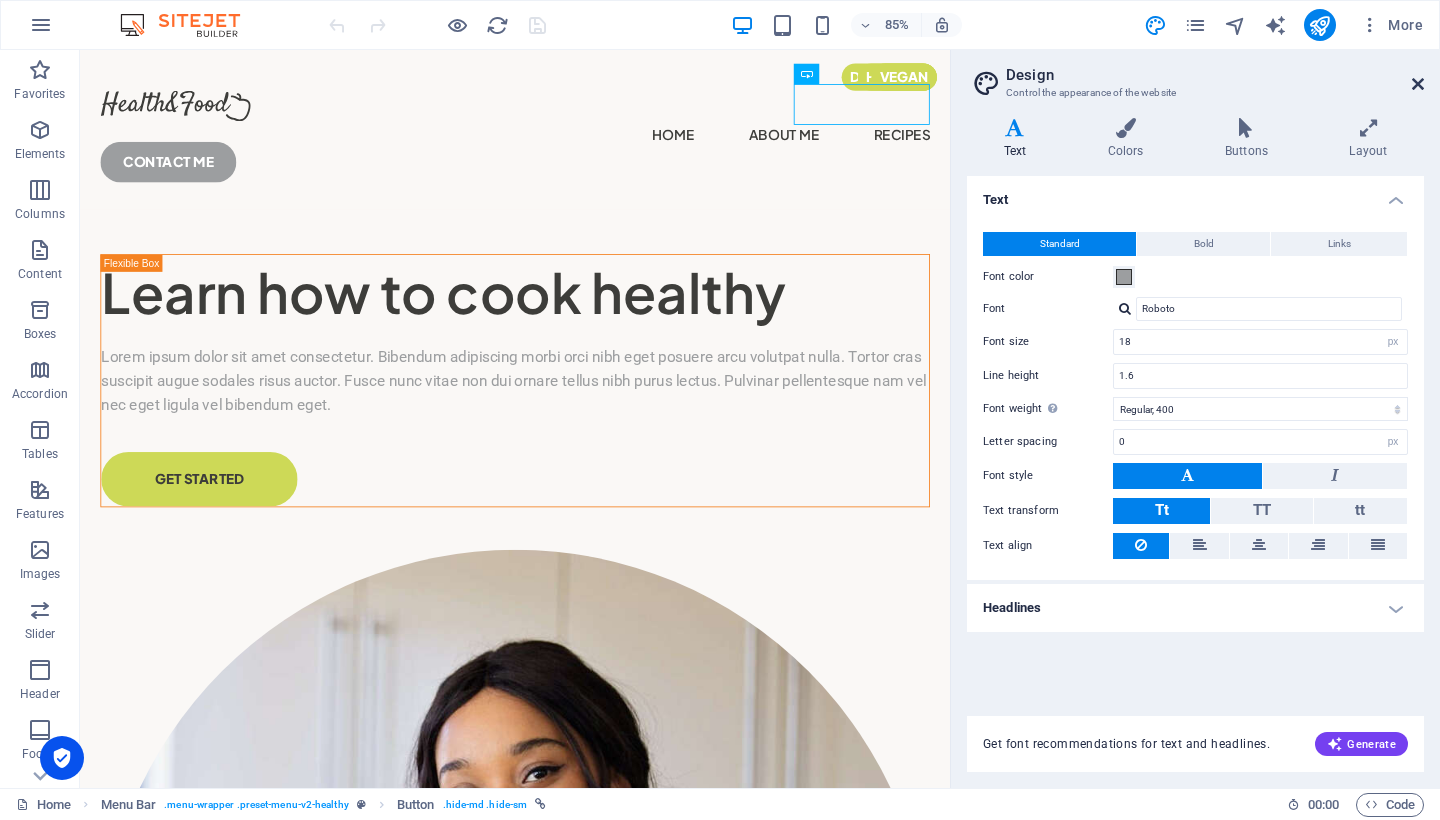 click at bounding box center (1418, 84) 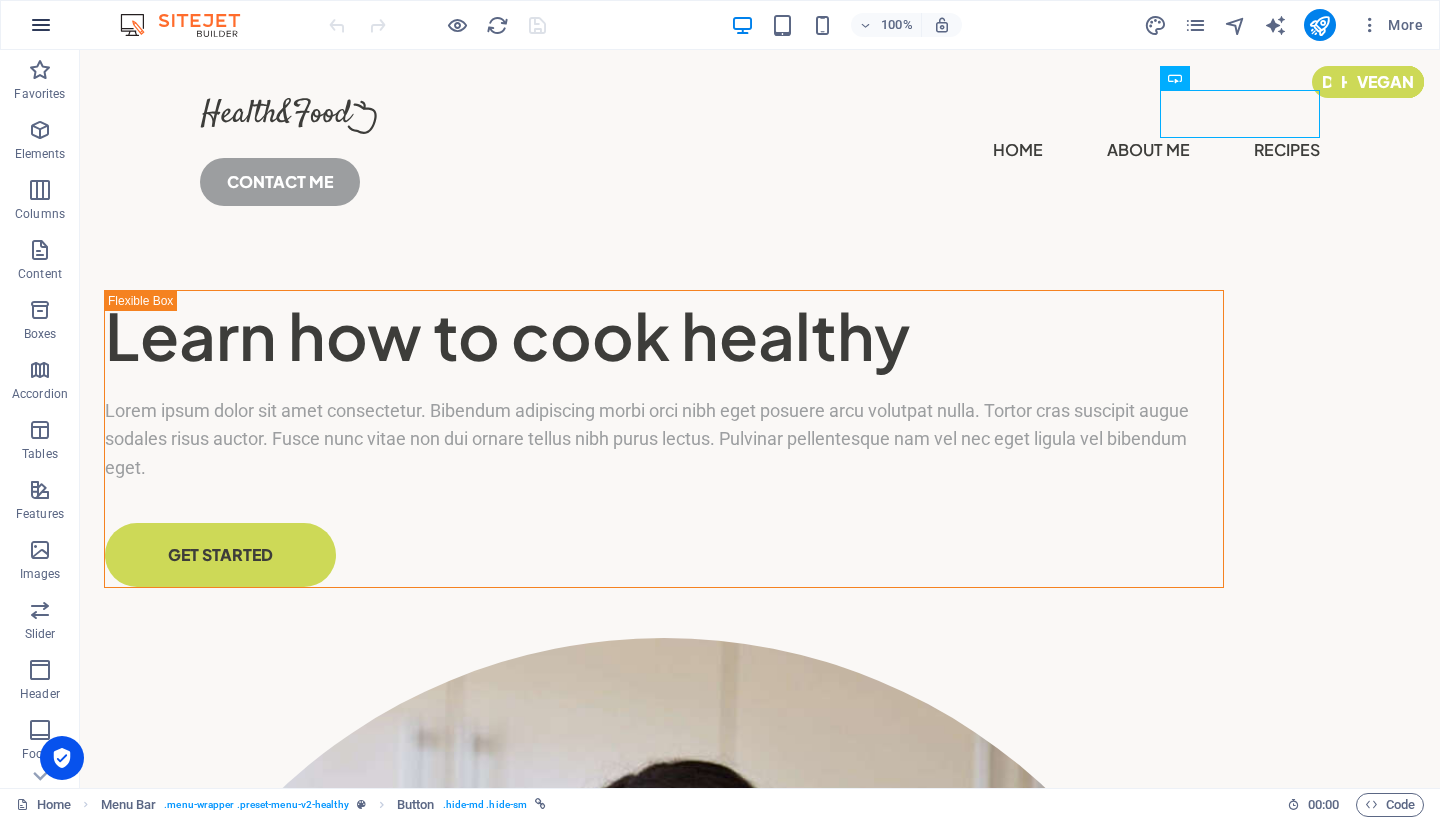click at bounding box center (41, 25) 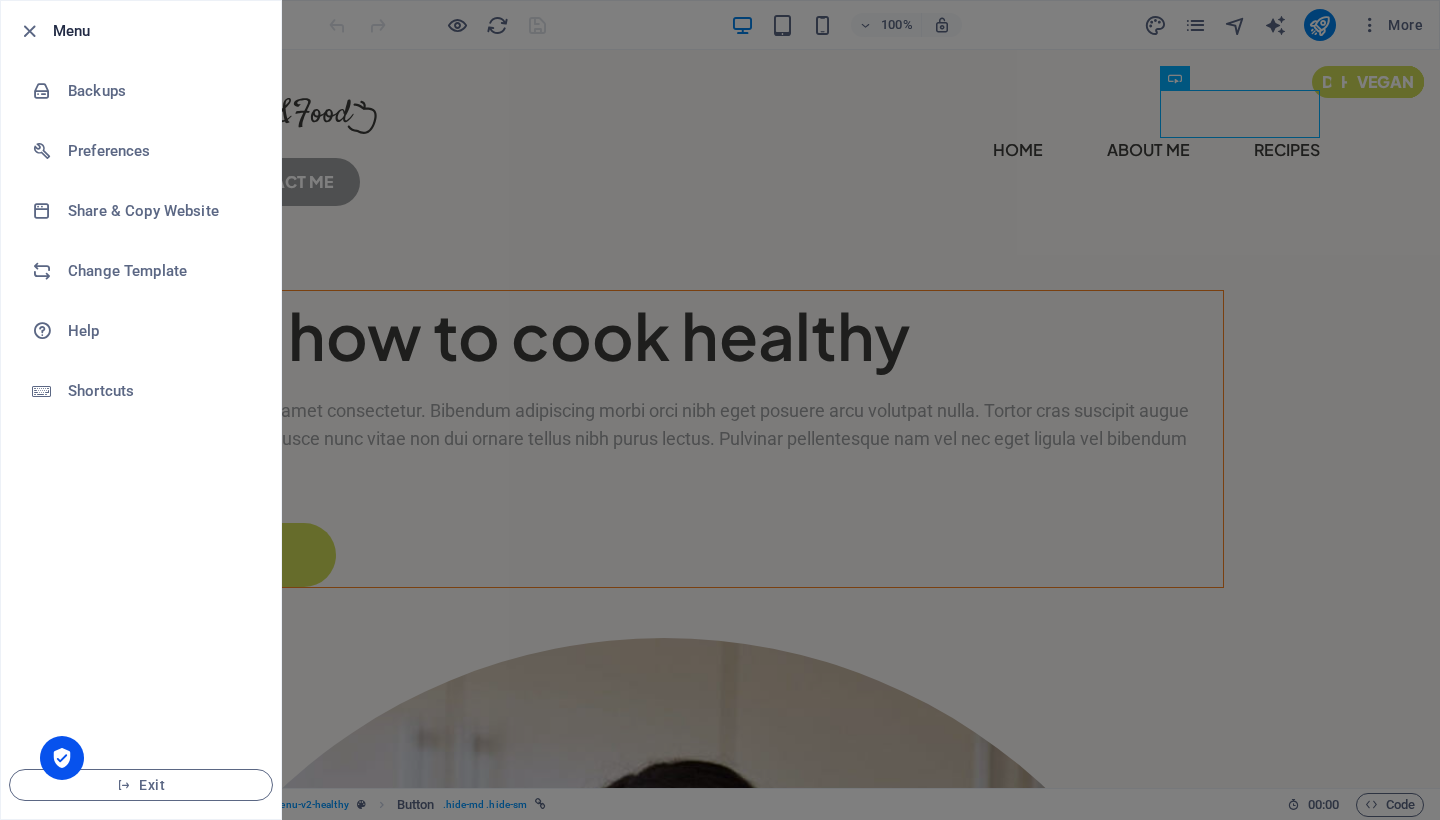 click at bounding box center [720, 410] 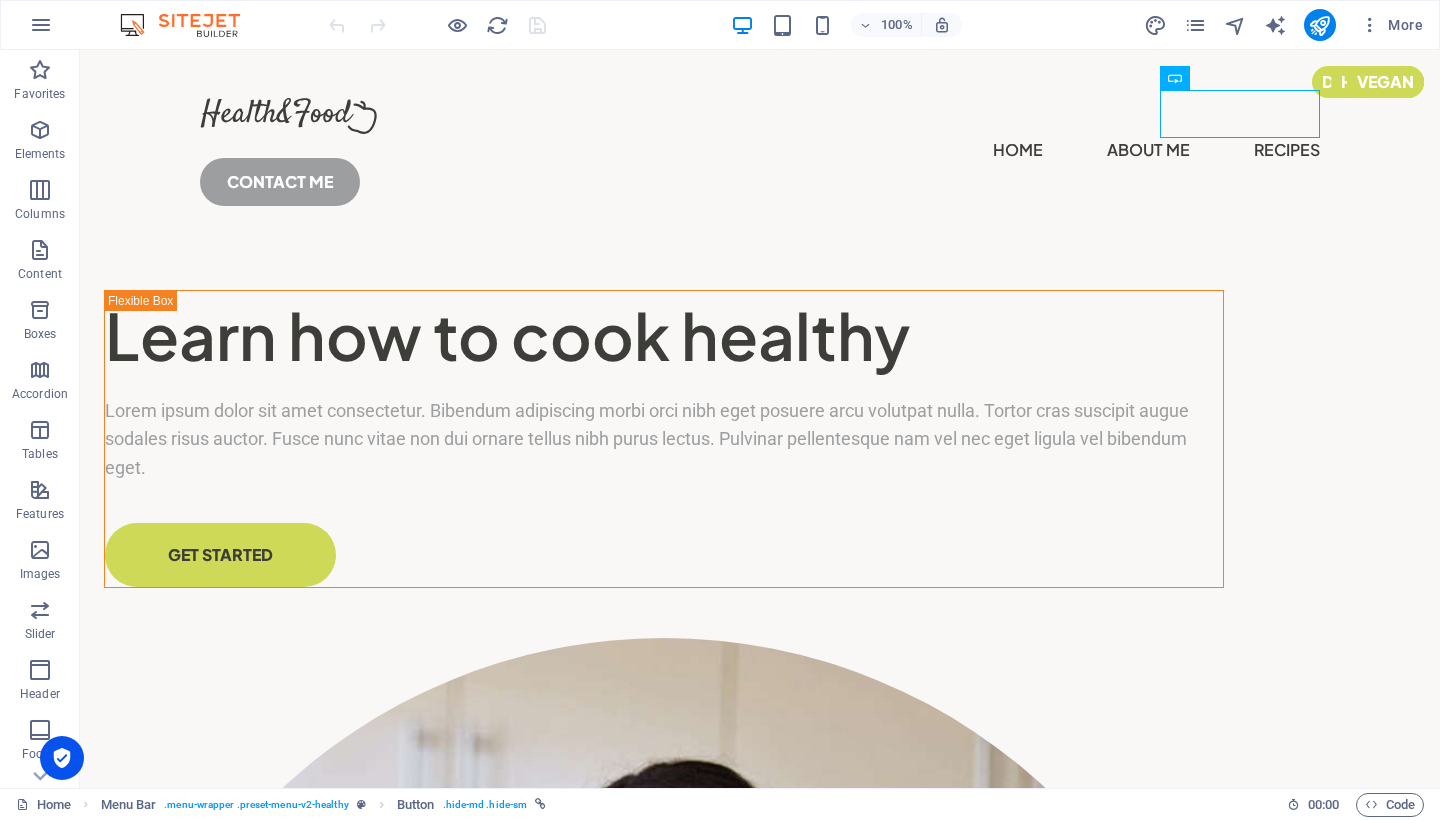 type 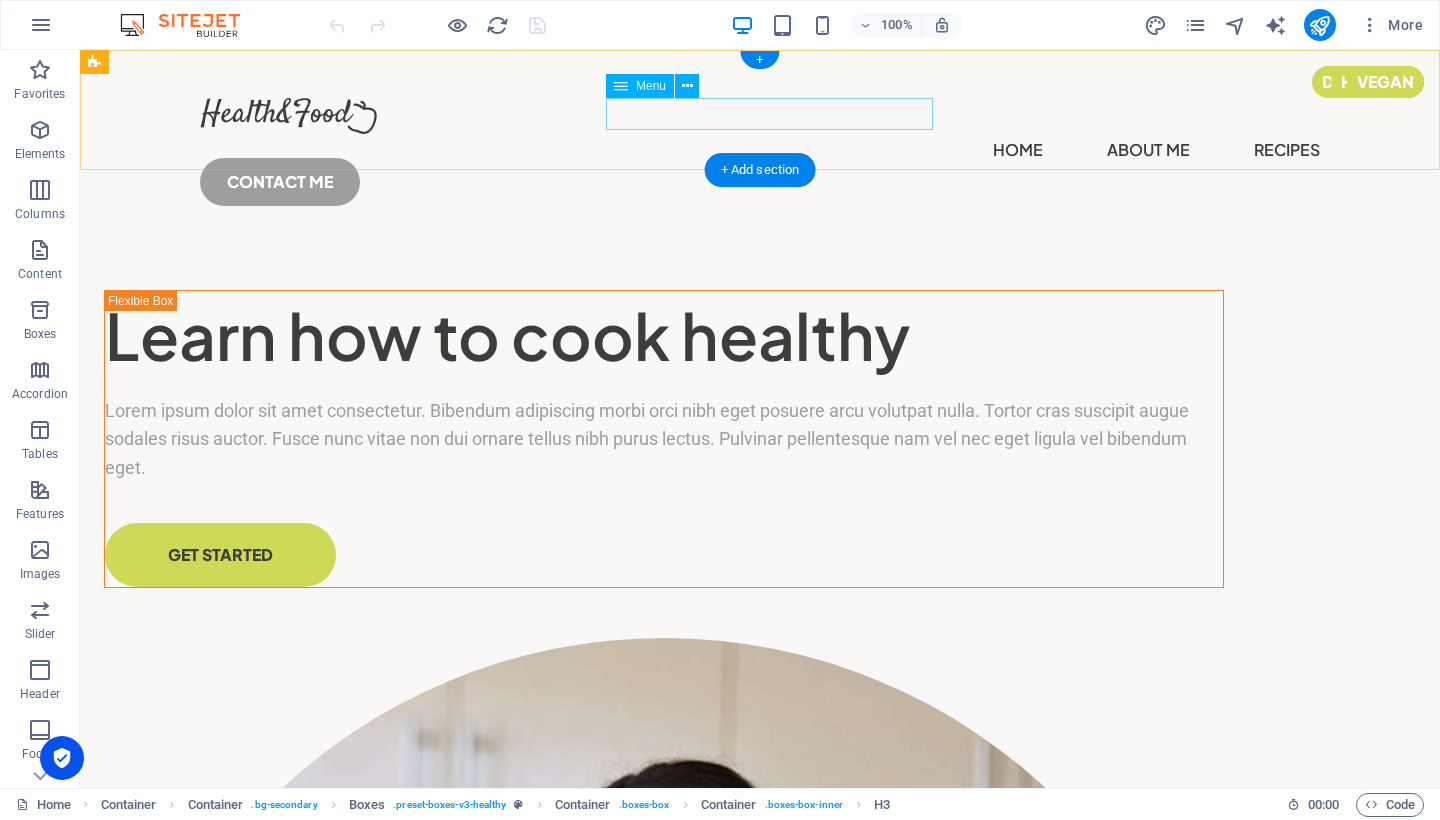 click on "Home About Me Recipes" at bounding box center (760, 150) 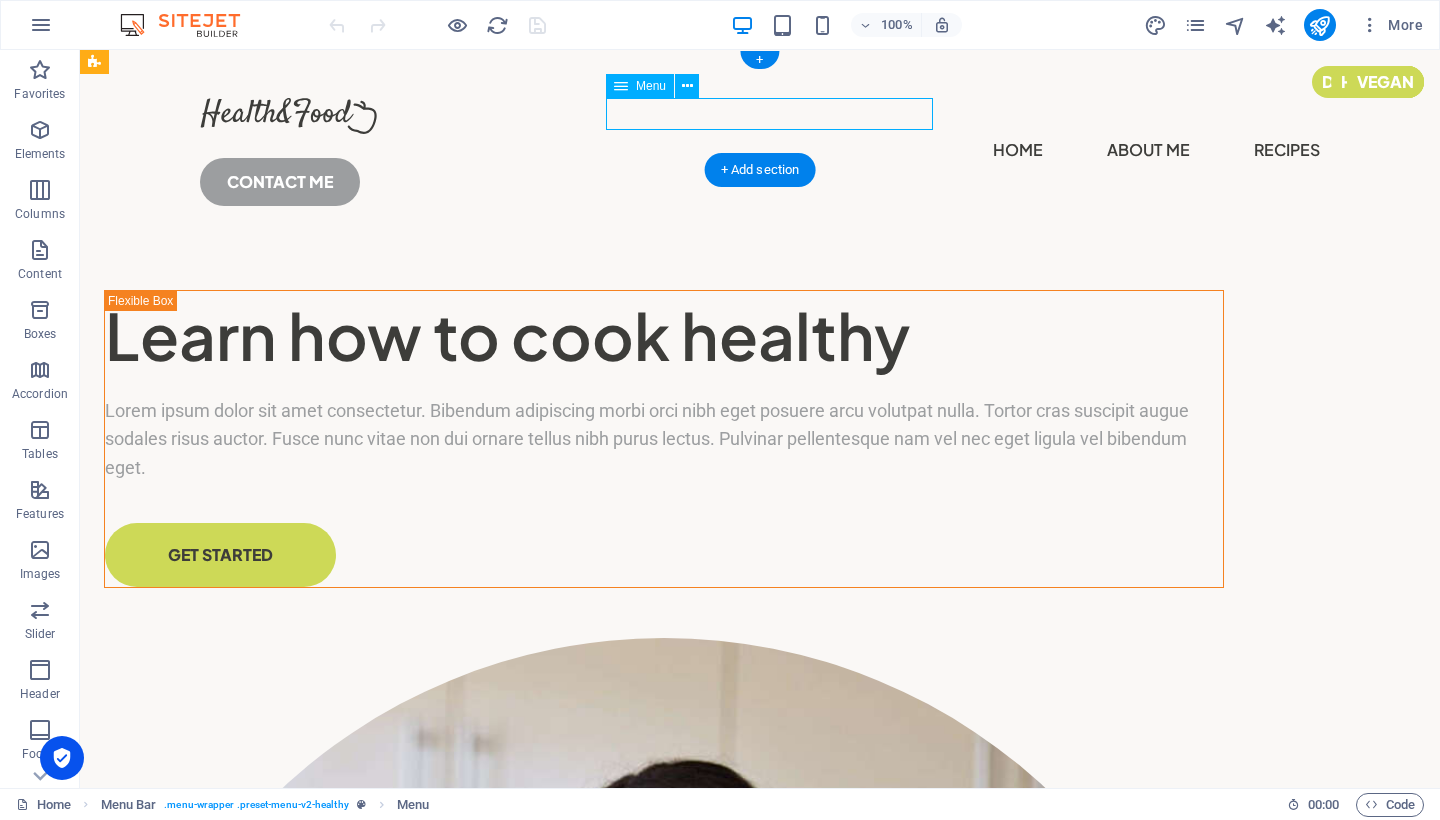 click on "Home About Me Recipes" at bounding box center [760, 150] 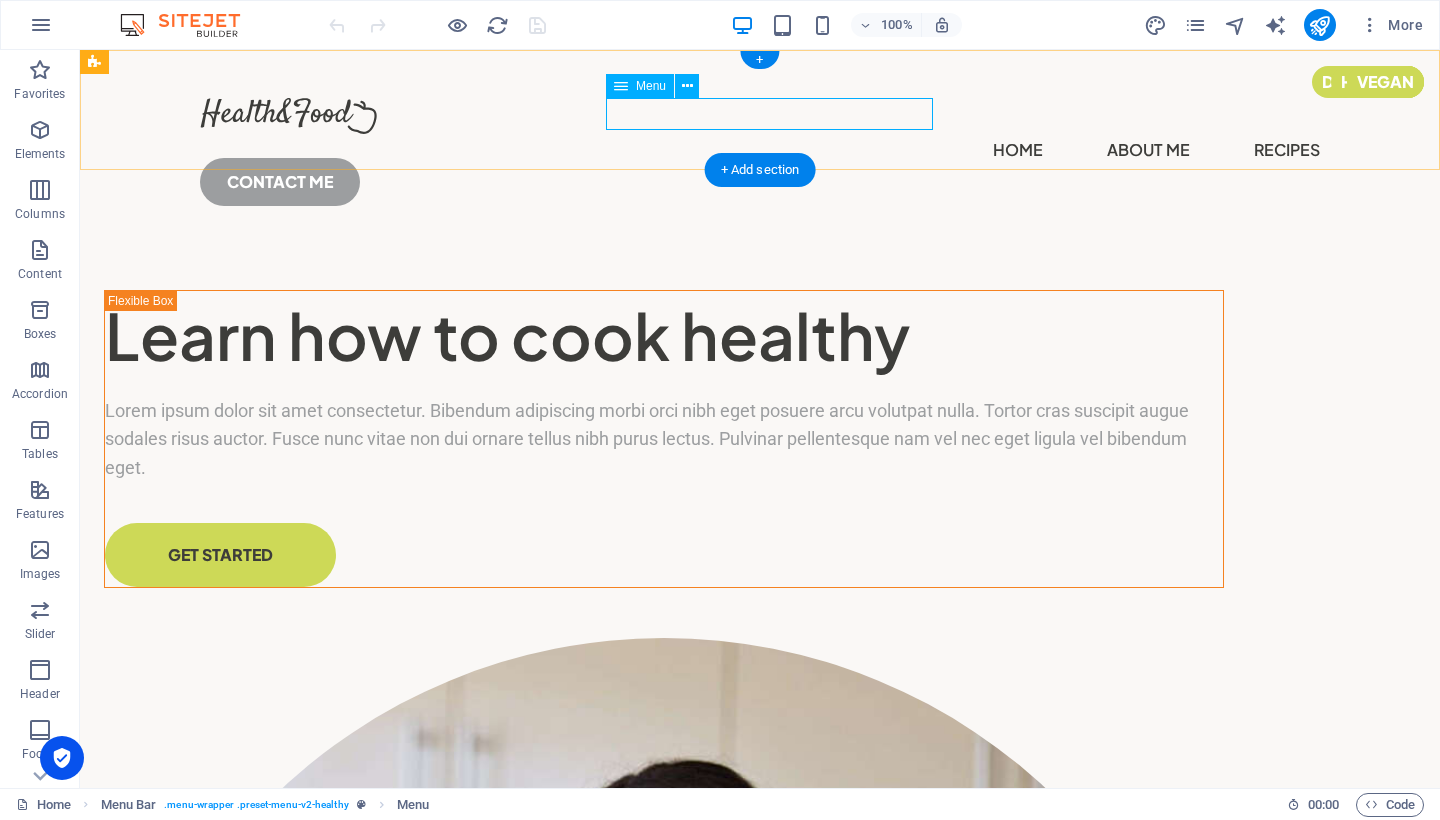 click on "Home About Me Recipes" at bounding box center (760, 150) 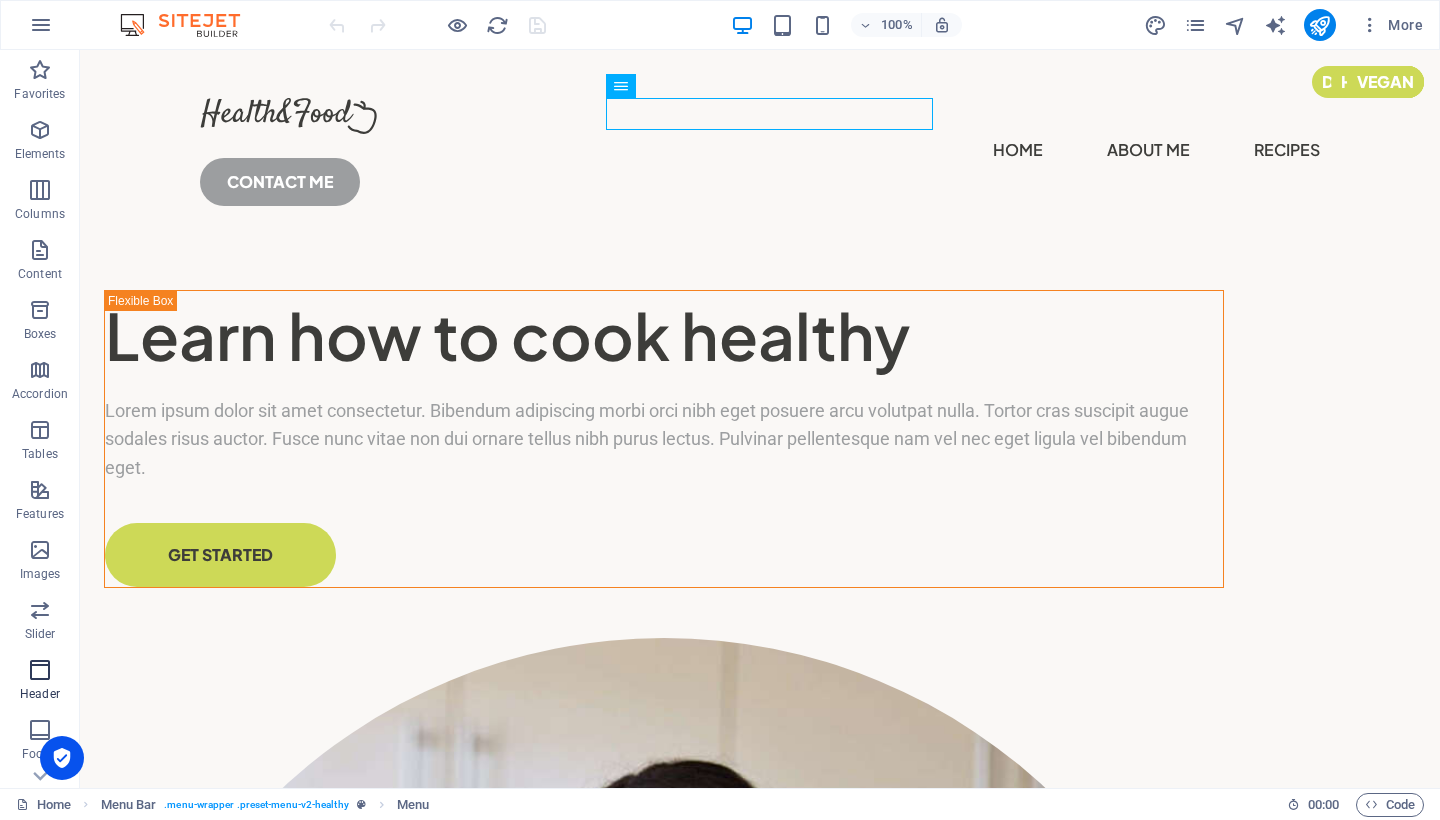 click at bounding box center (40, 670) 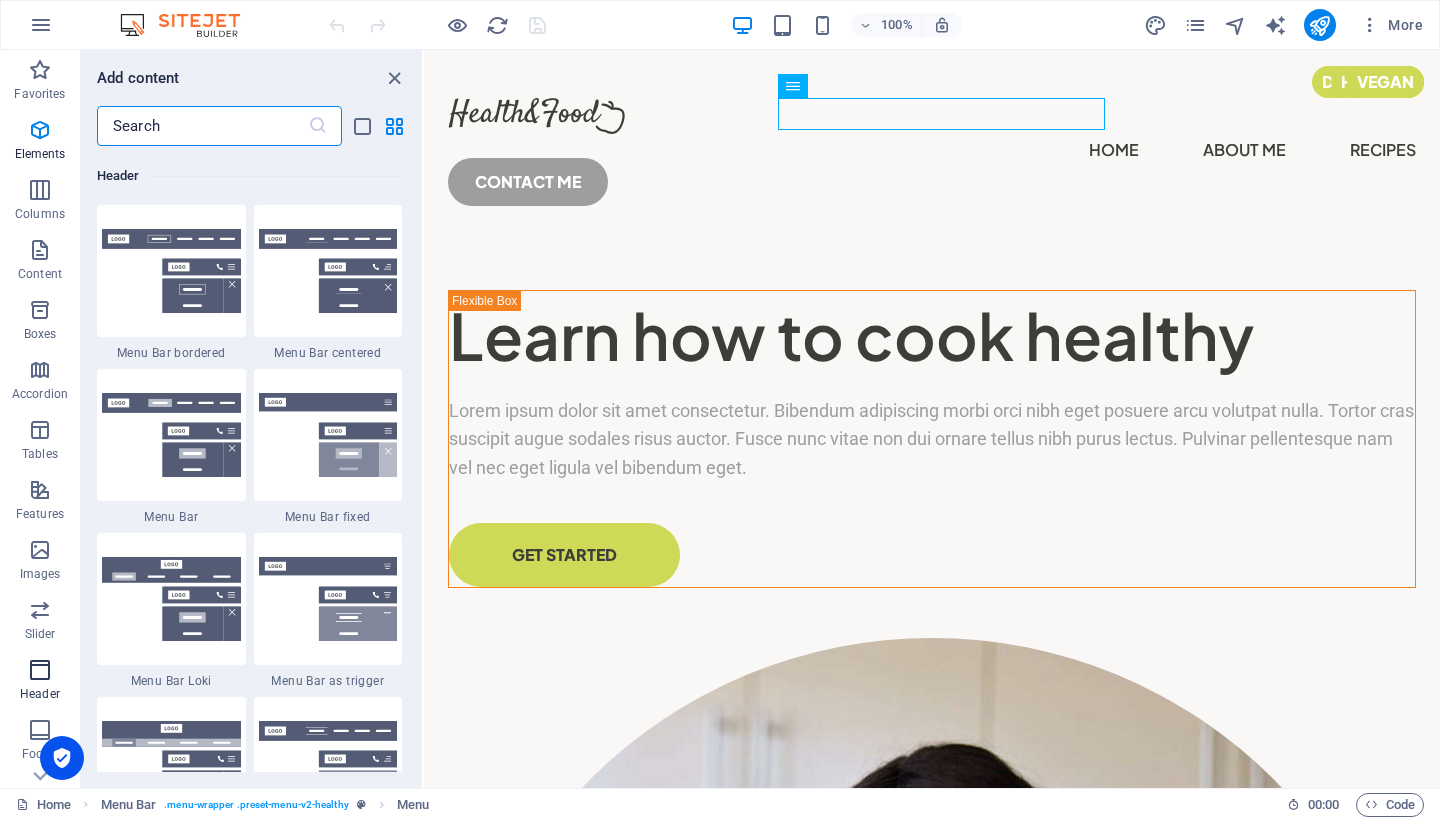 scroll, scrollTop: 11878, scrollLeft: 0, axis: vertical 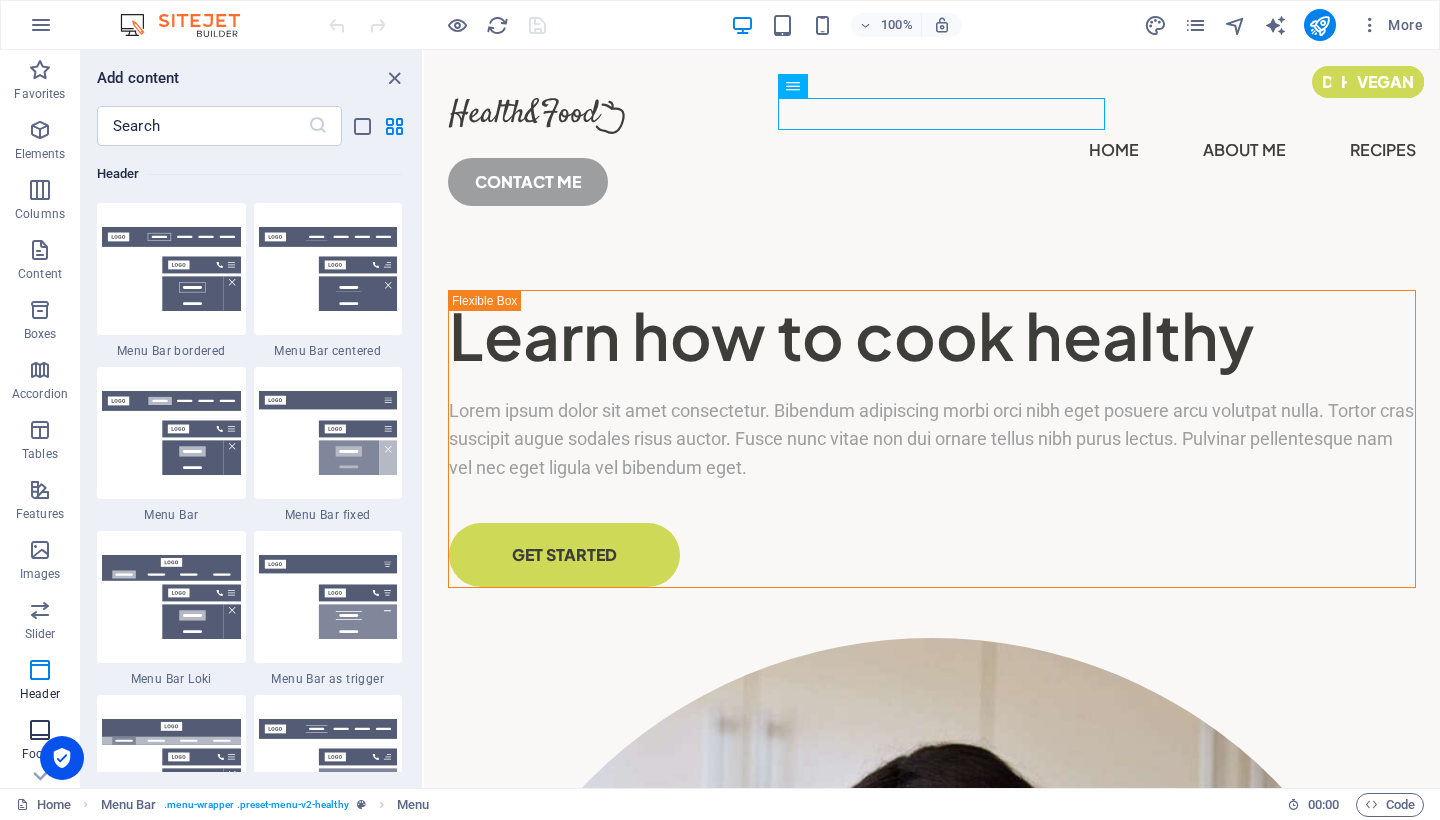 click at bounding box center (40, 730) 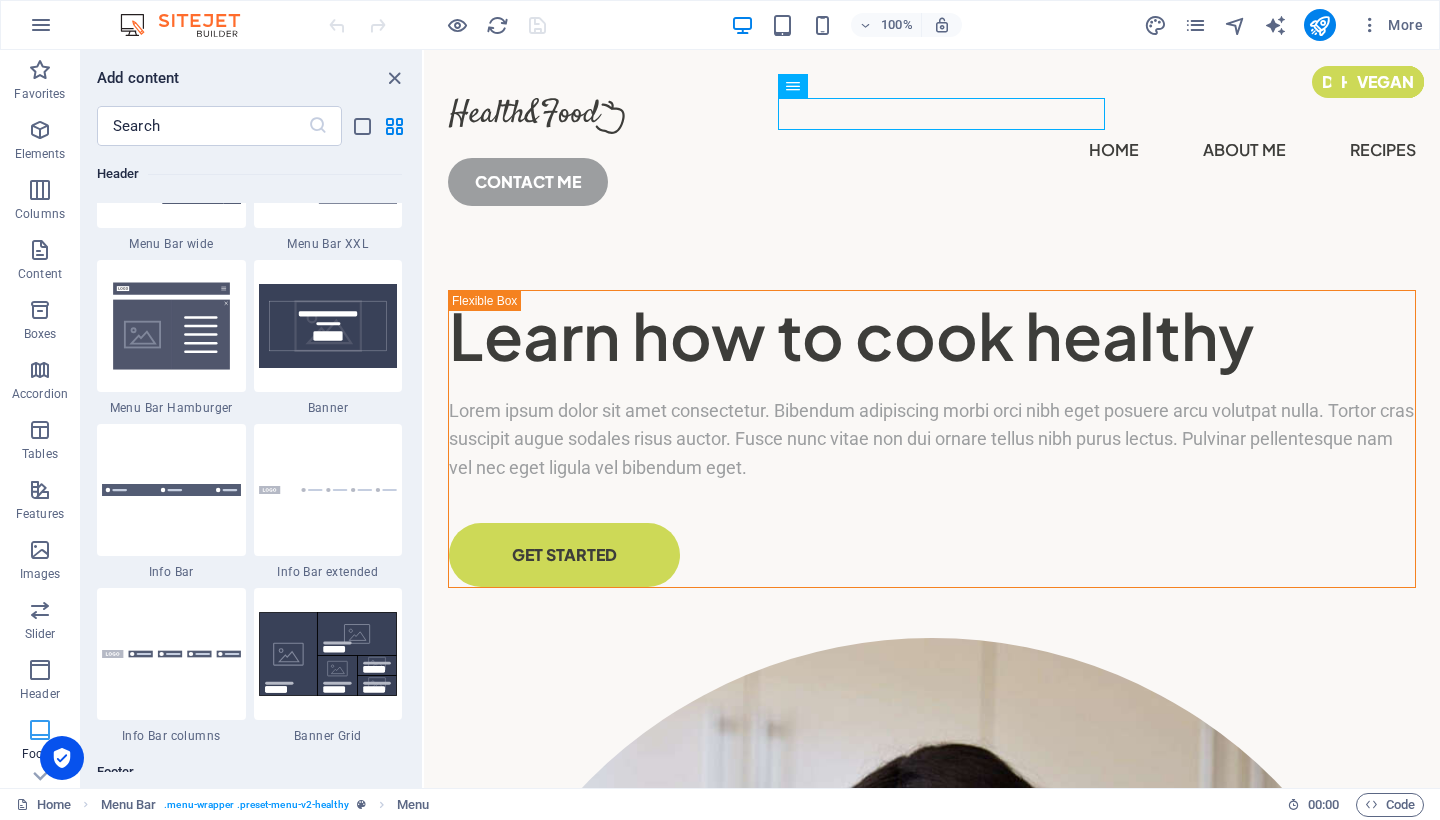 scroll, scrollTop: 13075, scrollLeft: 0, axis: vertical 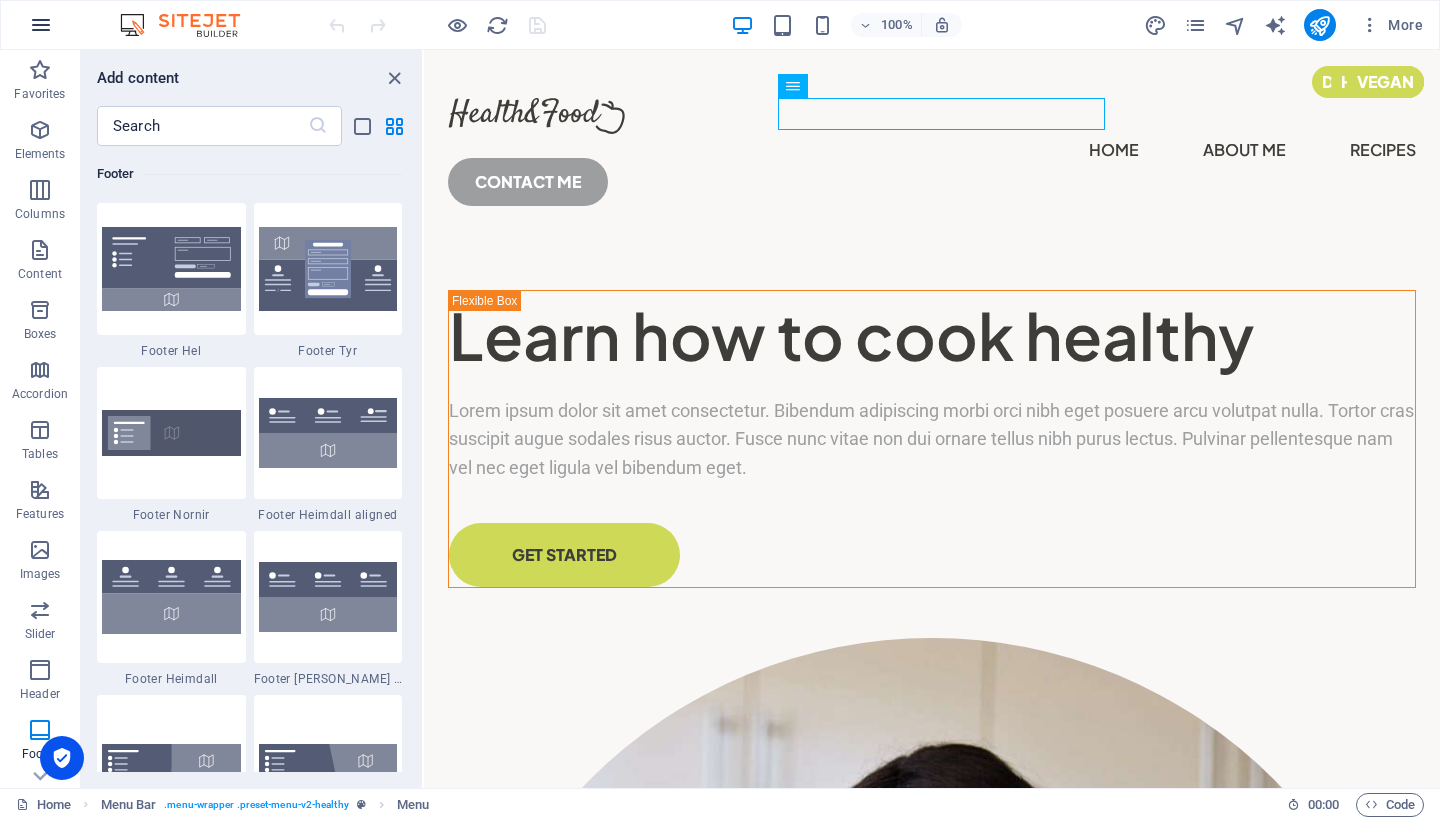 click at bounding box center [41, 25] 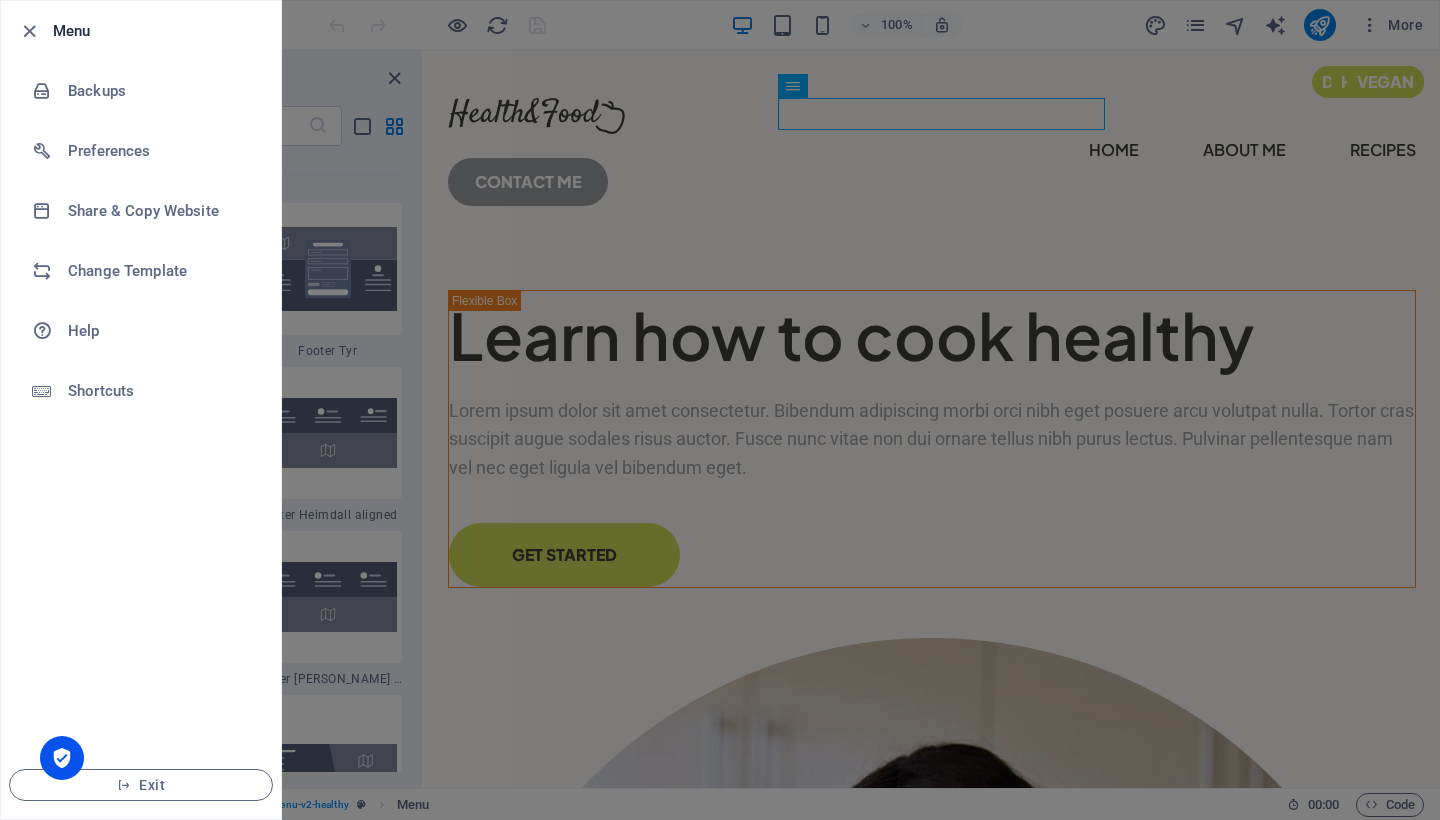 click at bounding box center (720, 410) 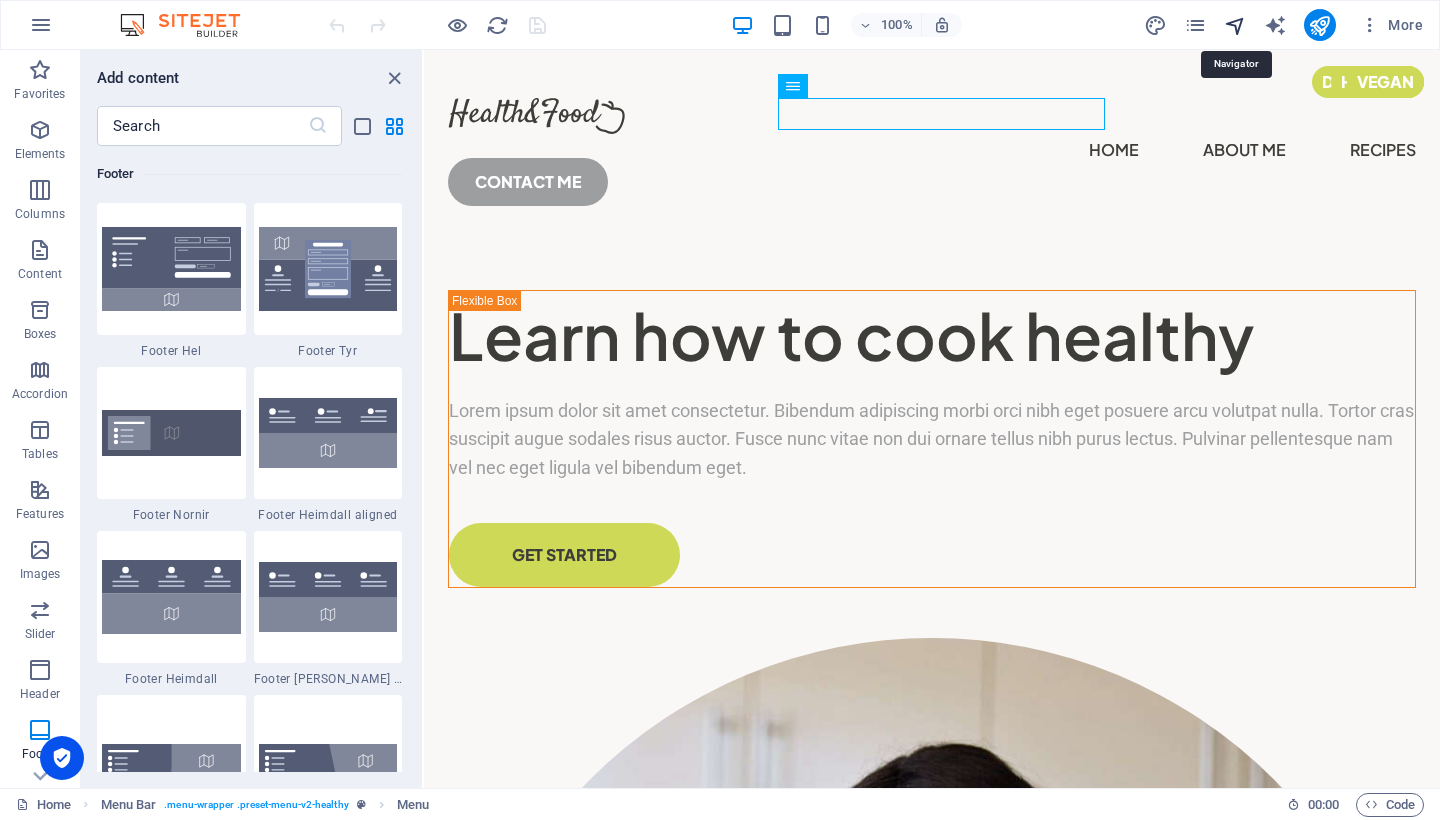 click at bounding box center [1235, 25] 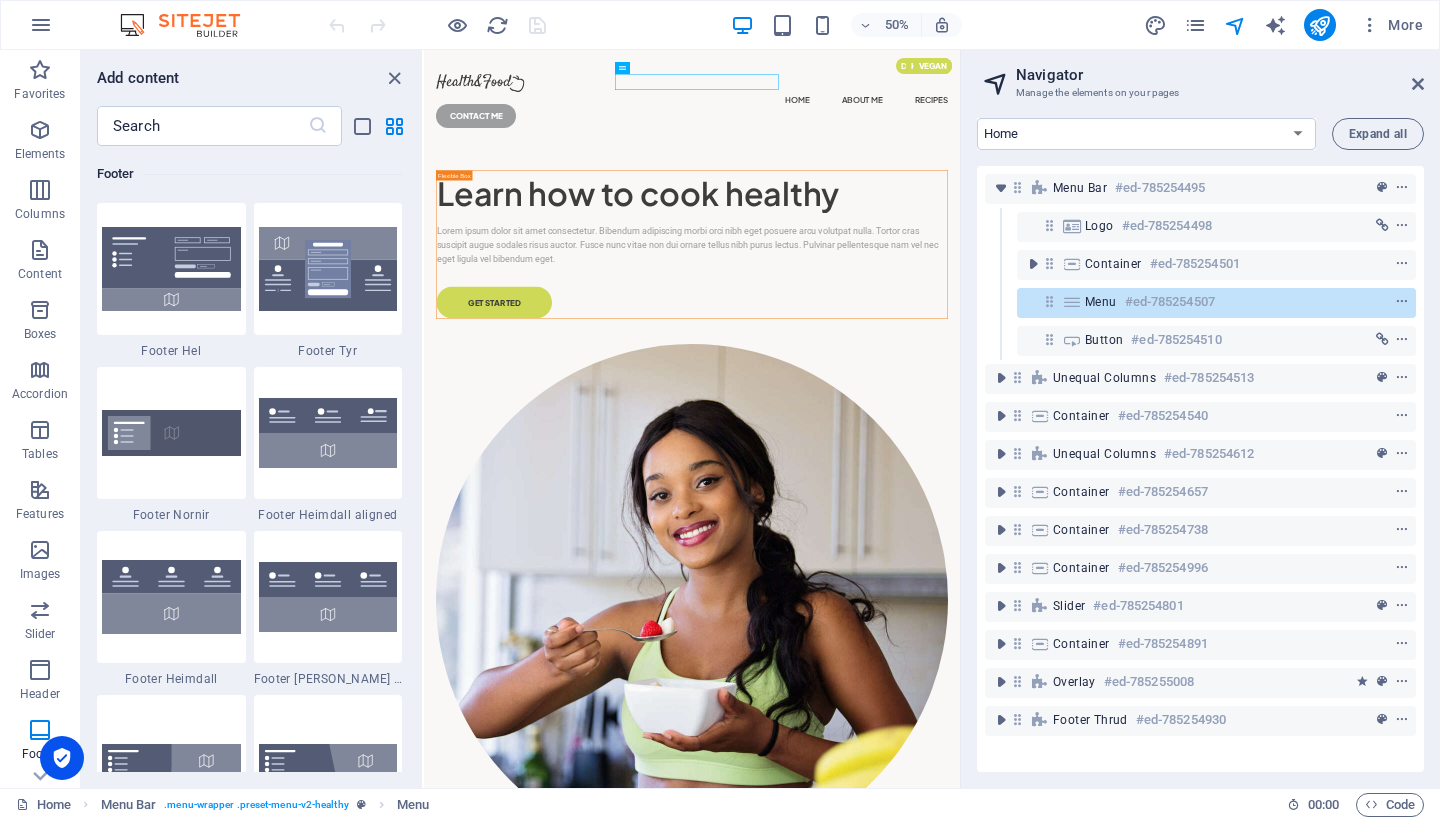 click at bounding box center (190, 25) 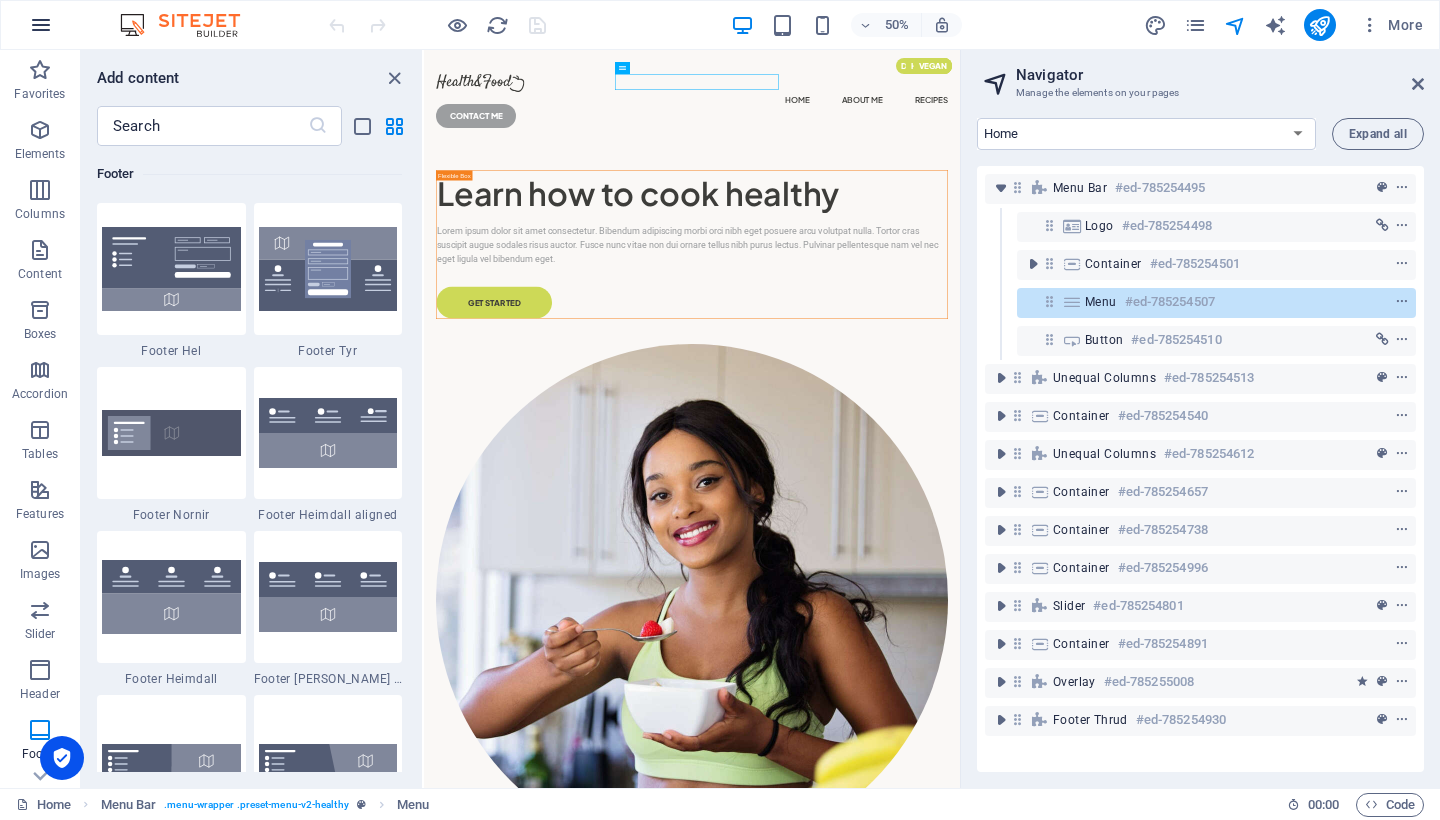 click at bounding box center (41, 25) 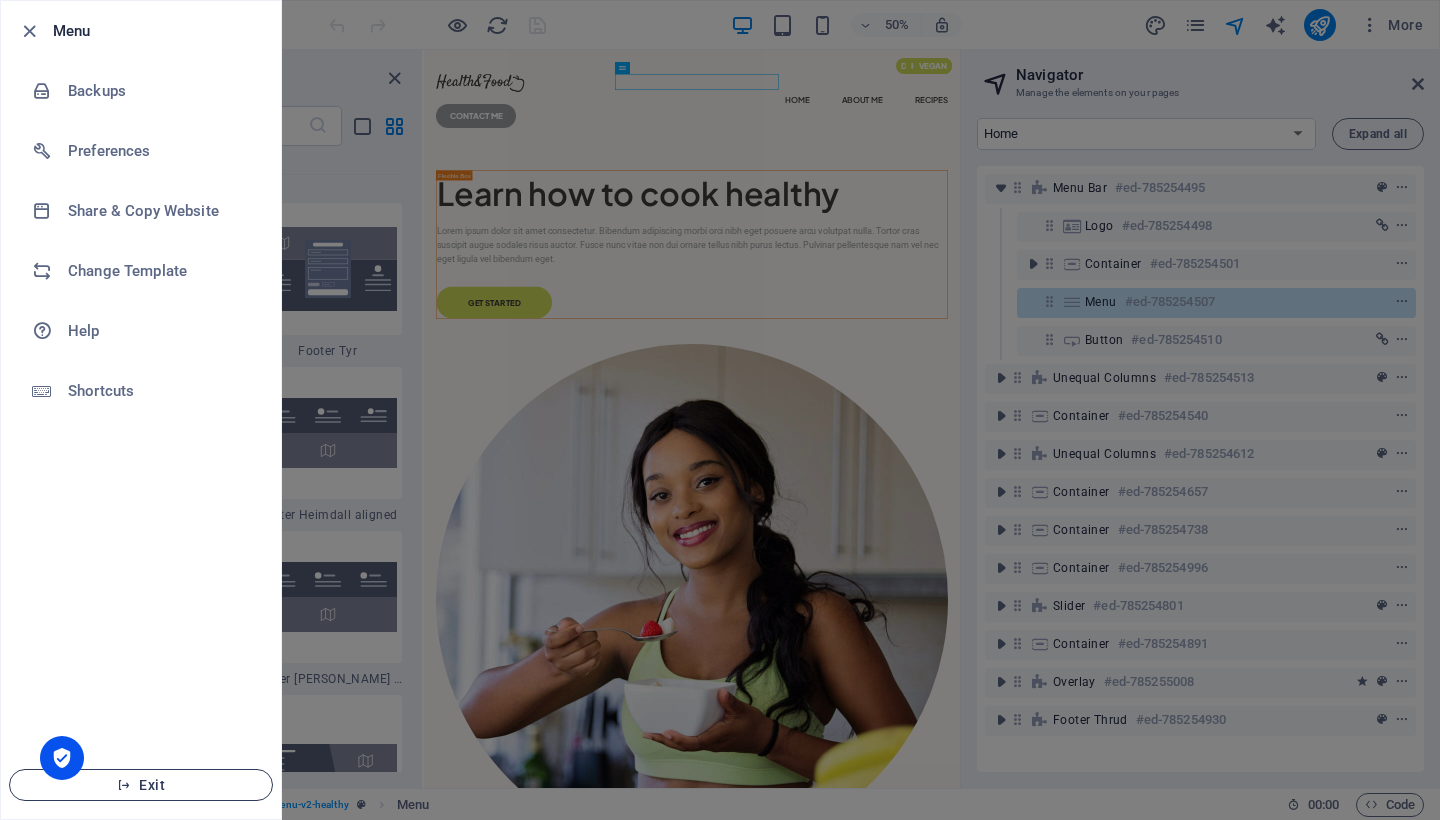 click on "Exit" at bounding box center [141, 785] 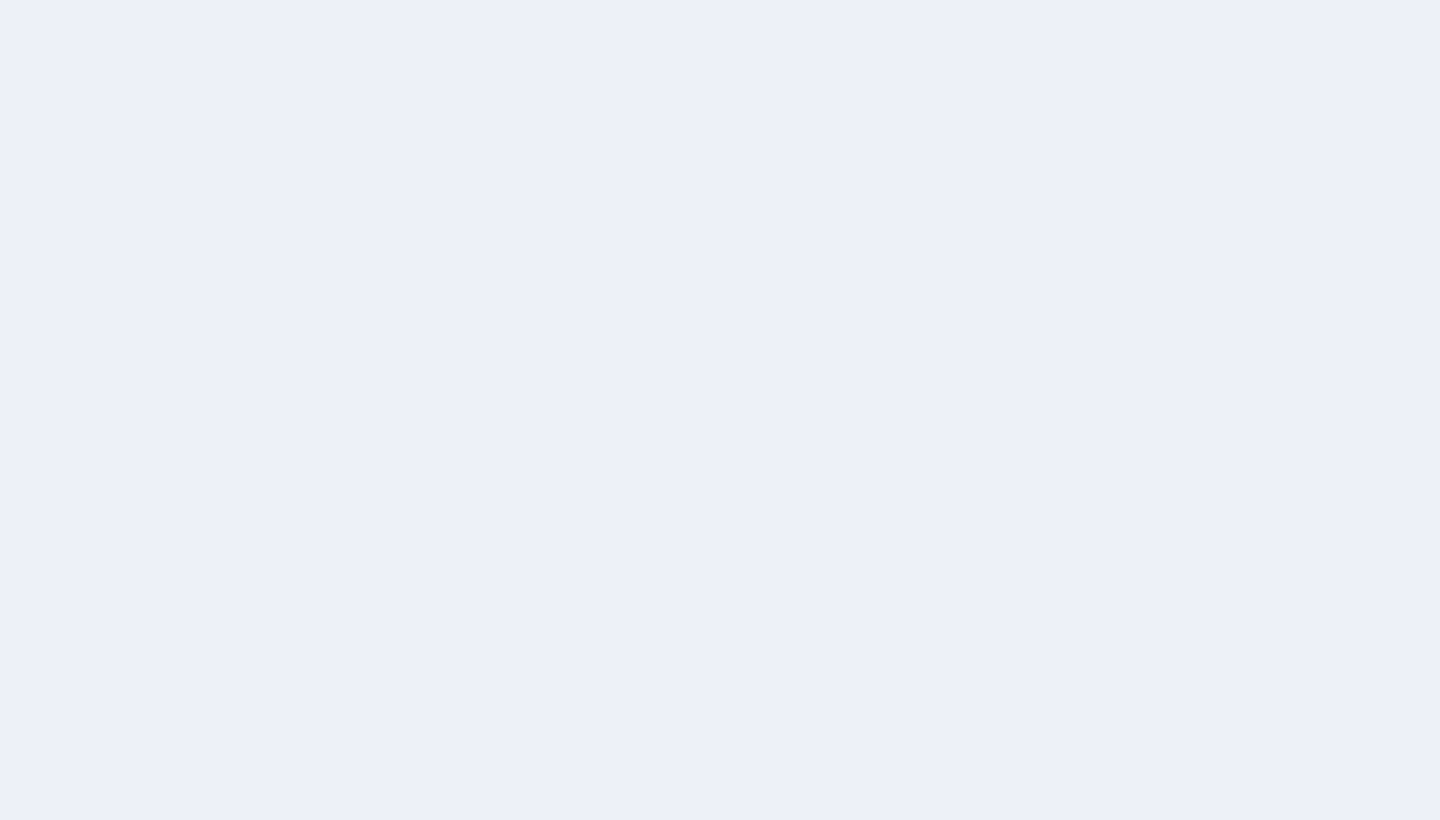 scroll, scrollTop: 0, scrollLeft: 0, axis: both 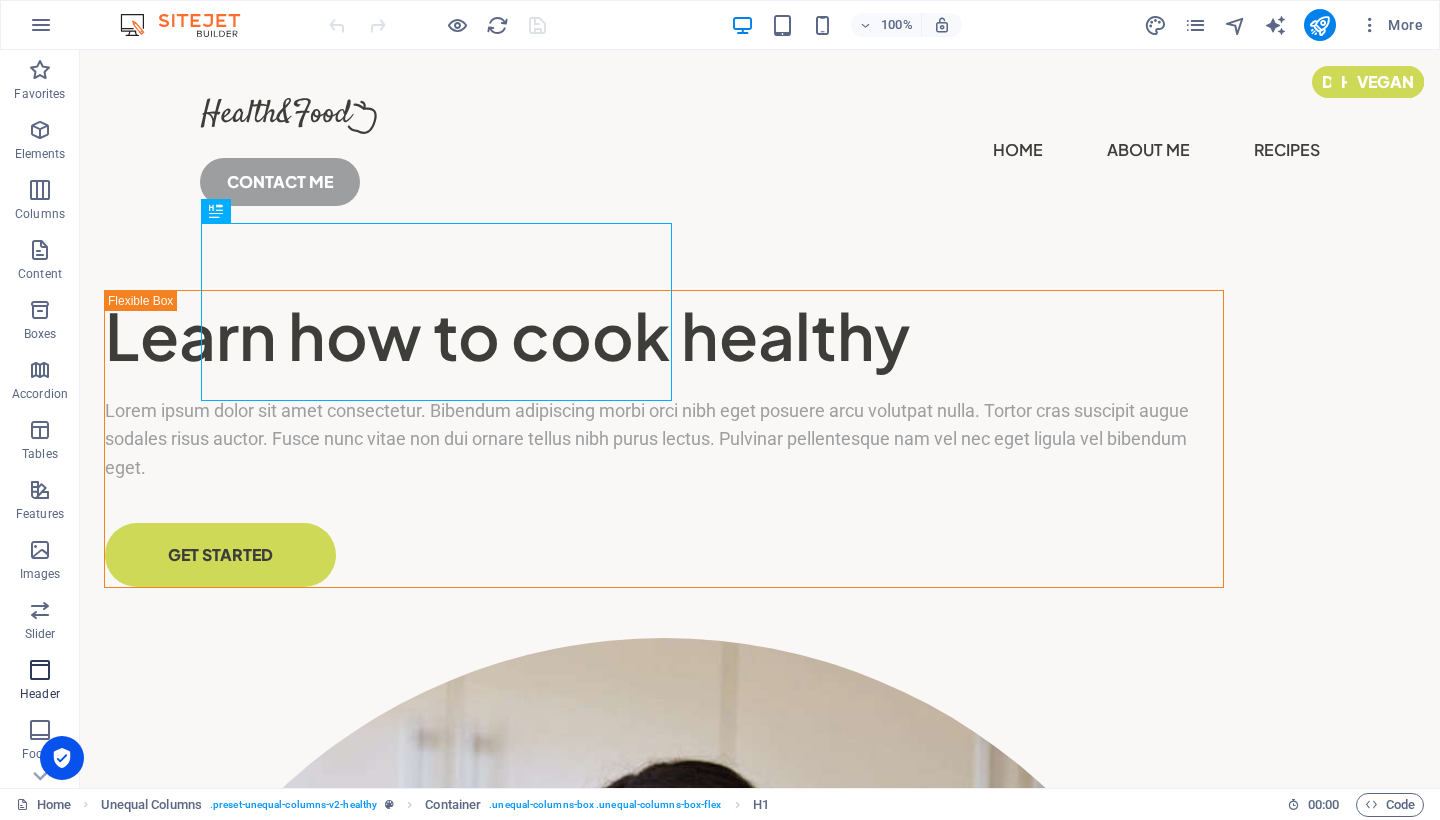 click at bounding box center (40, 670) 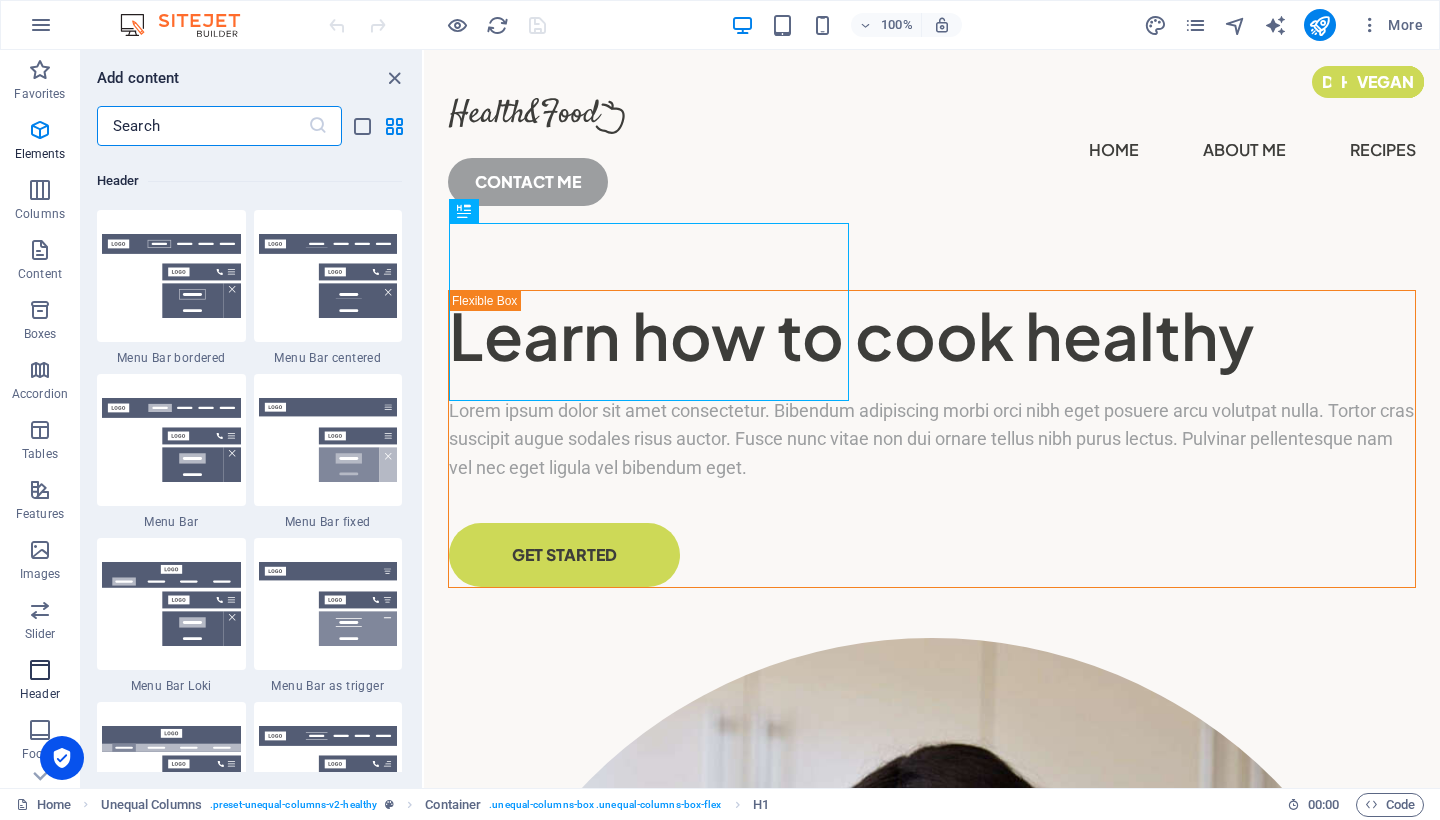 scroll, scrollTop: 11878, scrollLeft: 0, axis: vertical 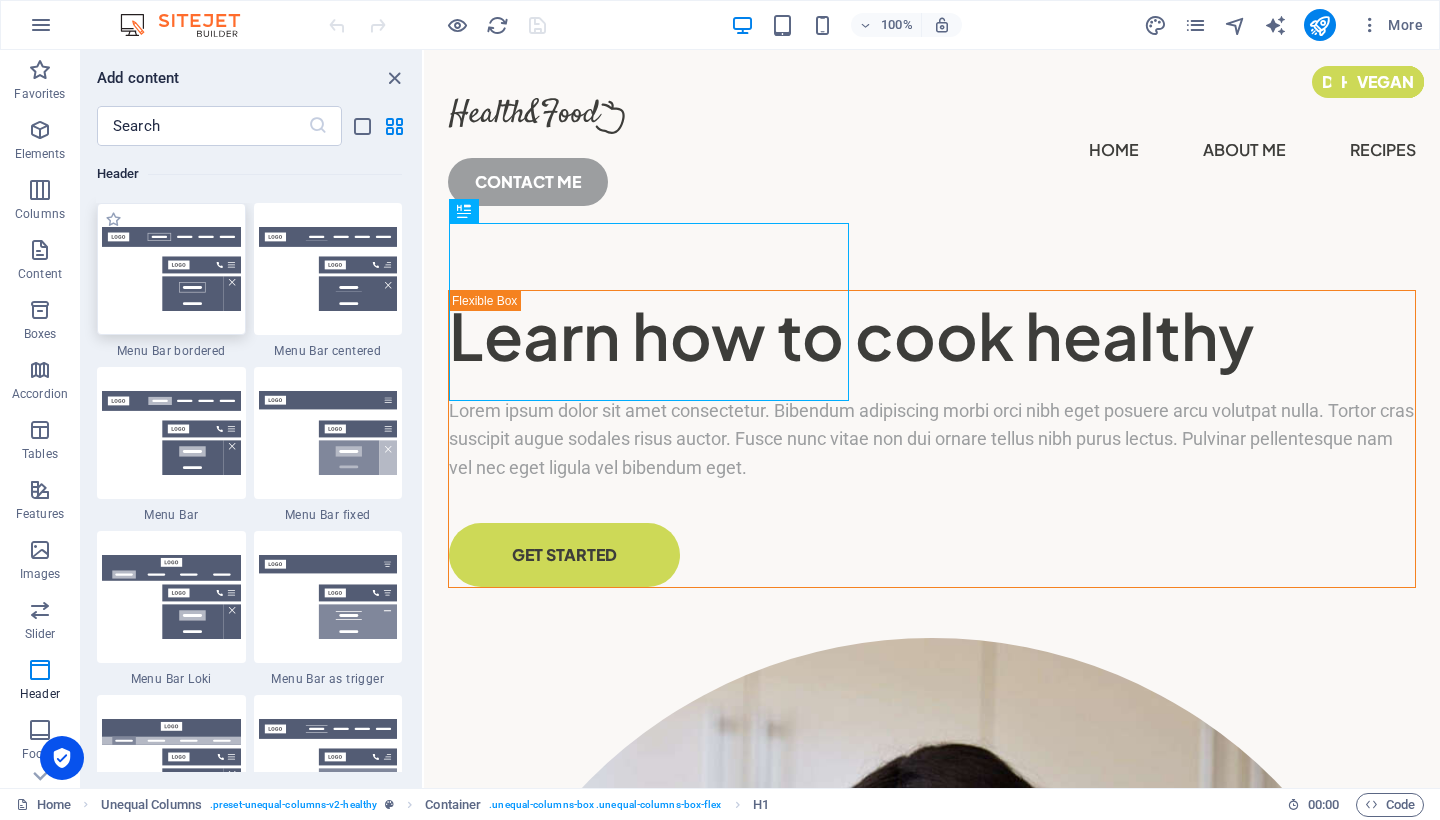 click at bounding box center (171, 269) 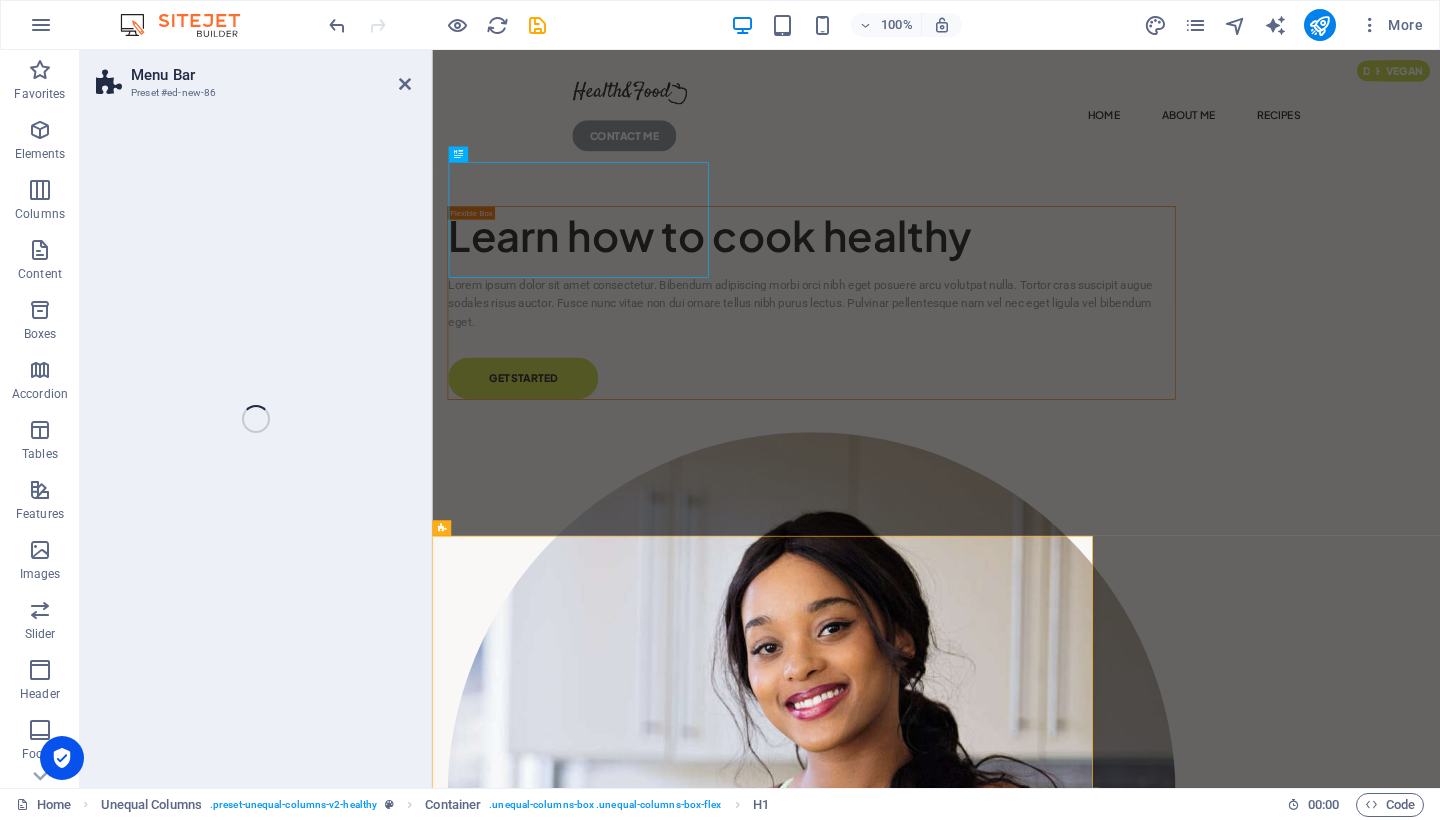 select on "rem" 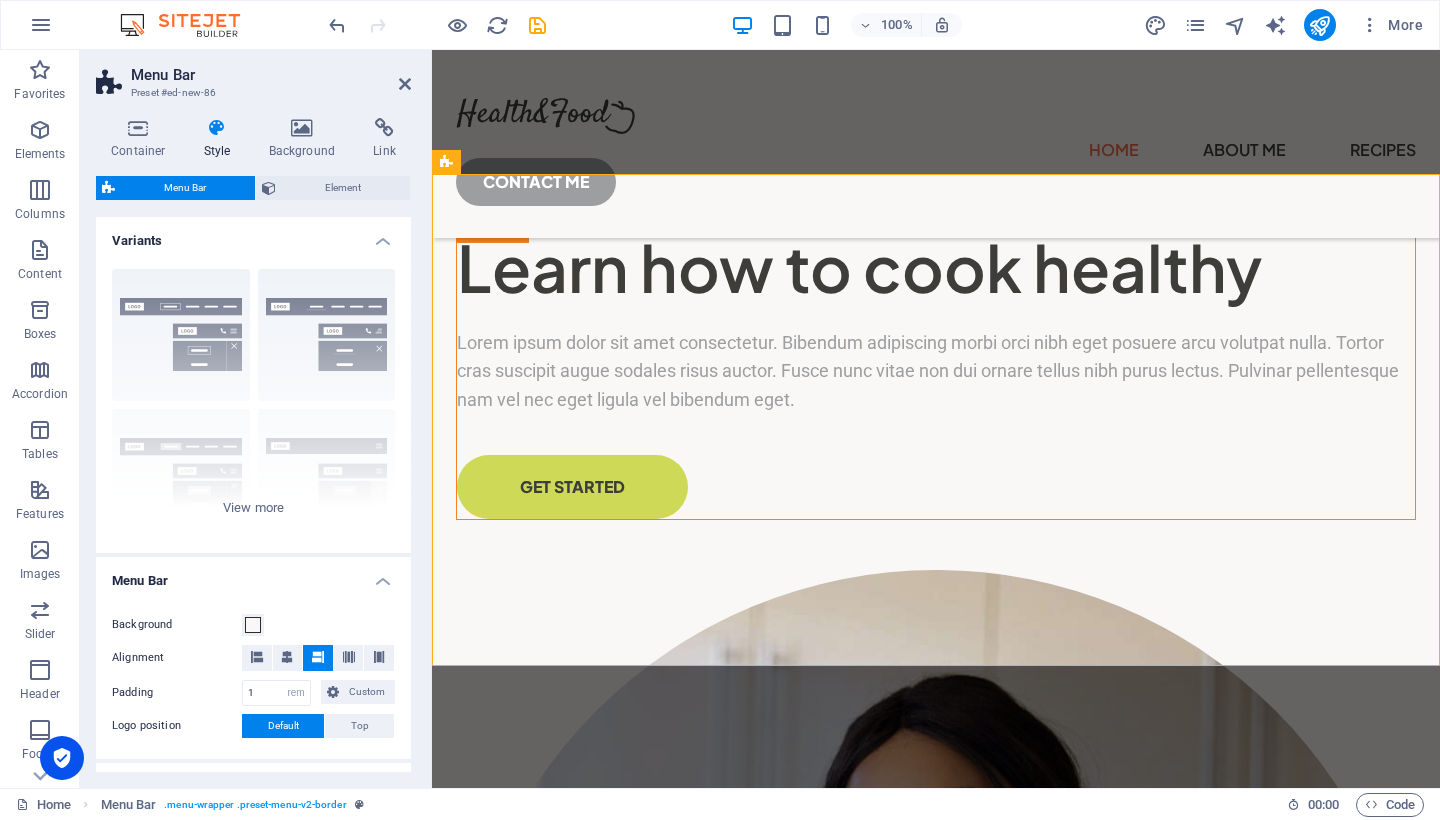 scroll, scrollTop: 713, scrollLeft: 0, axis: vertical 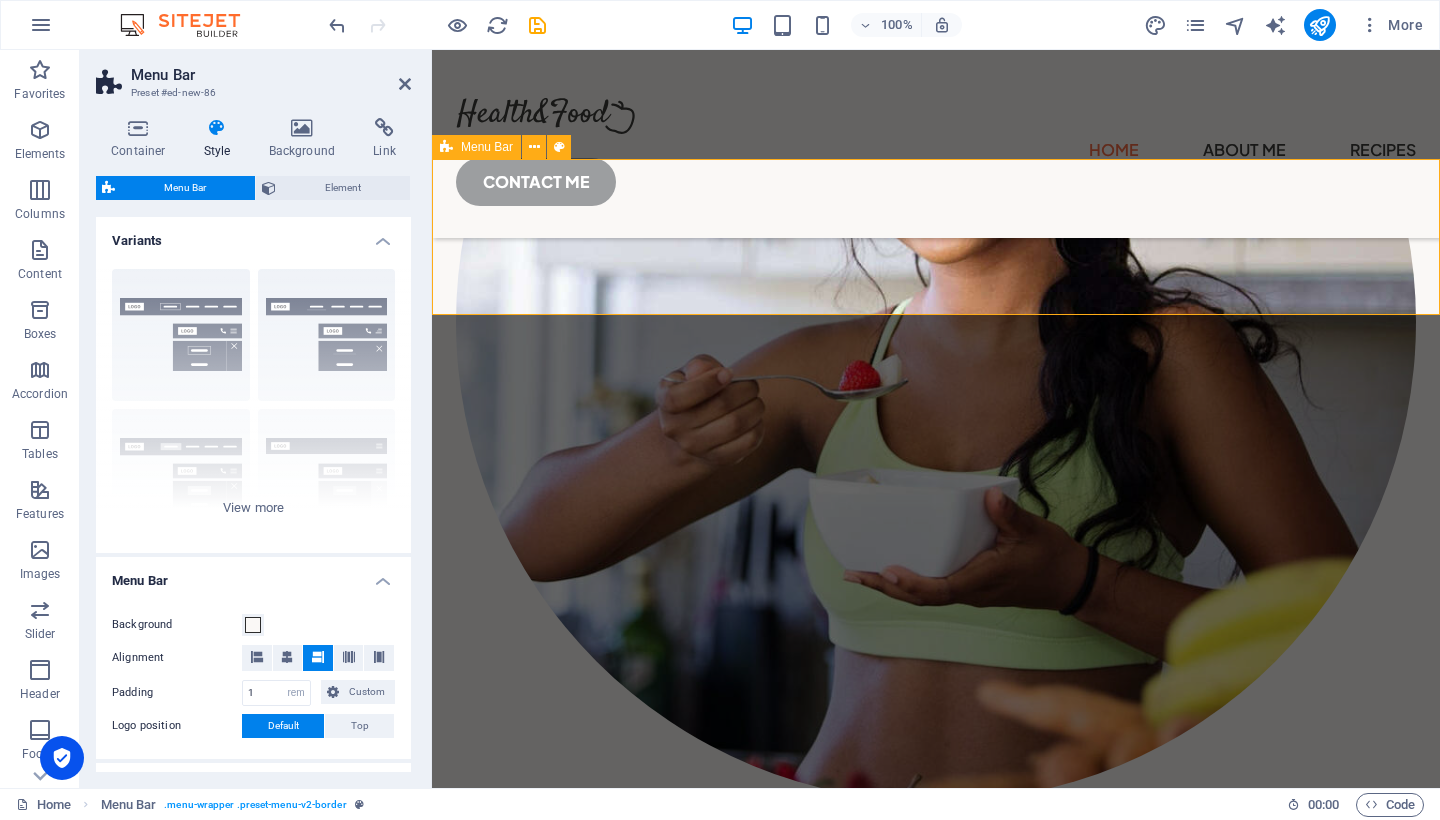 click on "Menu Home About Service Contact" at bounding box center [936, 984] 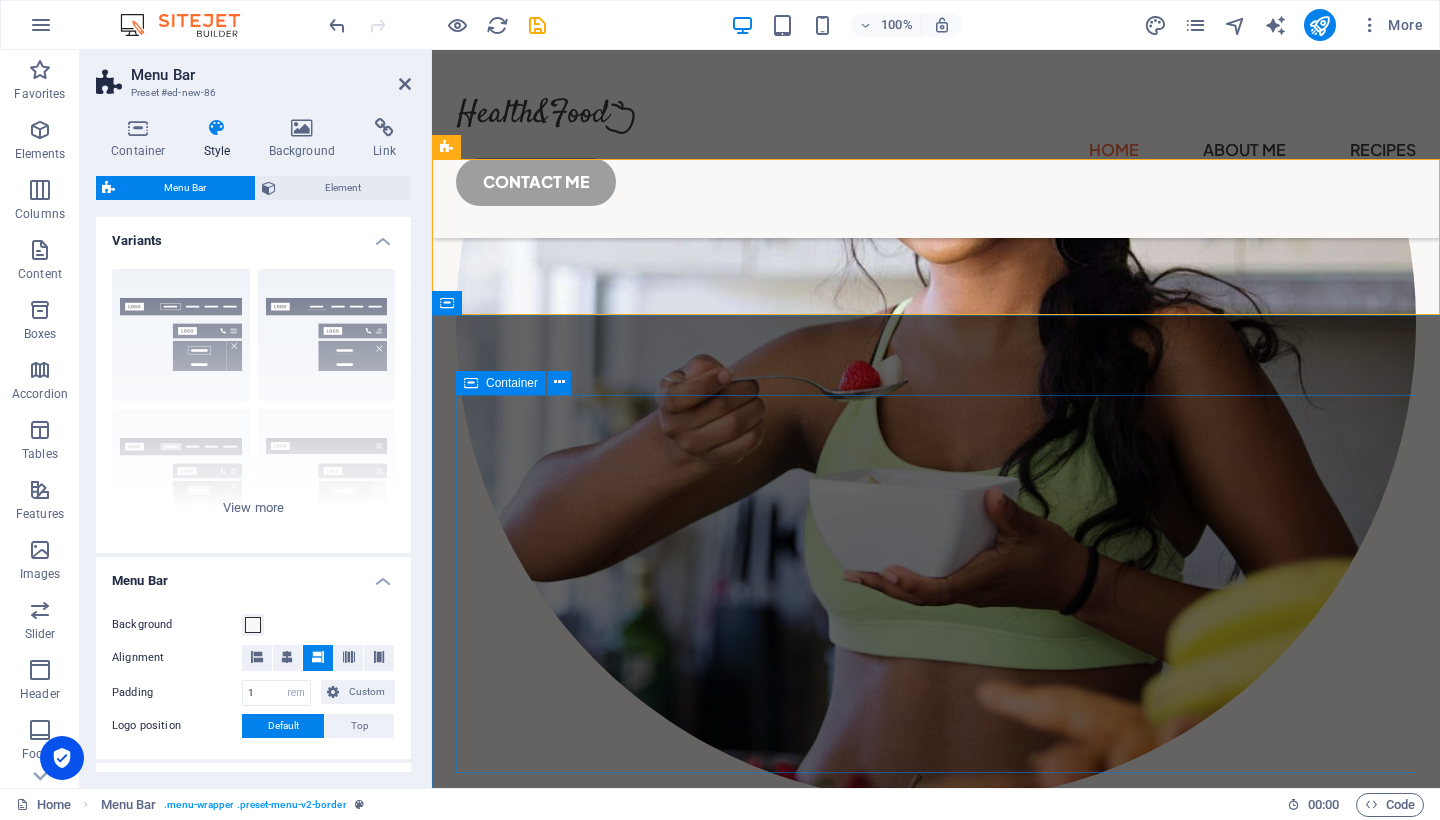 click on "300+ healthy recipes Lorem ipsum dolor sit amet consectetur. Bibendum adipiscing morbi orci nibh eget. 1000+ happy clients Lorem ipsum dolor sit amet consectetur. Bibendum adipiscing morbi orci nibh eget. 8+ years of experience Lorem ipsum dolor sit amet consectetur. Bibendum adipiscing morbi orci nibh eget." at bounding box center [936, 1685] 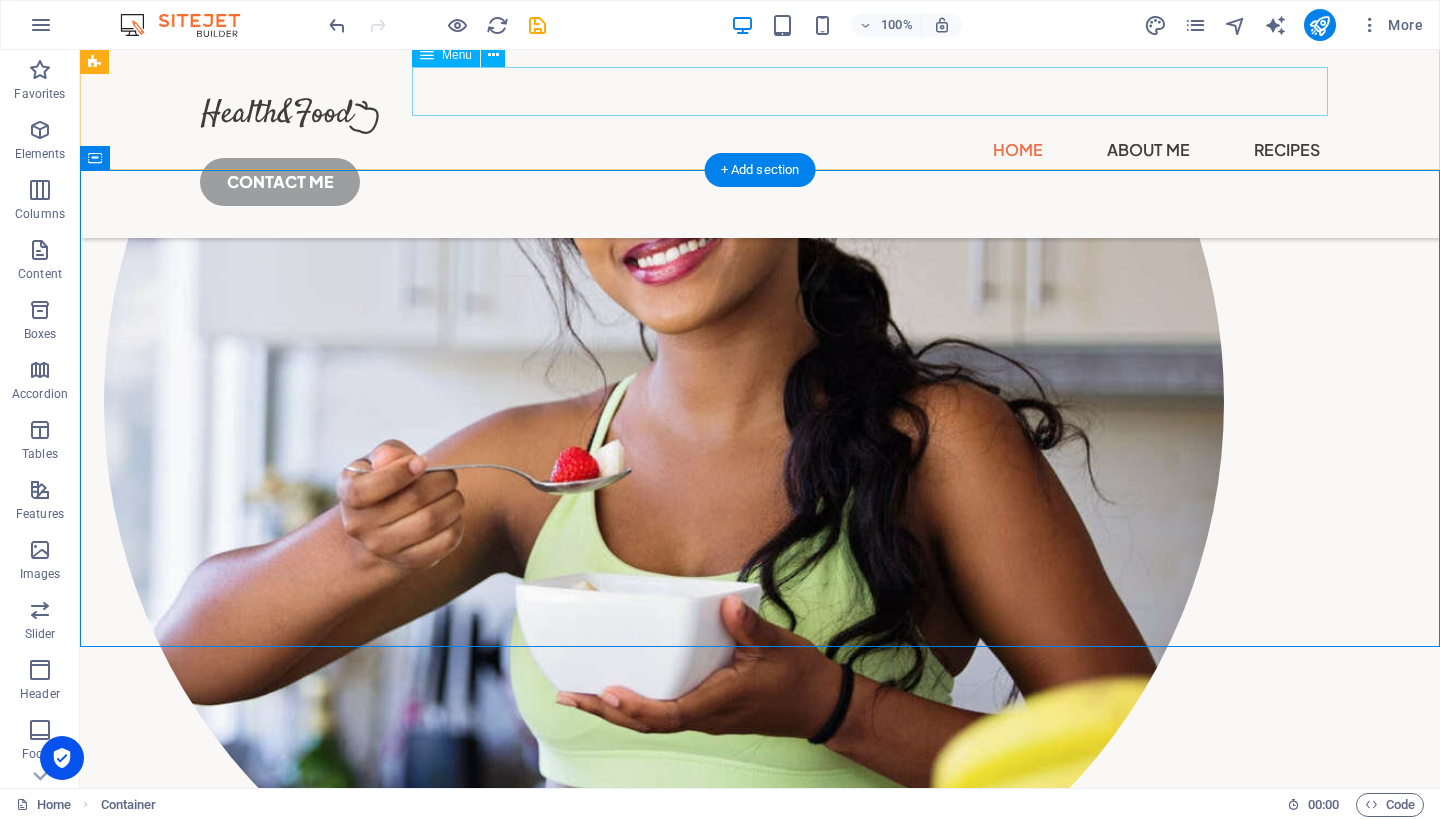 click on "Home About Service Contact" at bounding box center (760, 1207) 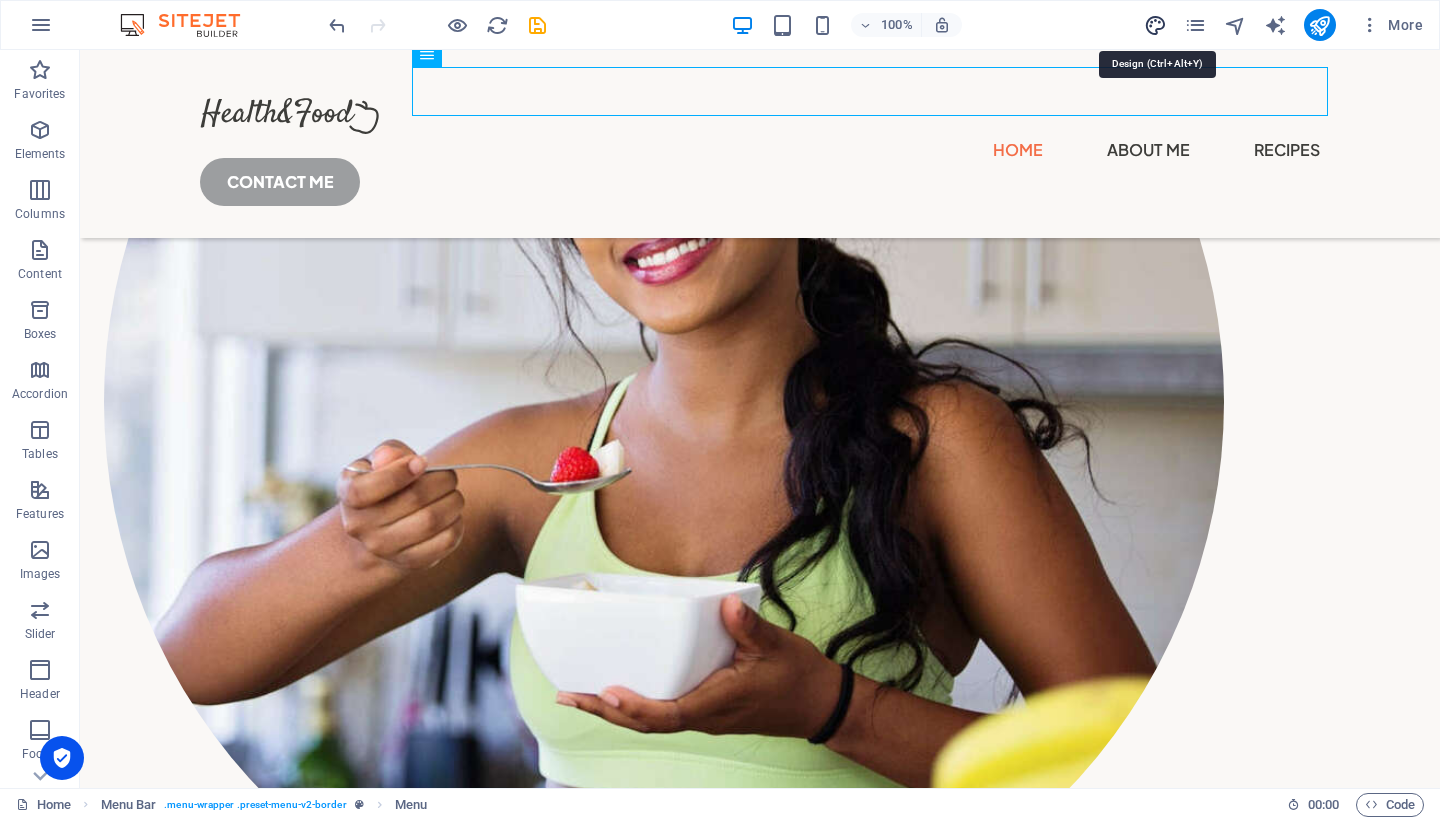 click at bounding box center (1155, 25) 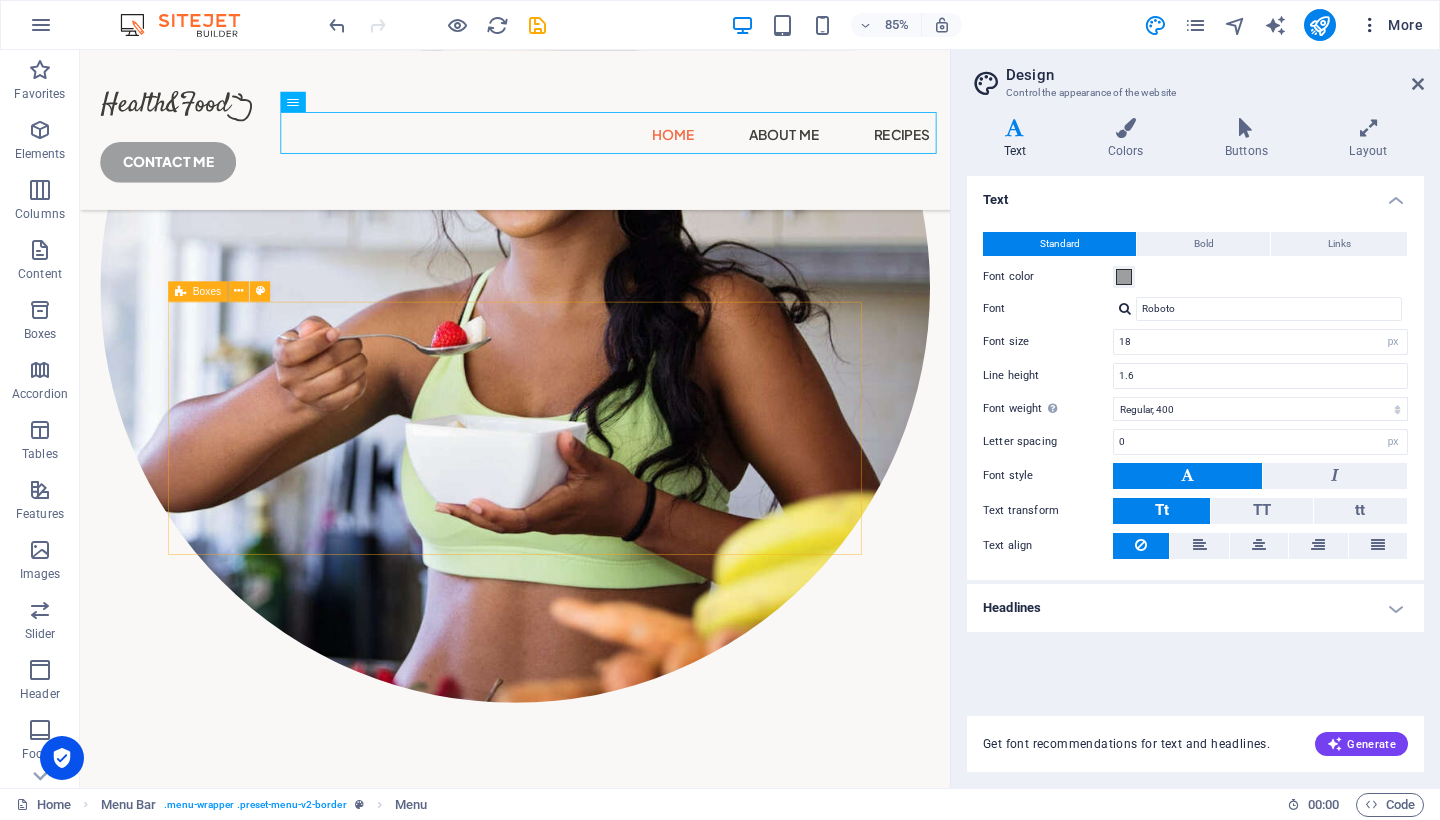 click on "More" at bounding box center [1391, 25] 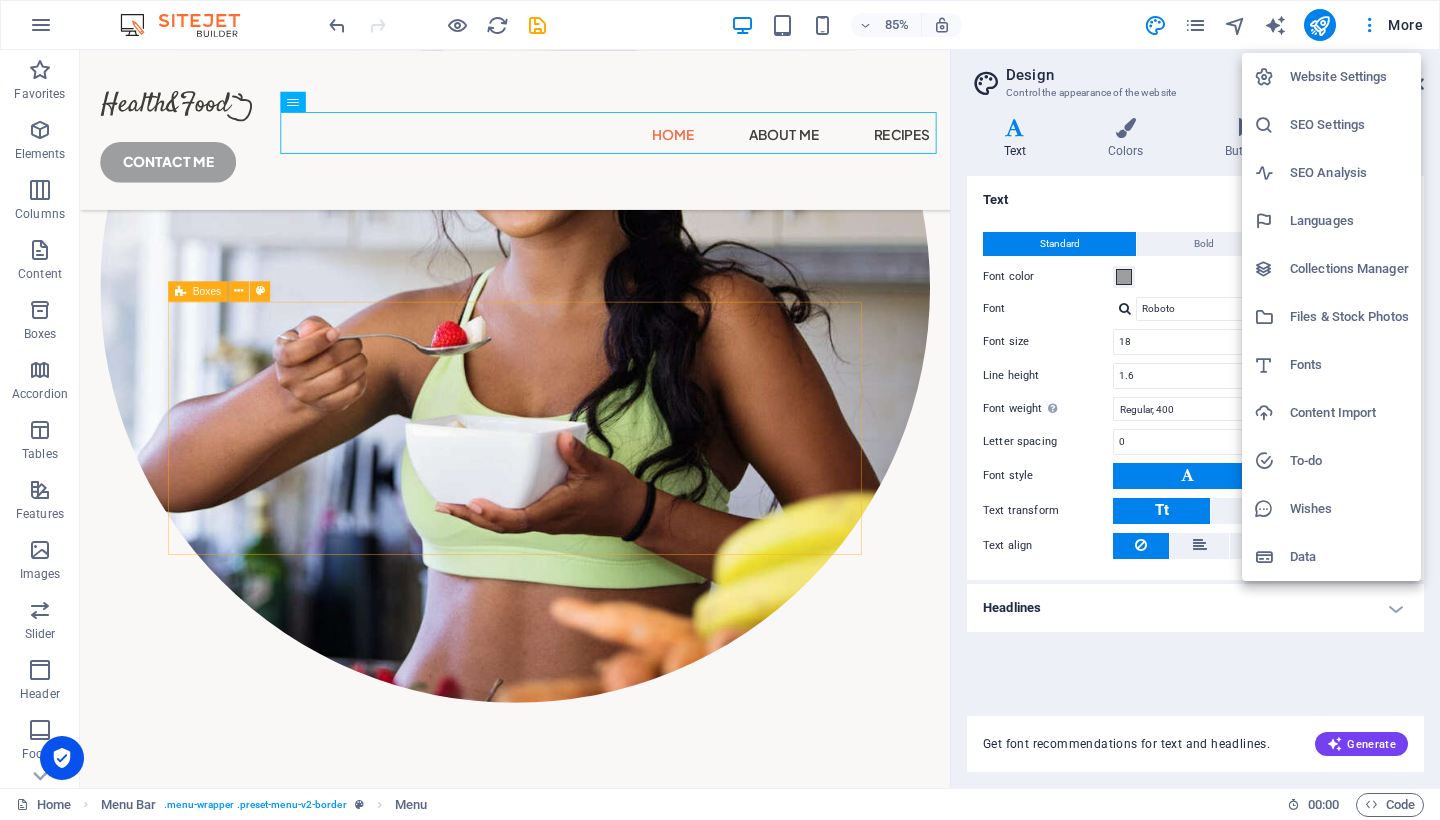 click at bounding box center [720, 410] 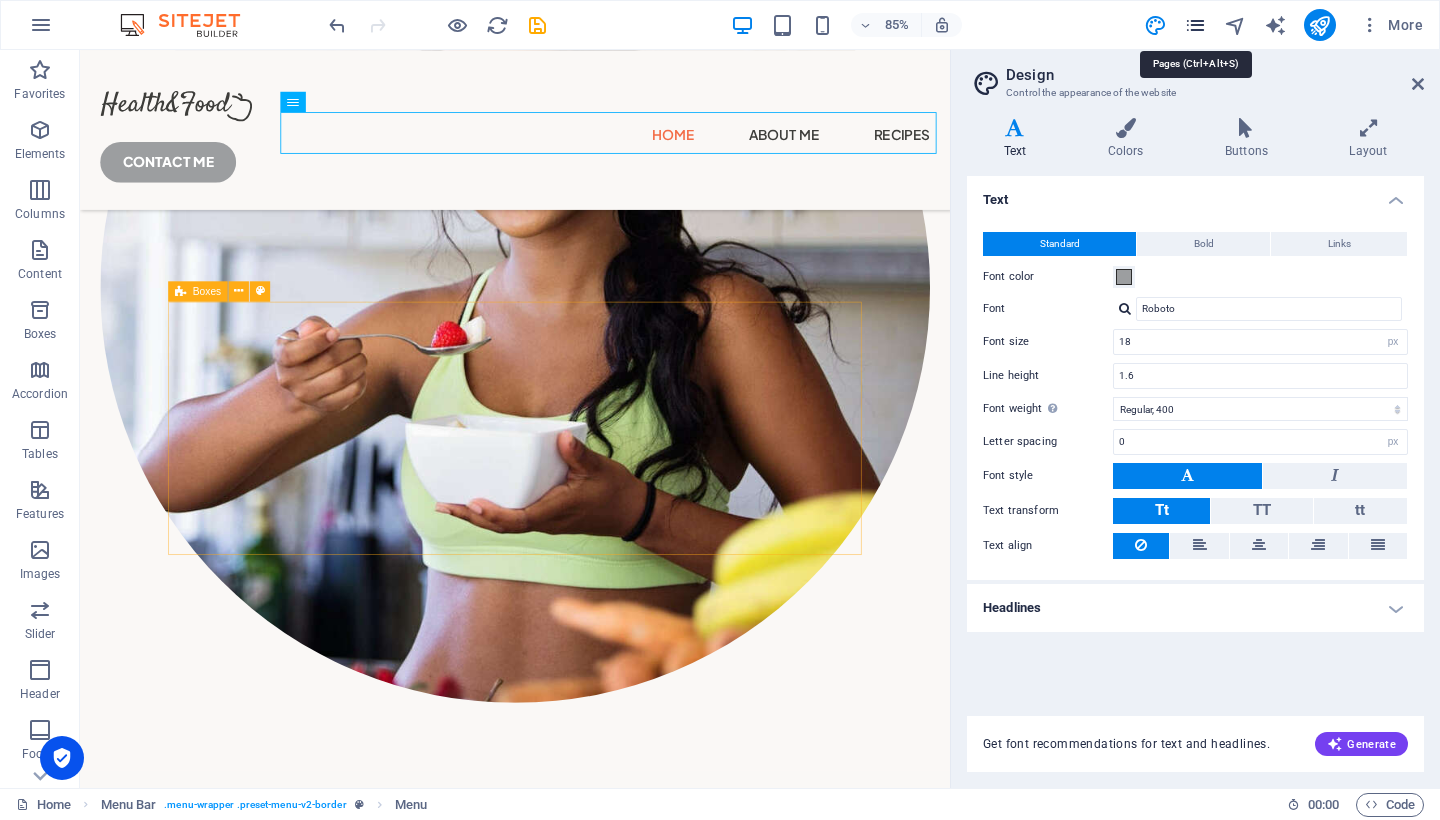 click at bounding box center [1195, 25] 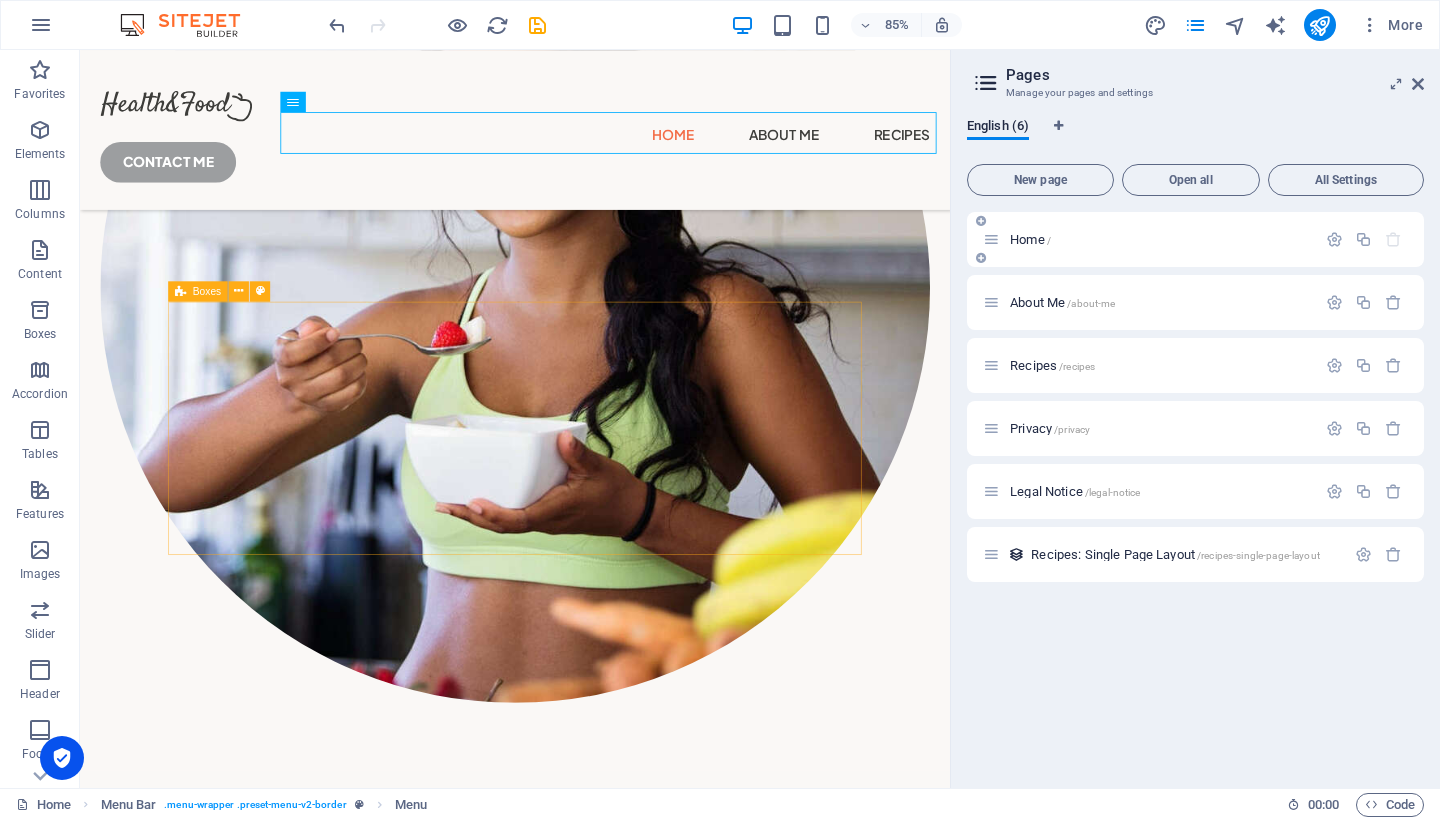 click on "Home /" at bounding box center [1160, 239] 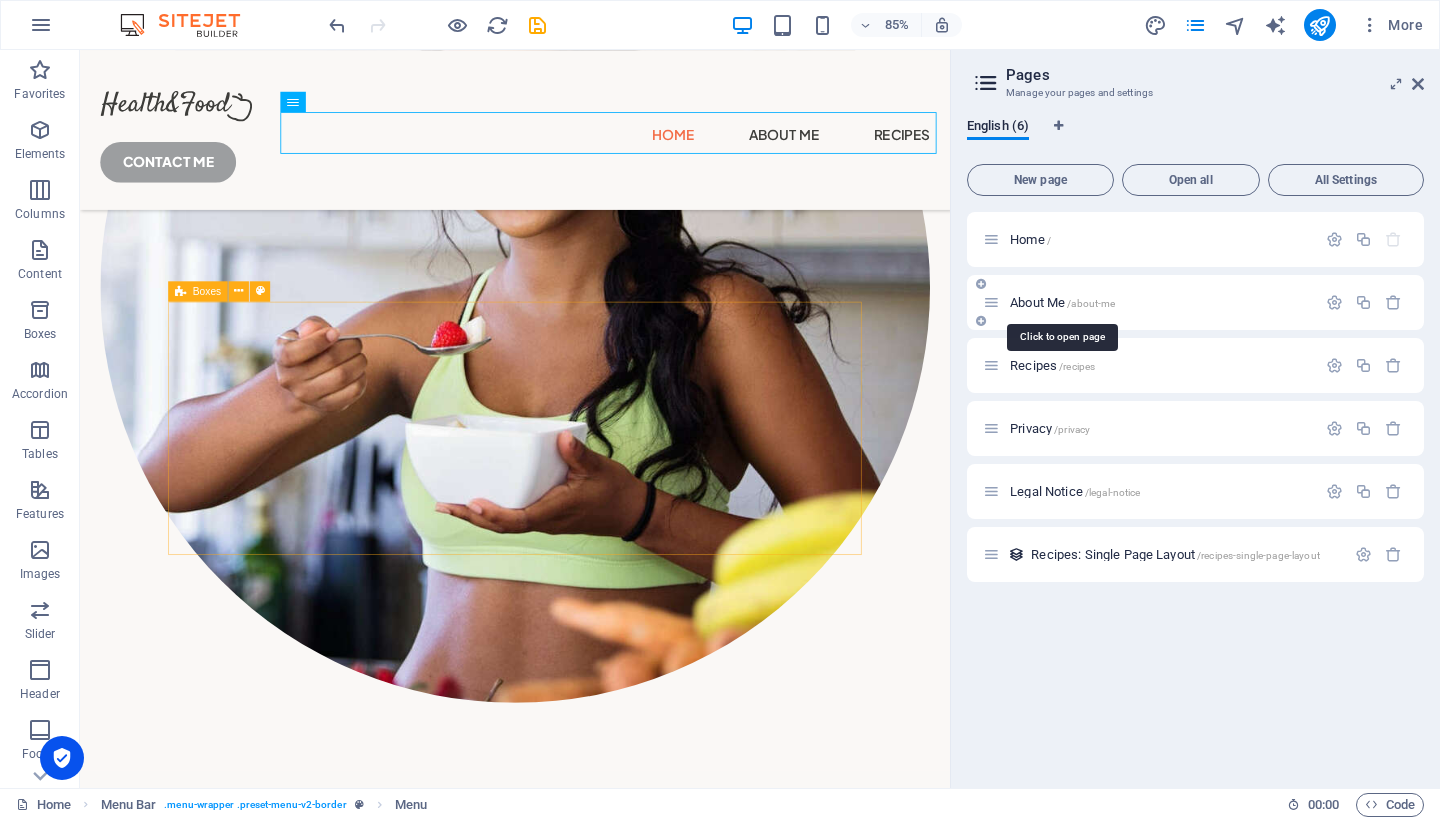 click on "About Me /about-me" at bounding box center [1062, 302] 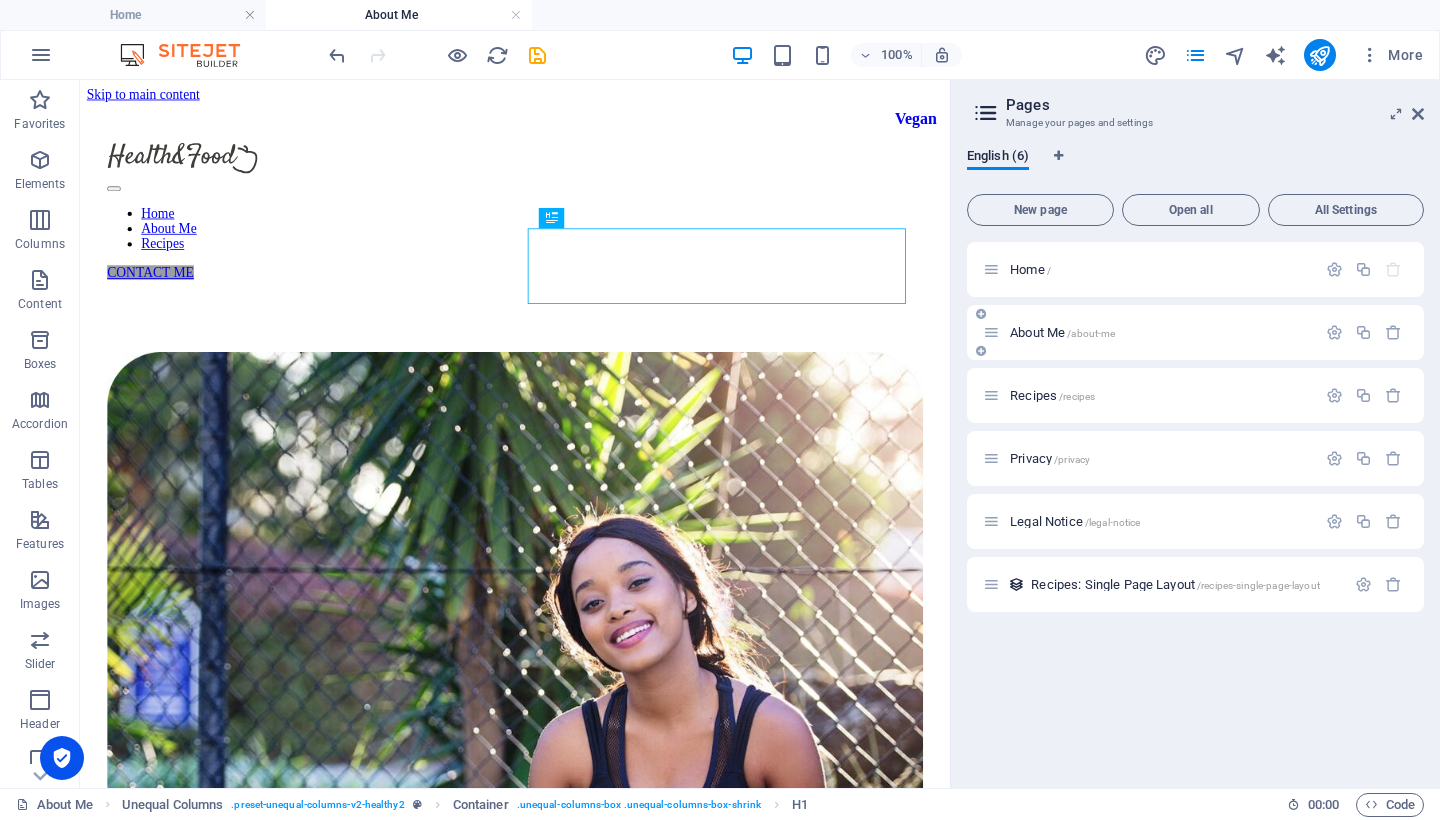 scroll, scrollTop: 0, scrollLeft: 0, axis: both 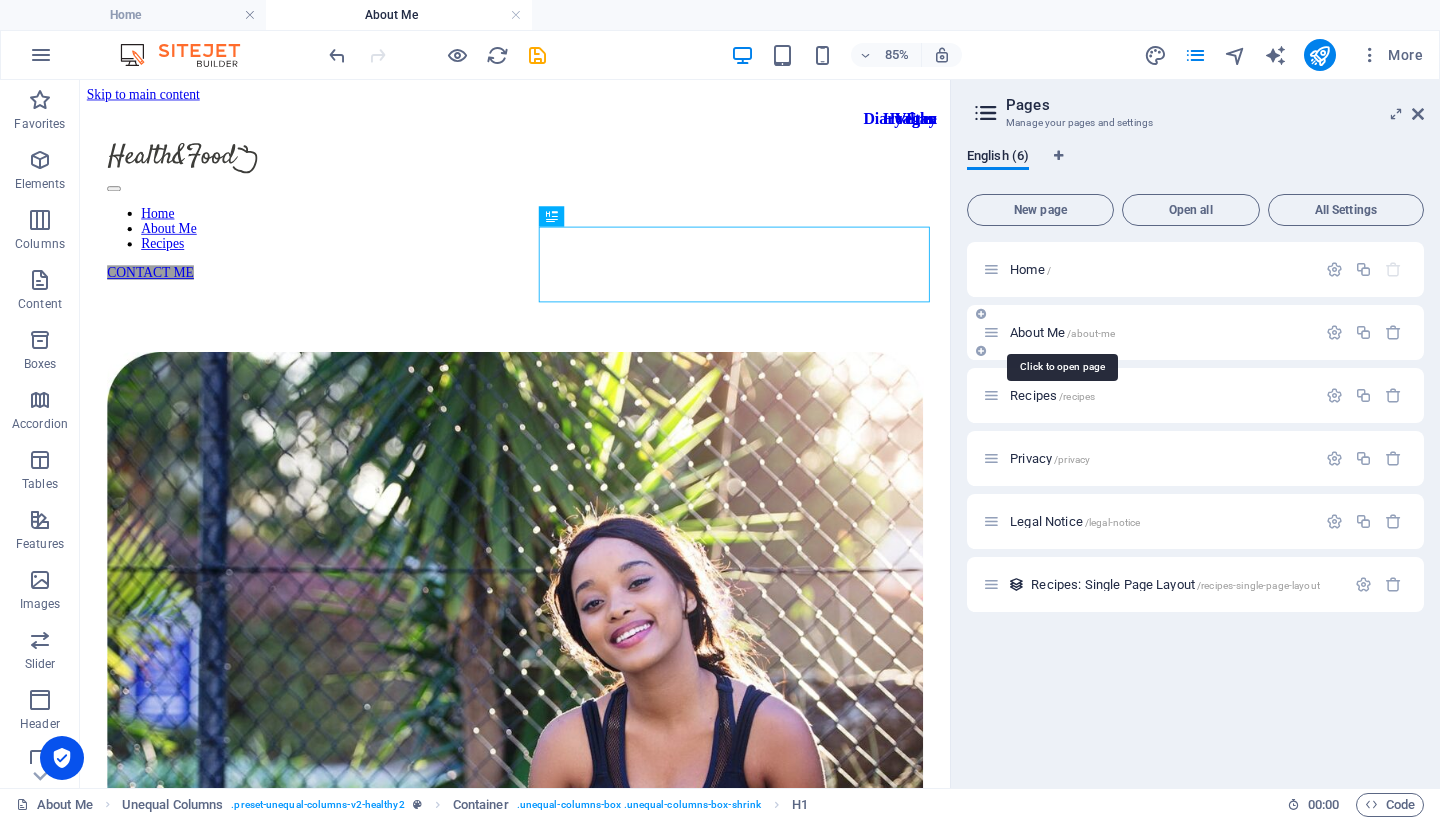 click on "About Me /about-me" at bounding box center (1062, 332) 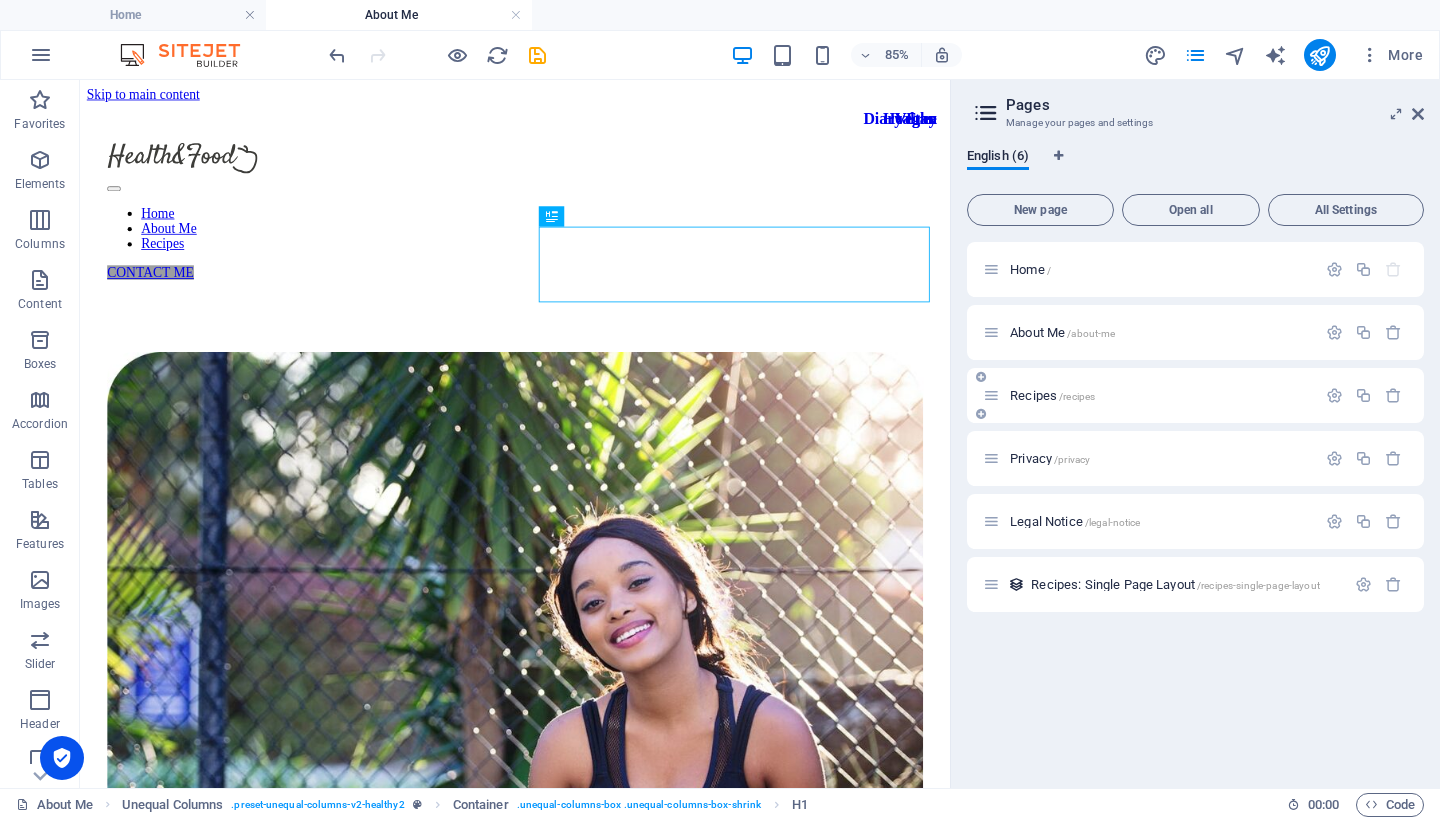 click on "Recipes /recipes" at bounding box center (1052, 395) 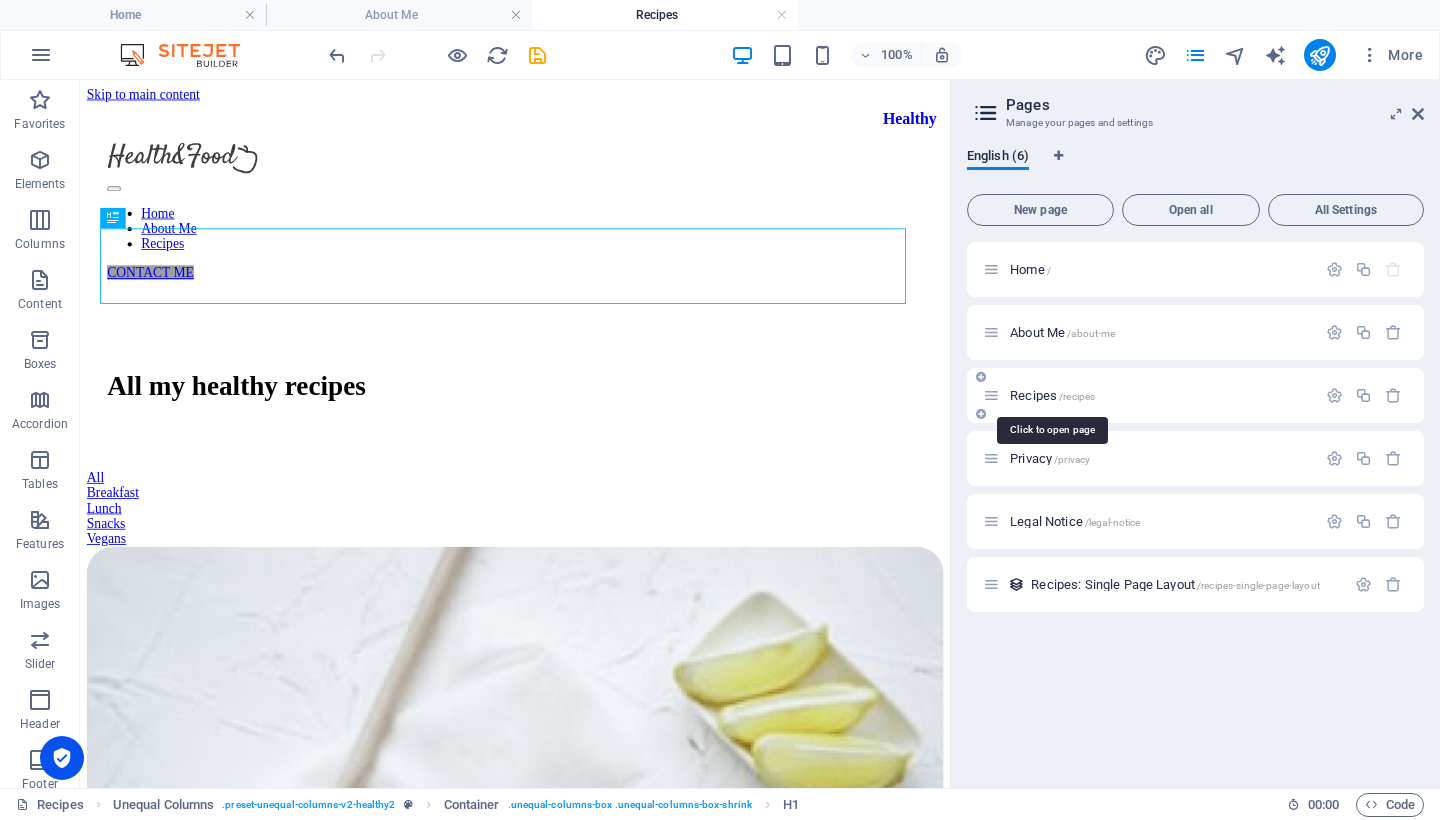 scroll, scrollTop: 0, scrollLeft: 0, axis: both 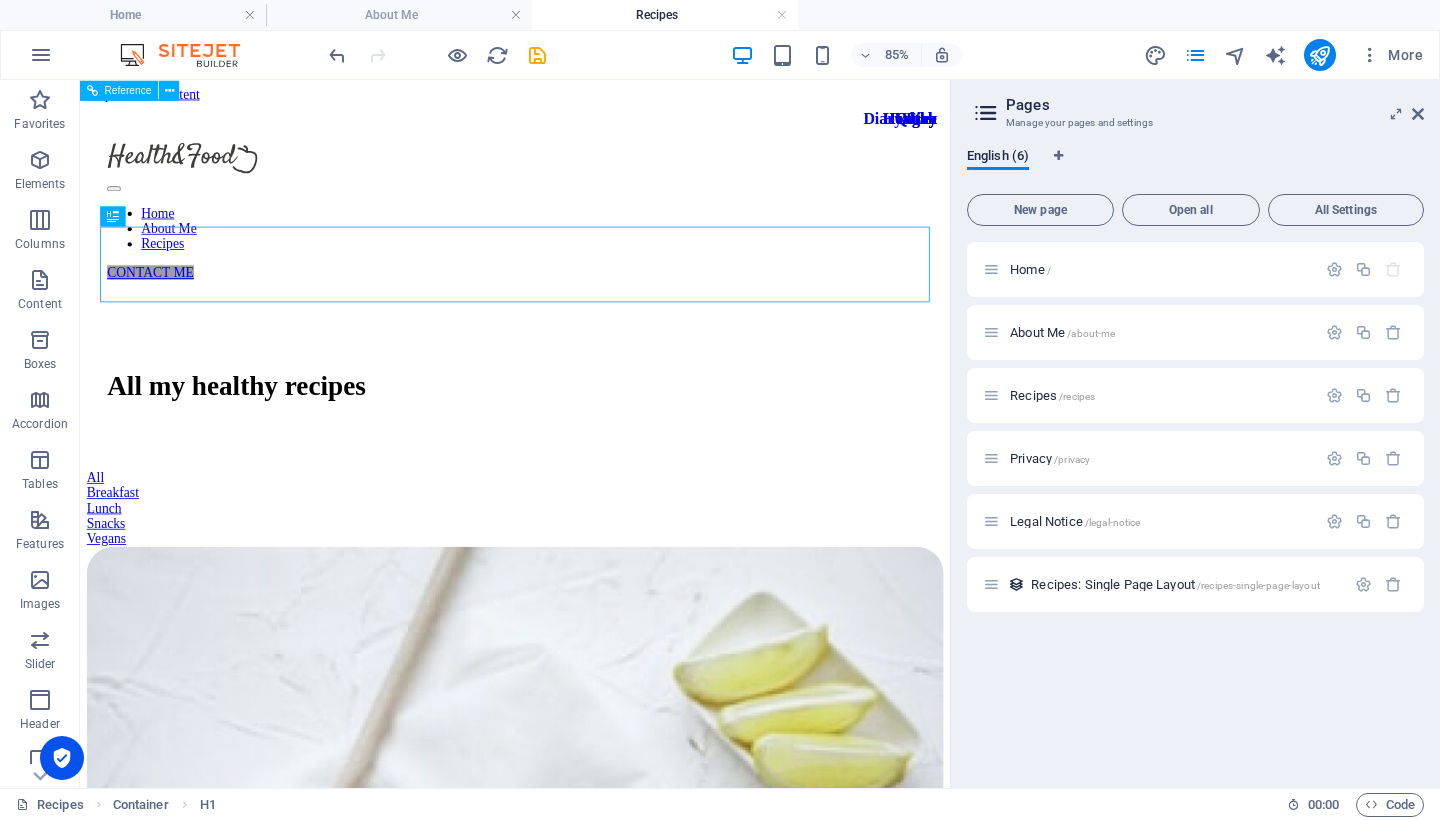 click at bounding box center (190, 55) 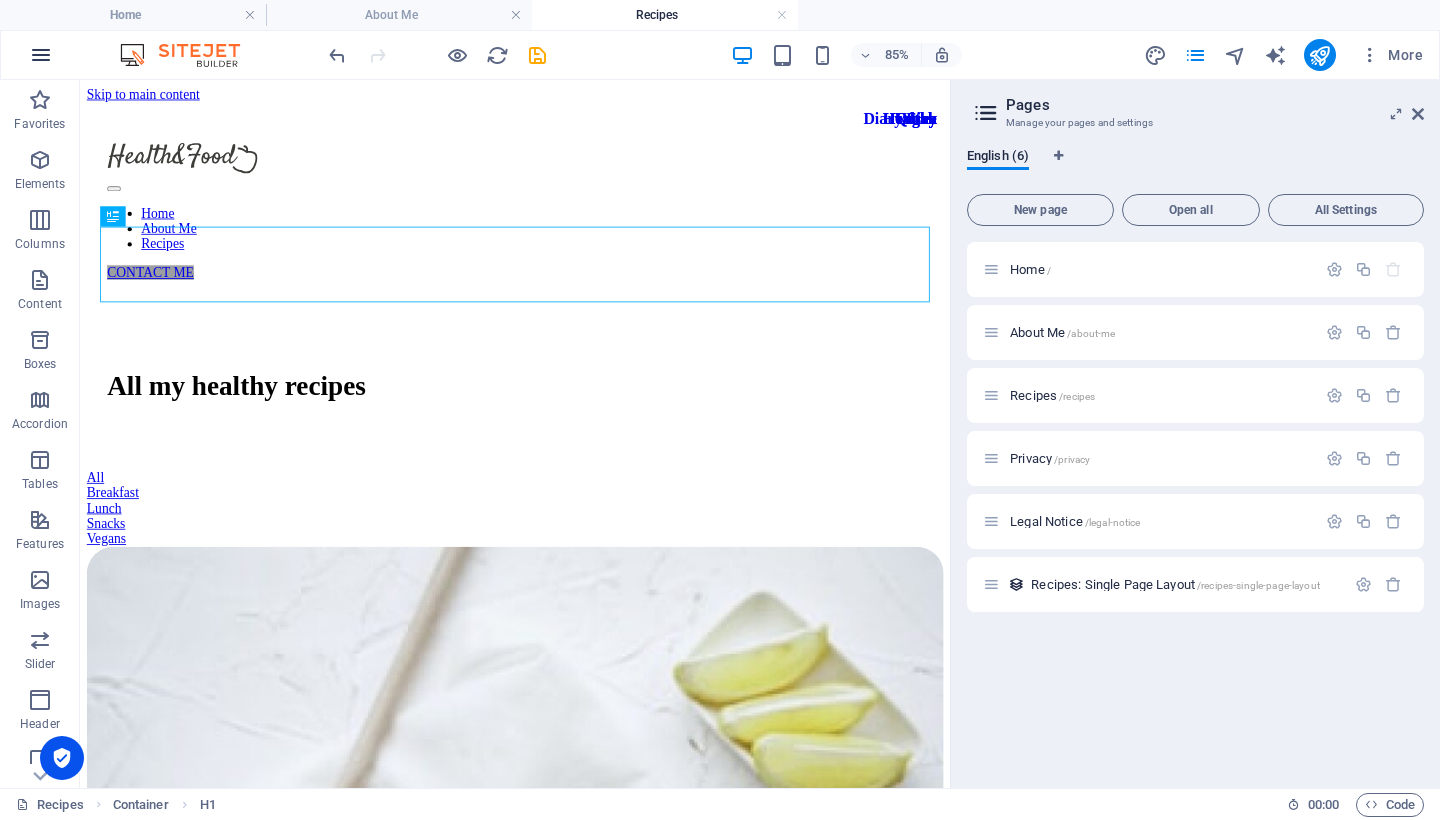 click at bounding box center [41, 55] 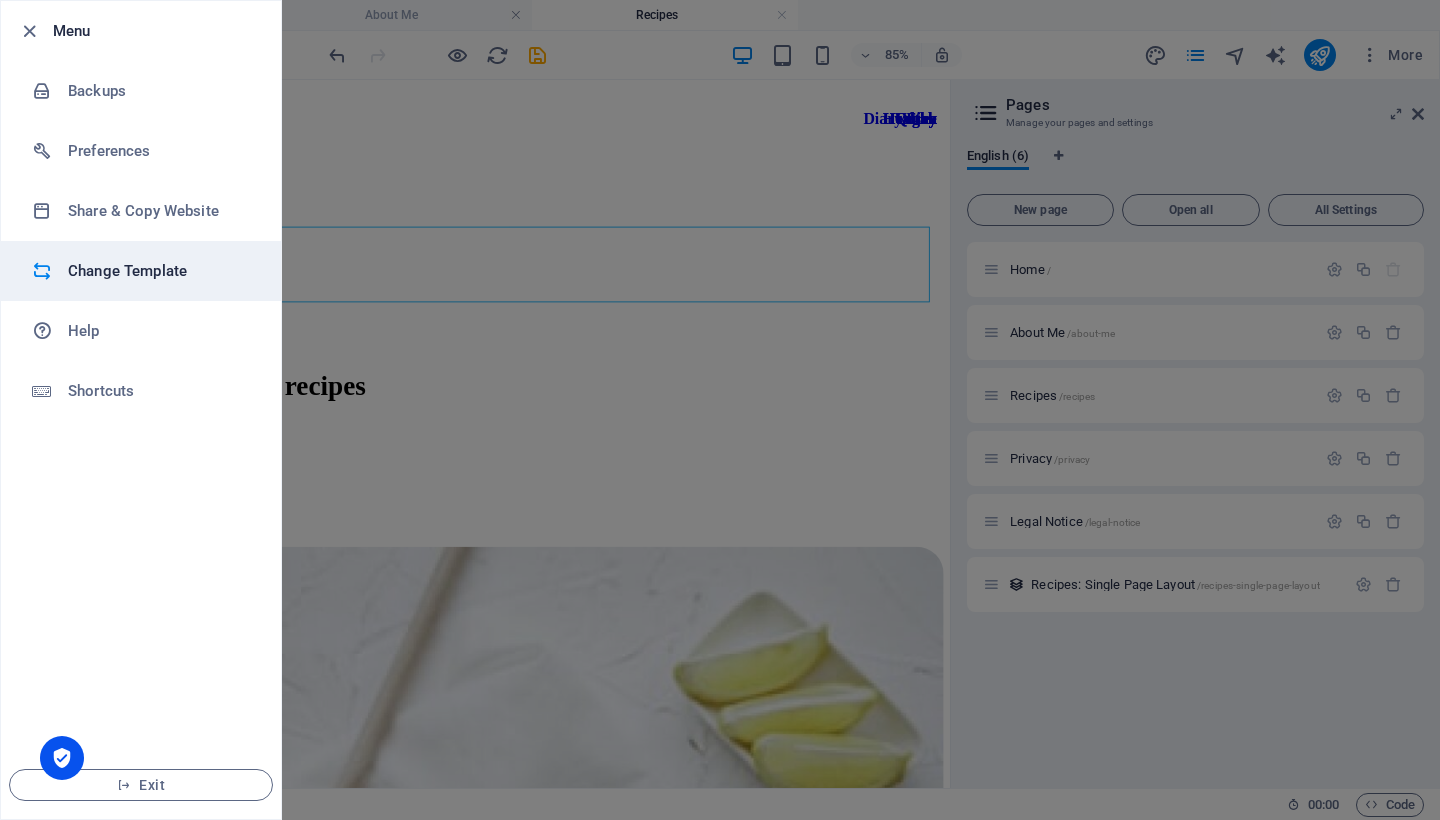 click on "Change Template" at bounding box center (160, 271) 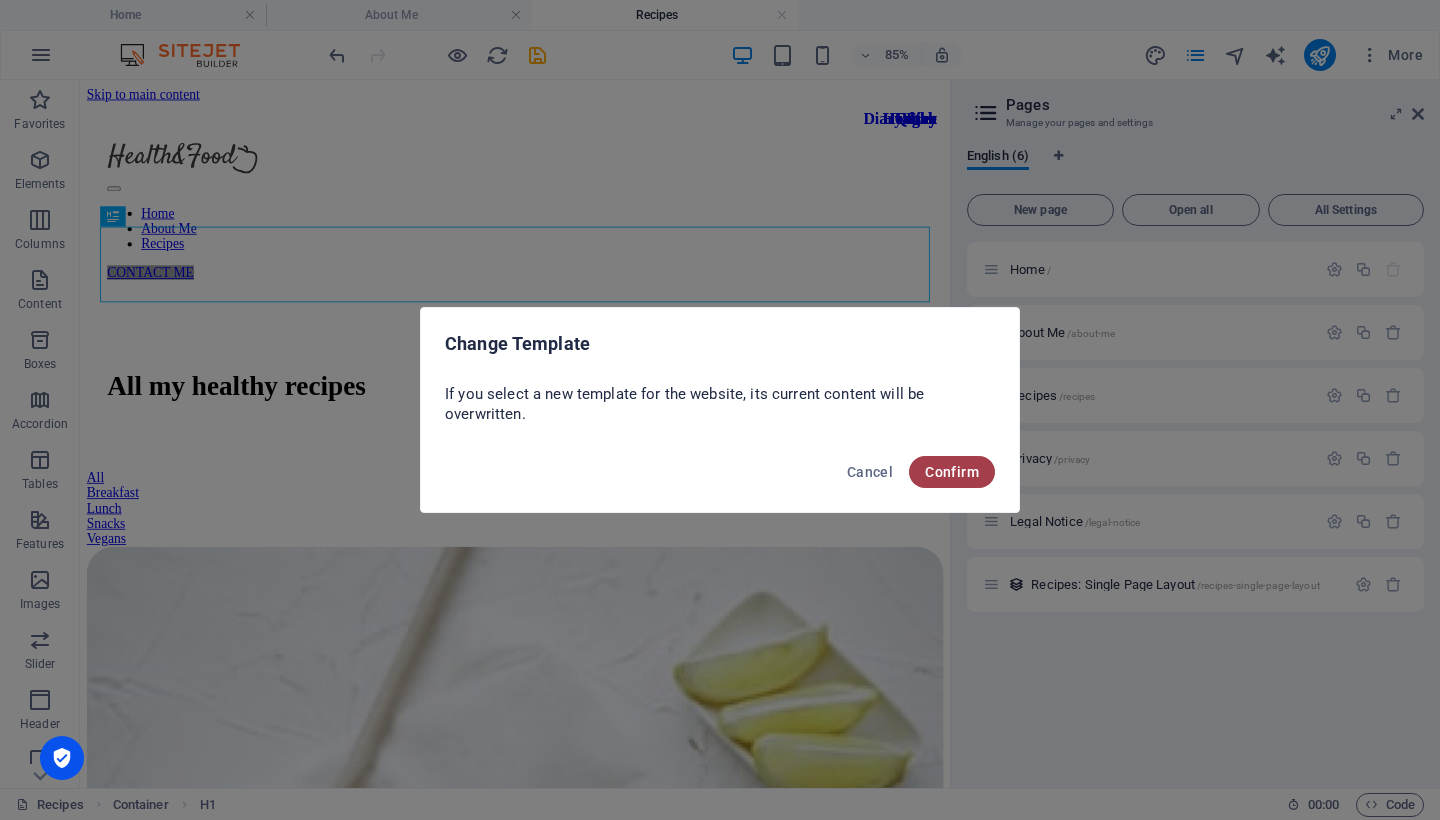 click on "Confirm" at bounding box center [952, 472] 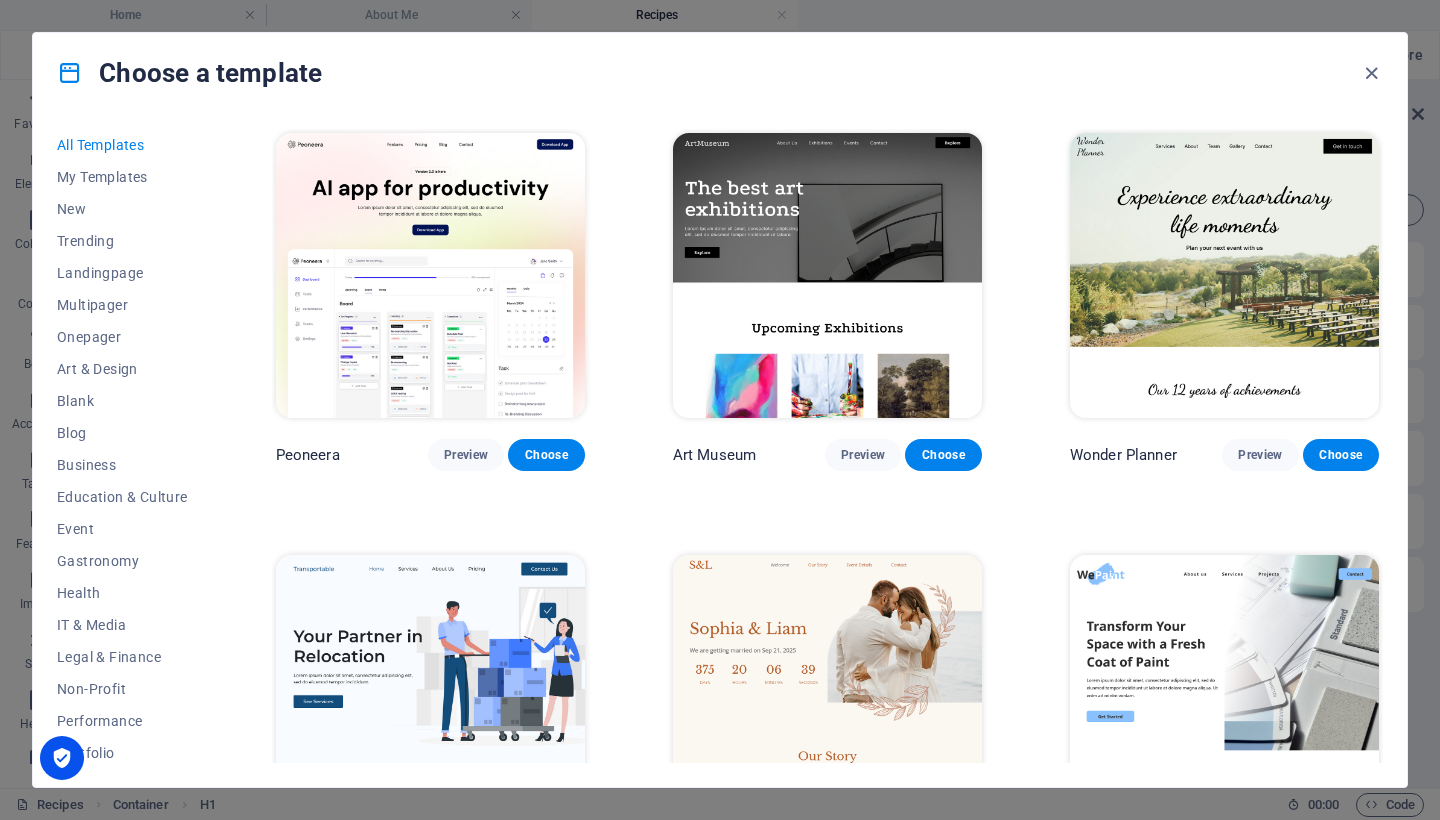 click on "All Templates" at bounding box center [122, 145] 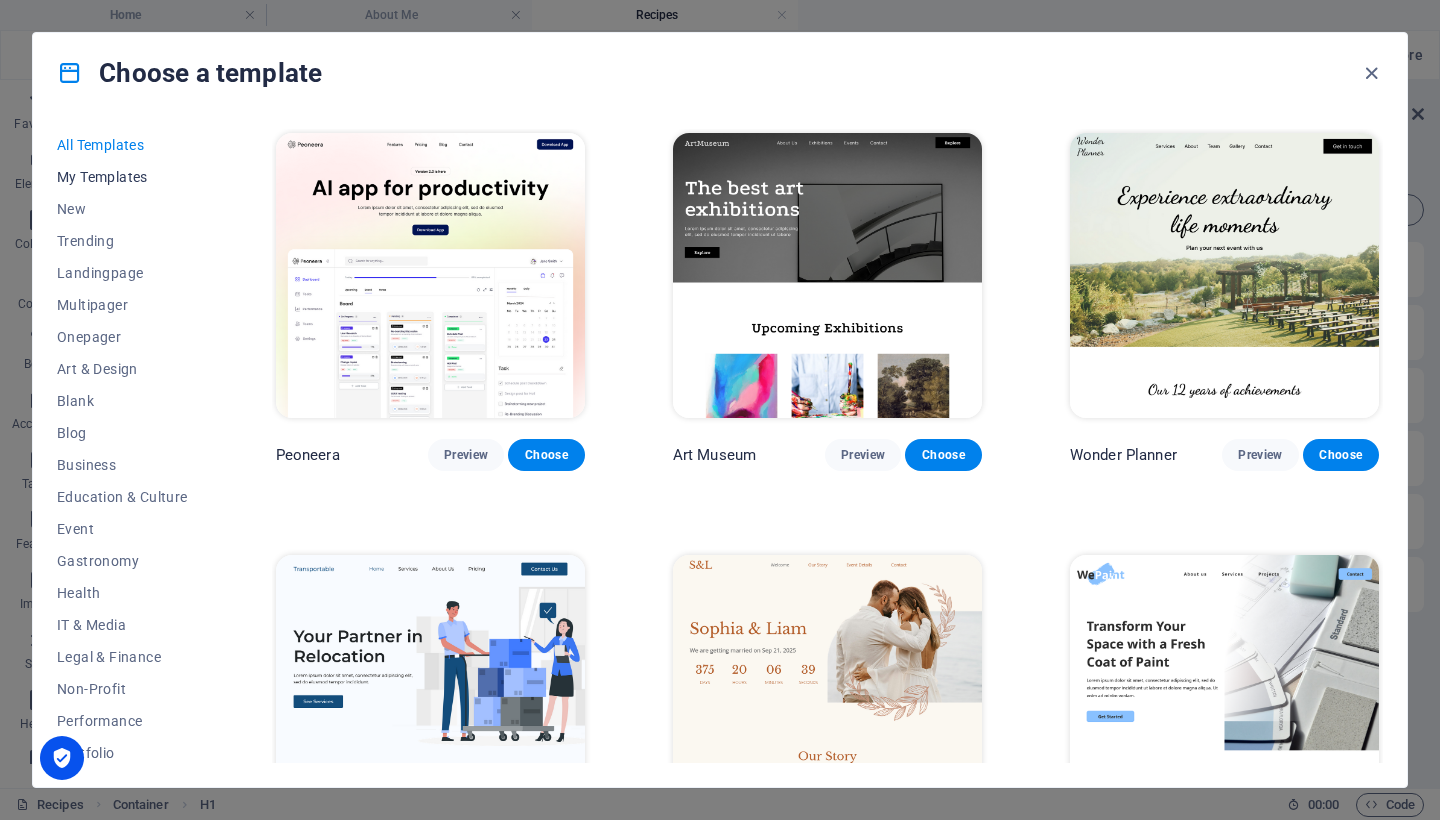 click on "My Templates" at bounding box center [122, 177] 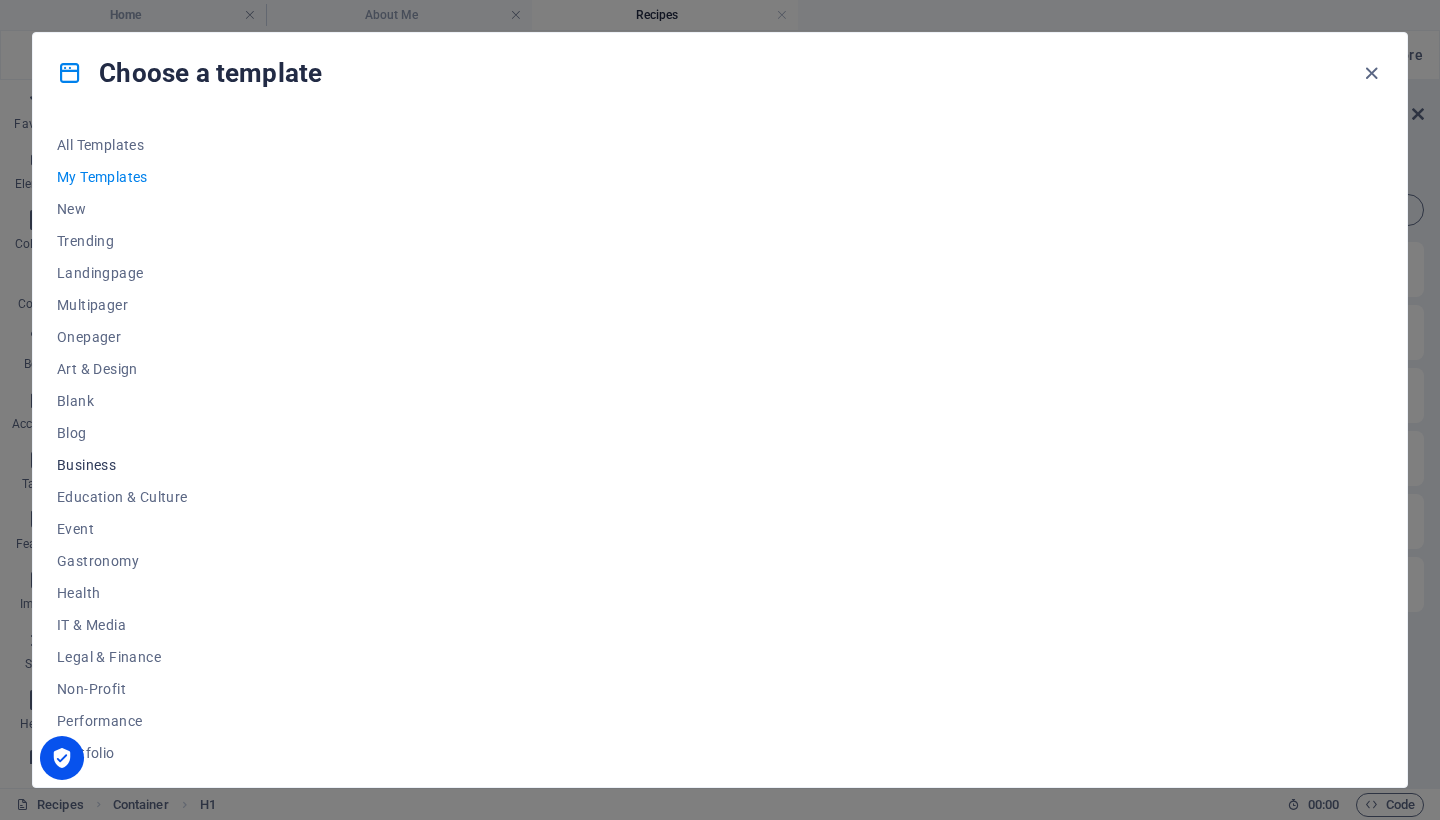 click on "Business" at bounding box center (122, 465) 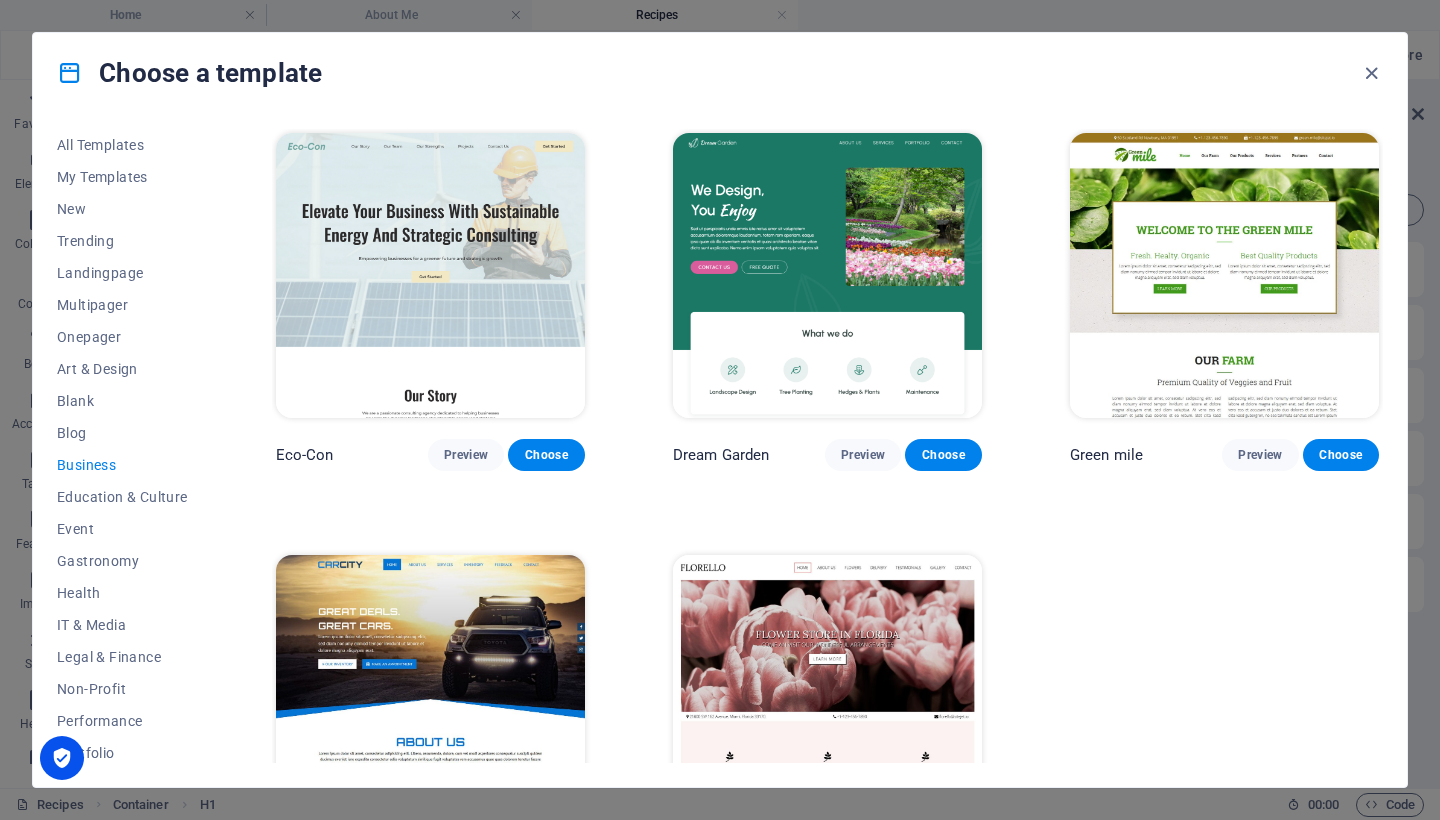 type 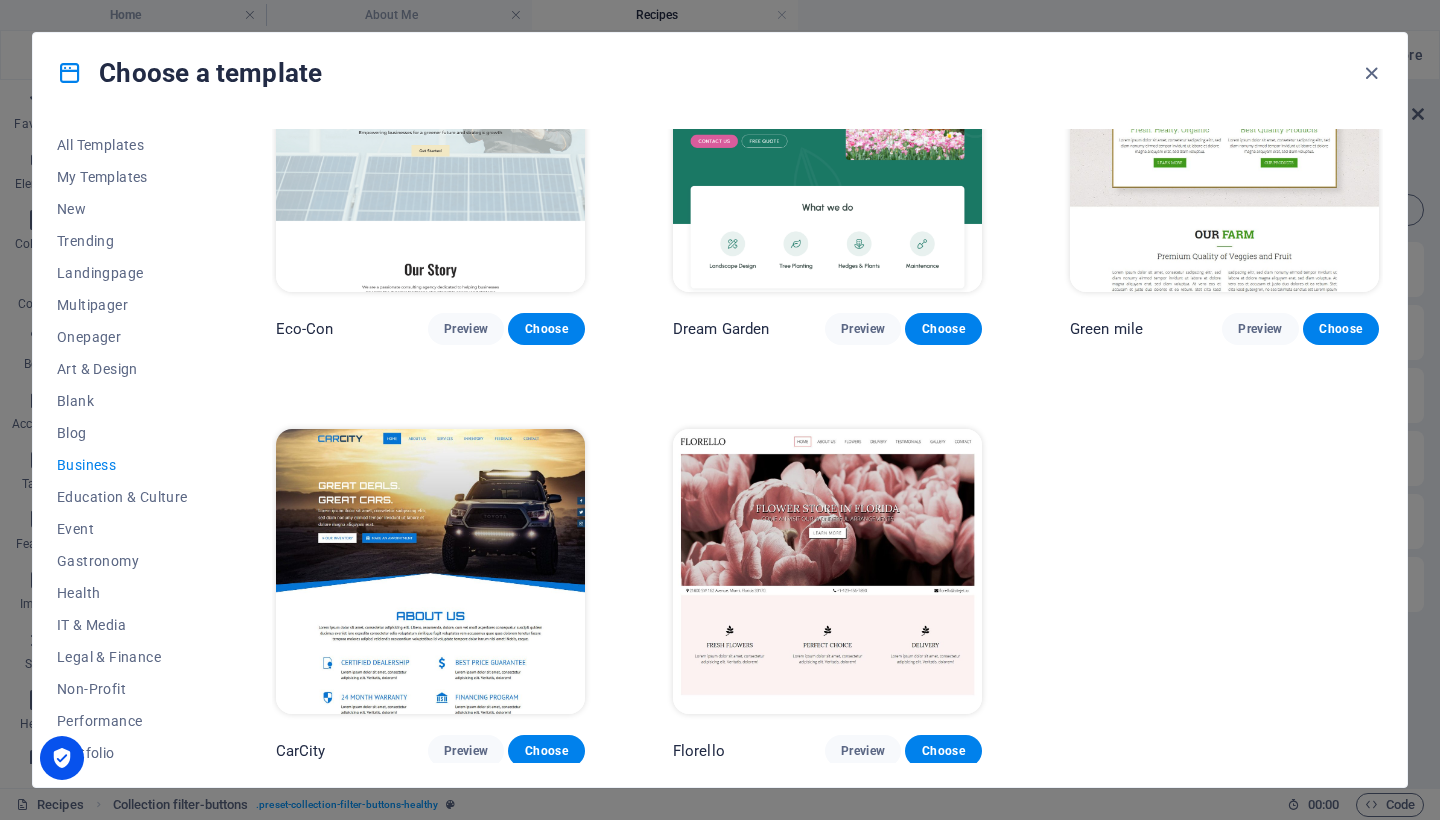 scroll, scrollTop: 0, scrollLeft: 0, axis: both 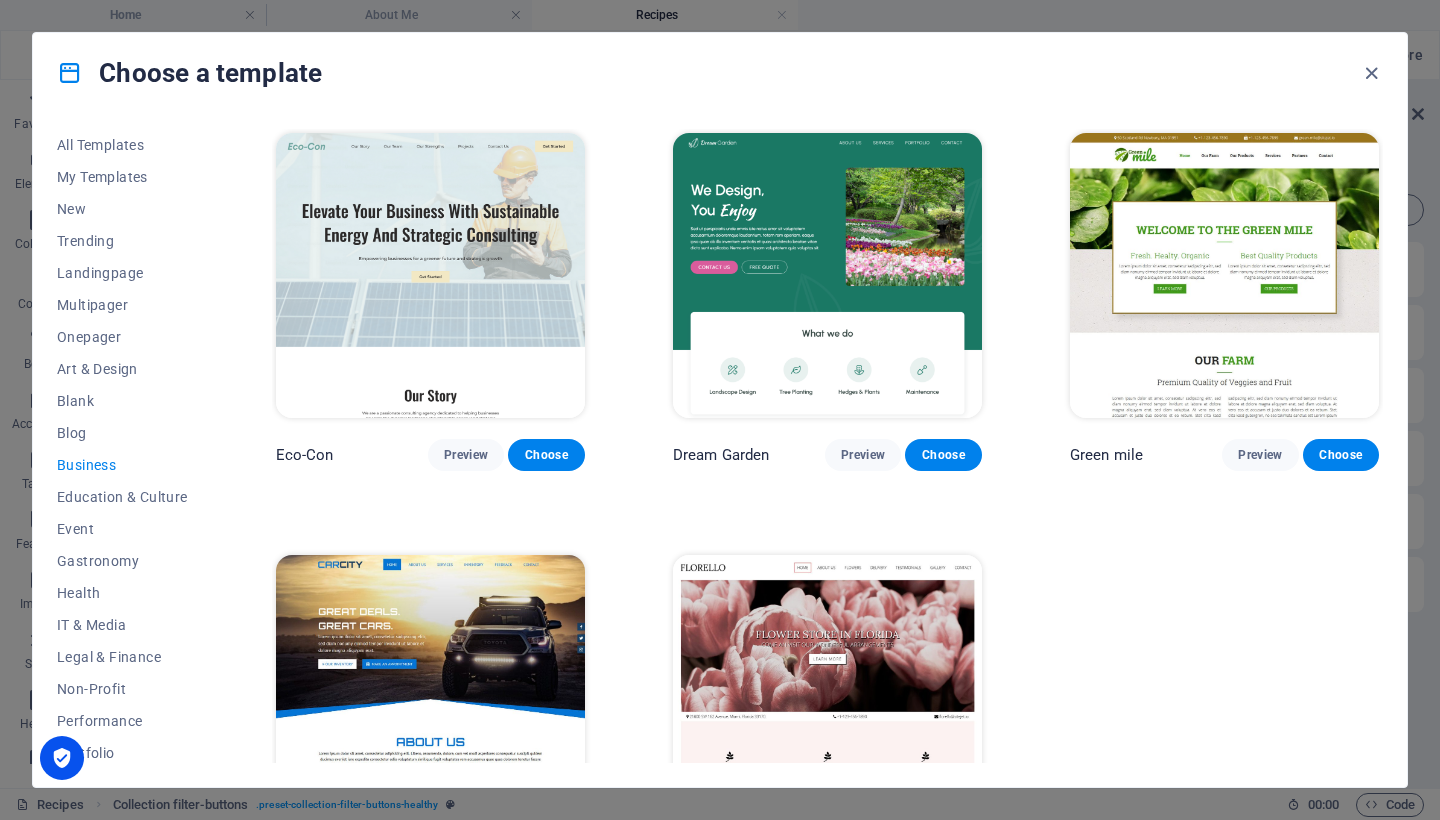 drag, startPoint x: 216, startPoint y: 519, endPoint x: 218, endPoint y: 568, distance: 49.0408 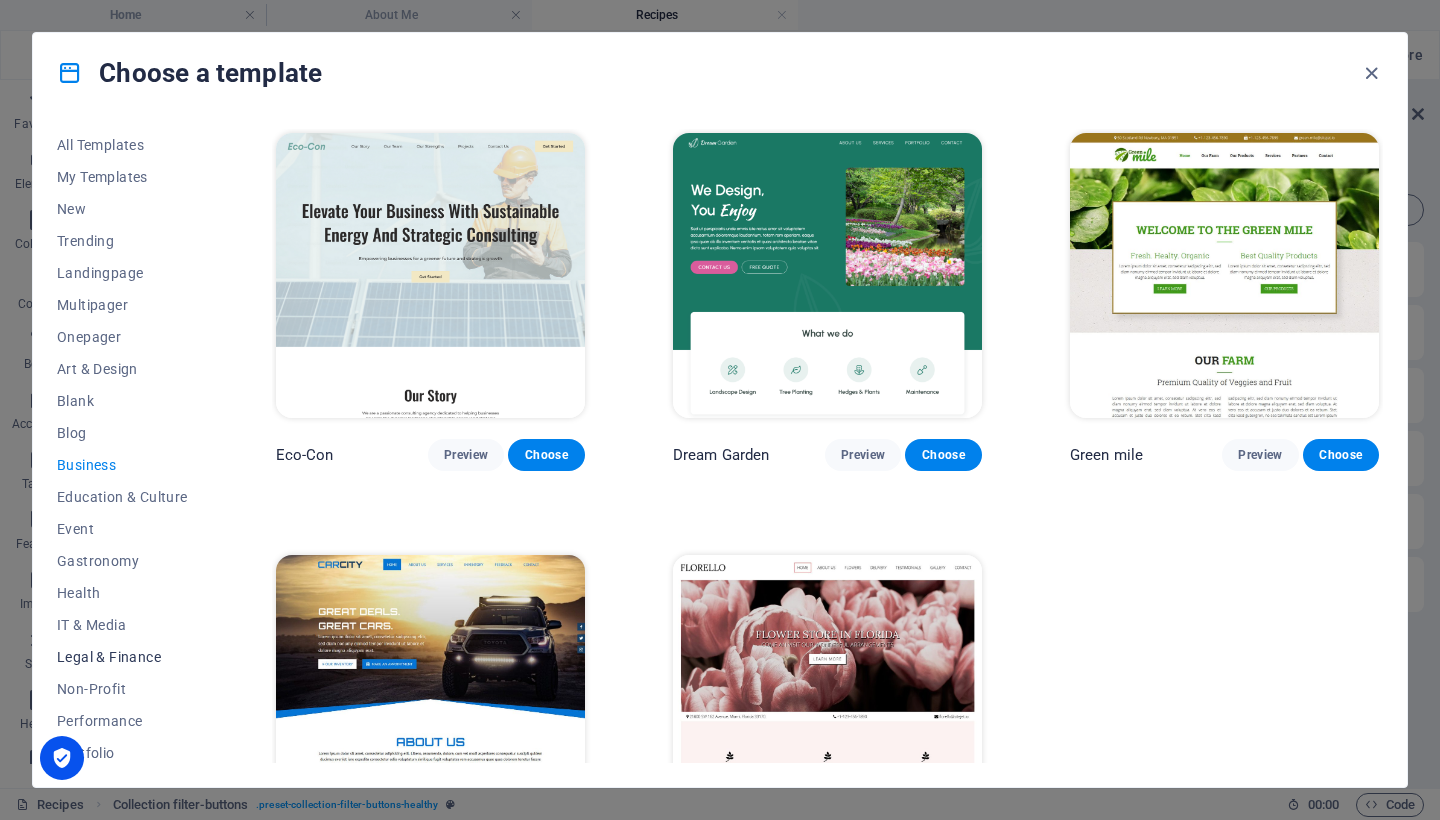 click on "Legal & Finance" at bounding box center [122, 657] 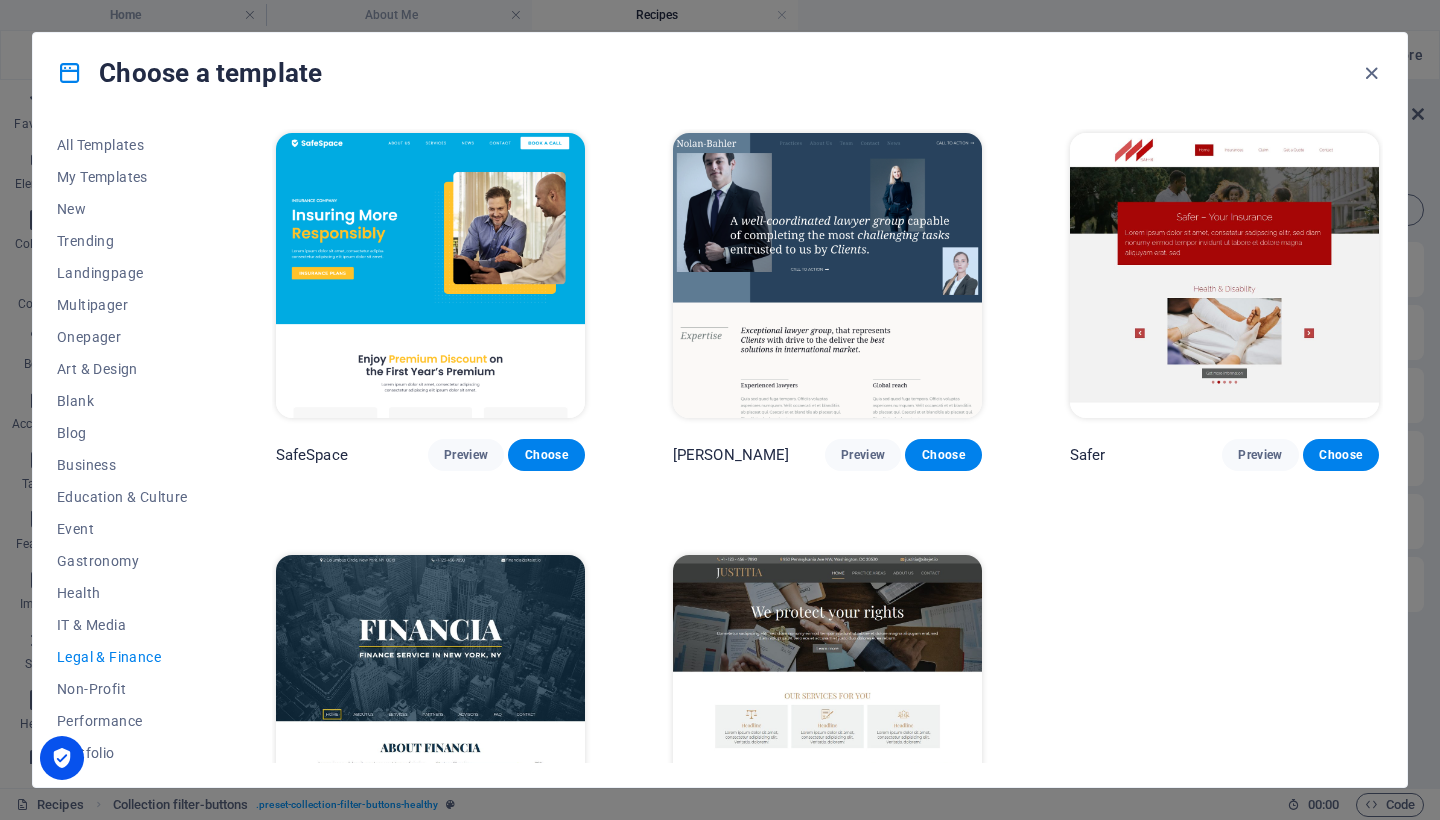 drag, startPoint x: 216, startPoint y: 617, endPoint x: 203, endPoint y: 656, distance: 41.109608 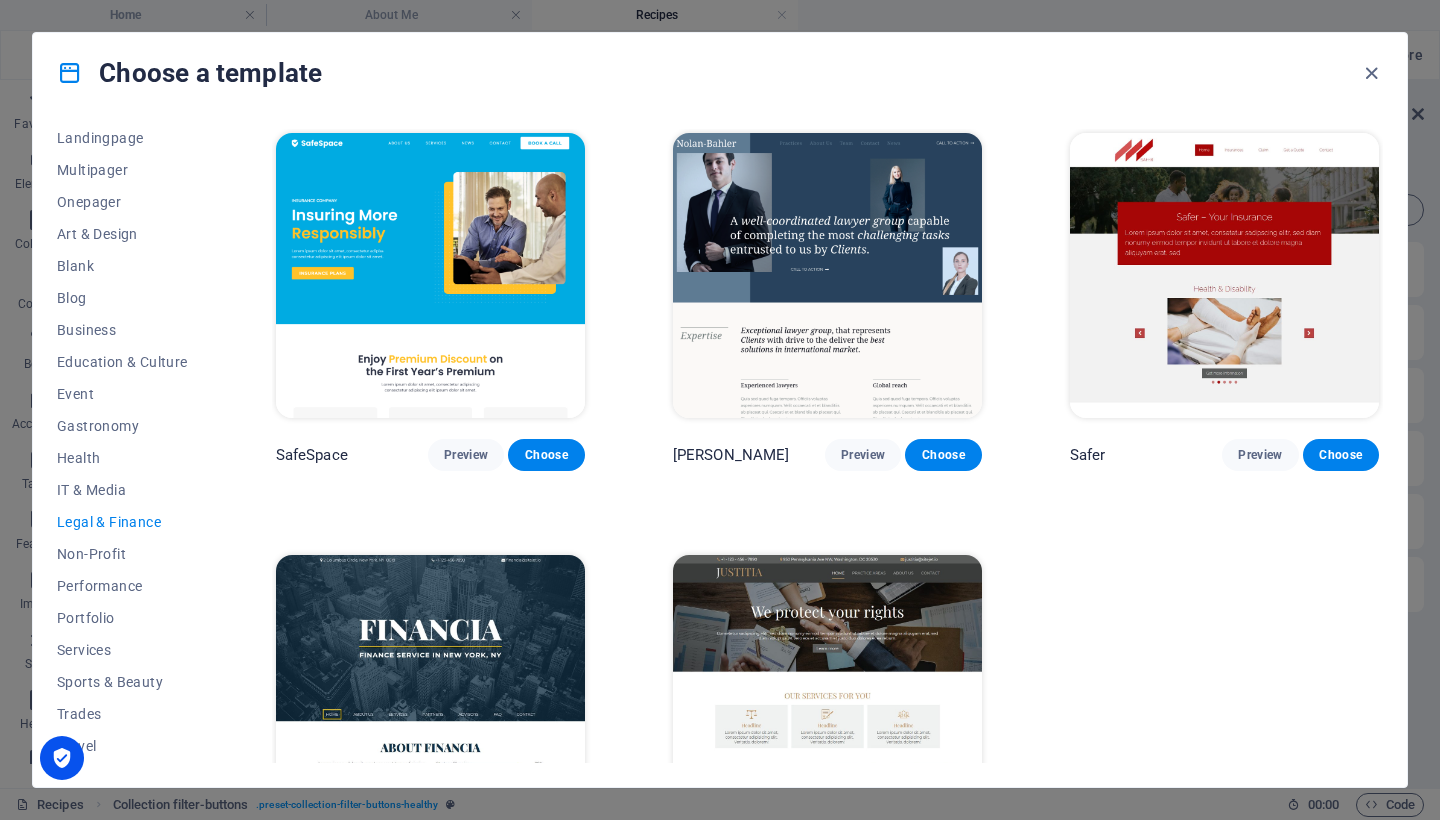 scroll, scrollTop: 135, scrollLeft: 0, axis: vertical 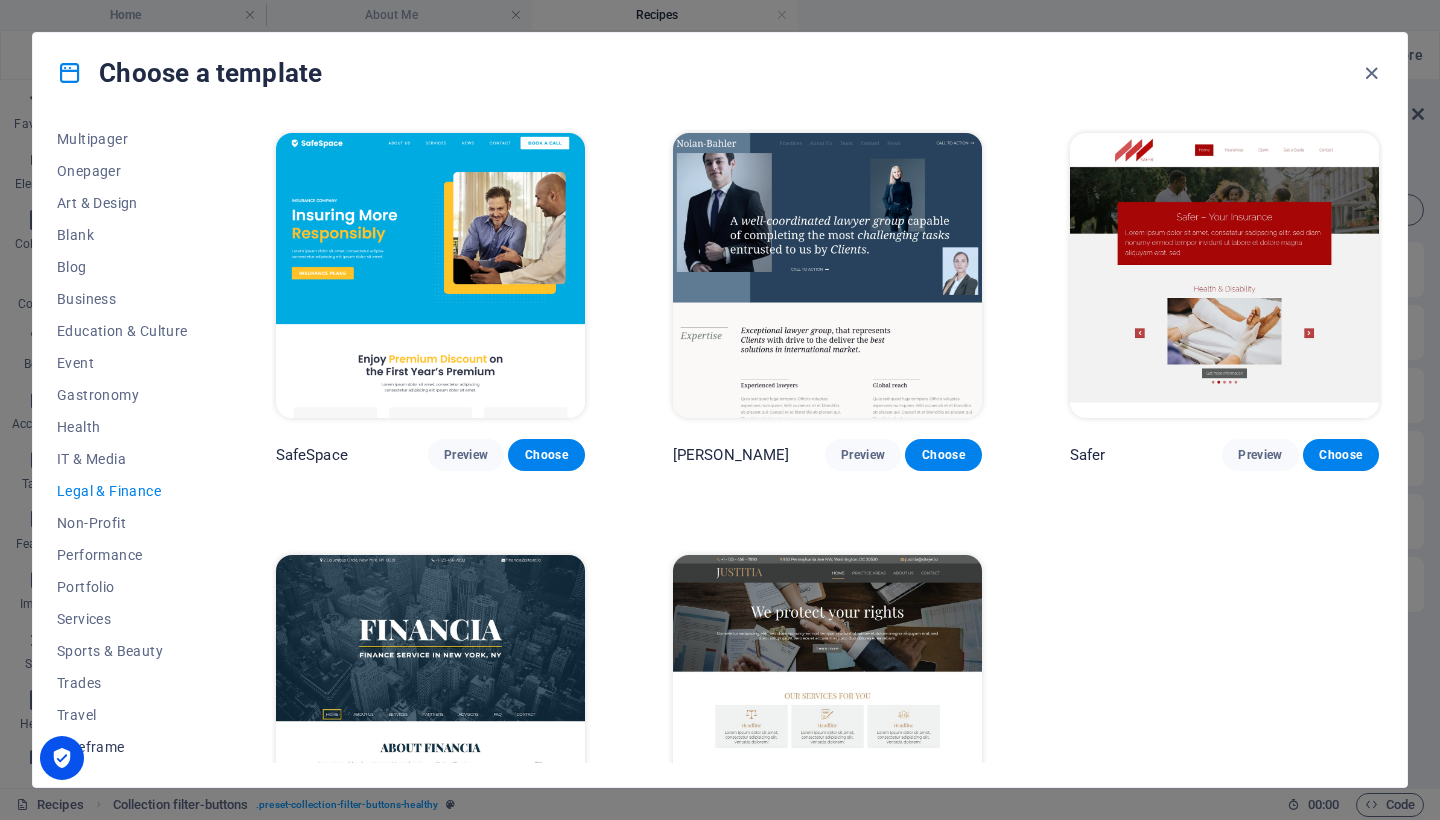 click on "Wireframe" at bounding box center [122, 747] 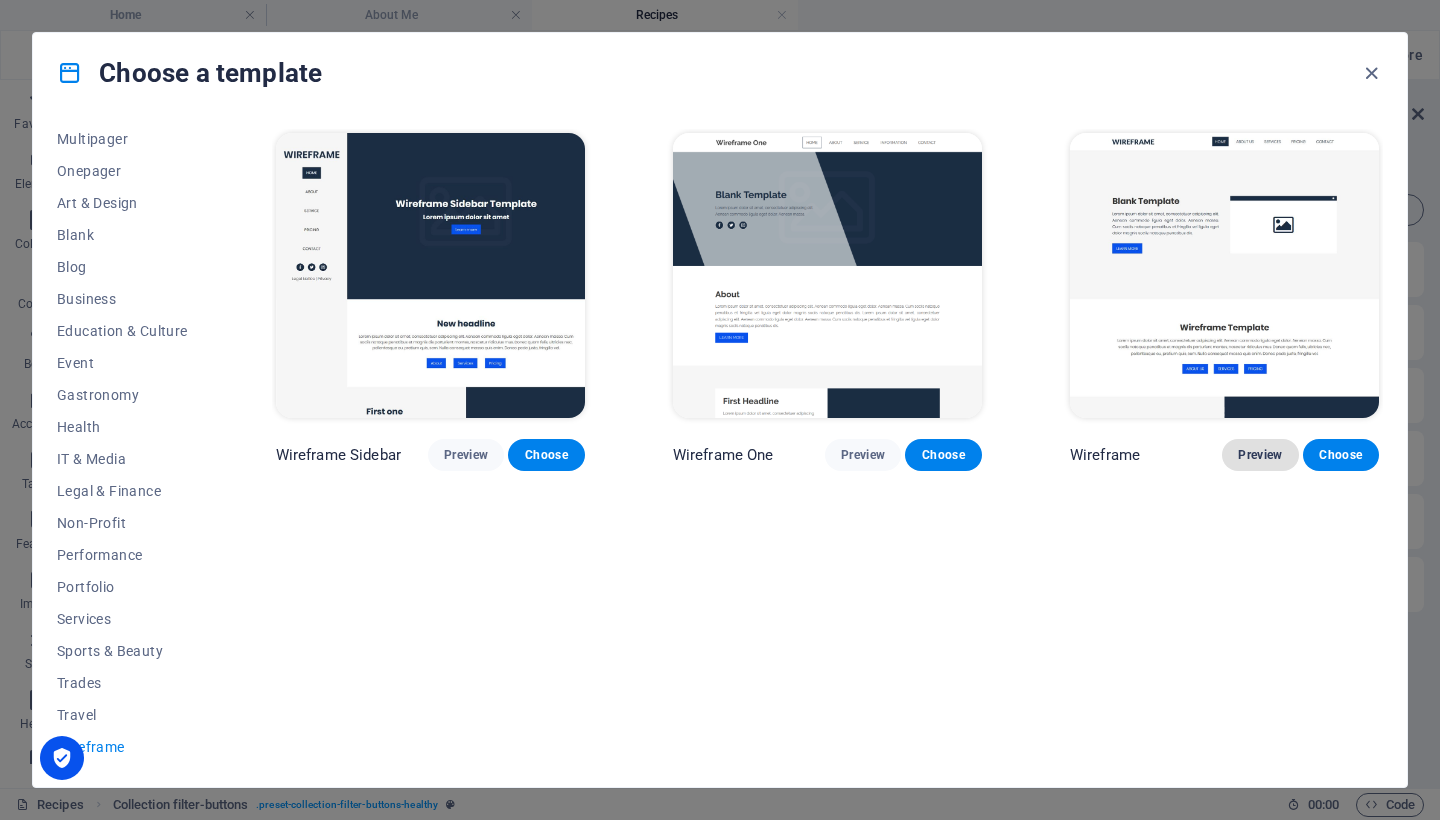 click on "Preview" at bounding box center [1260, 455] 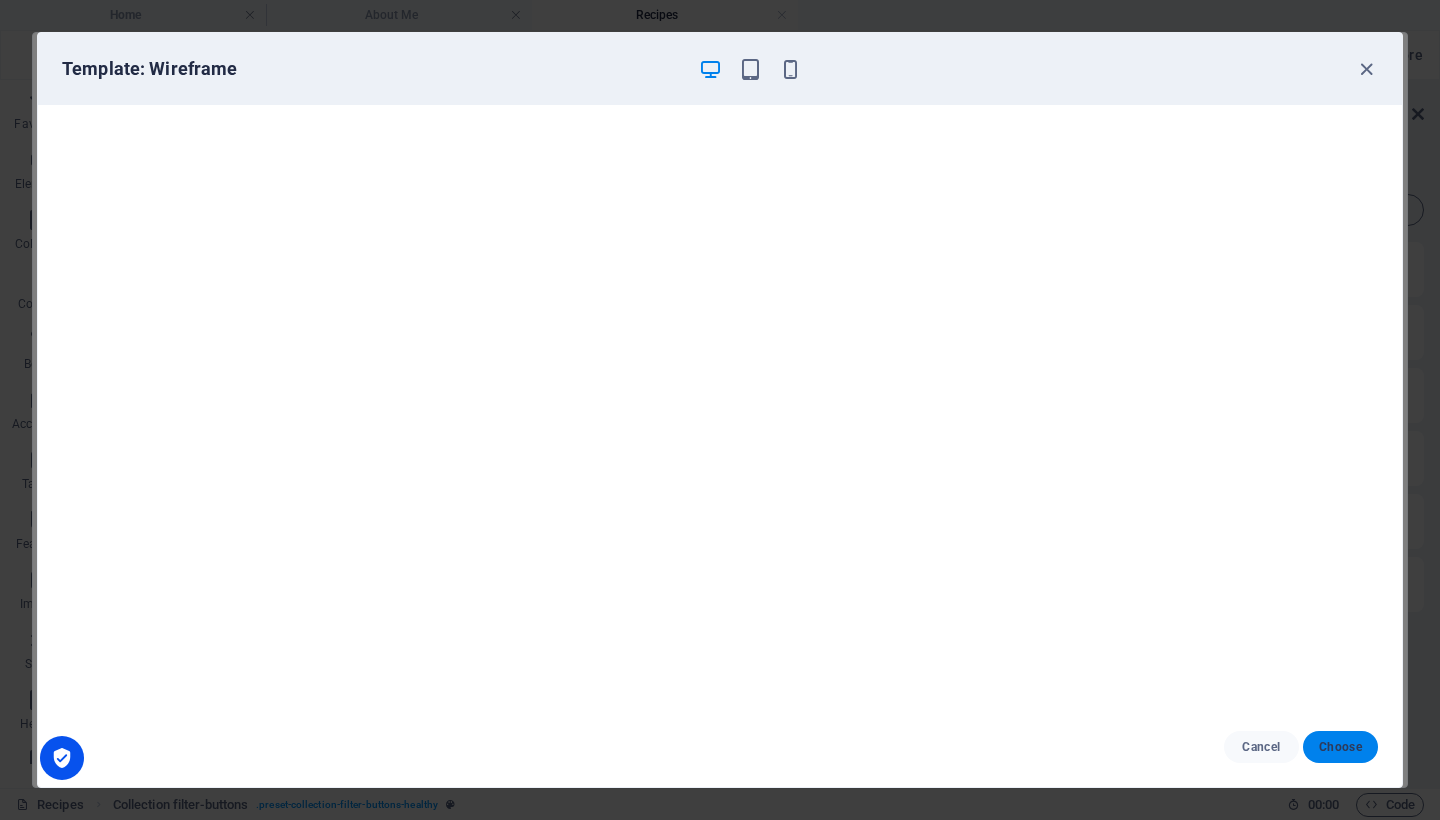 click on "Choose" at bounding box center (1340, 747) 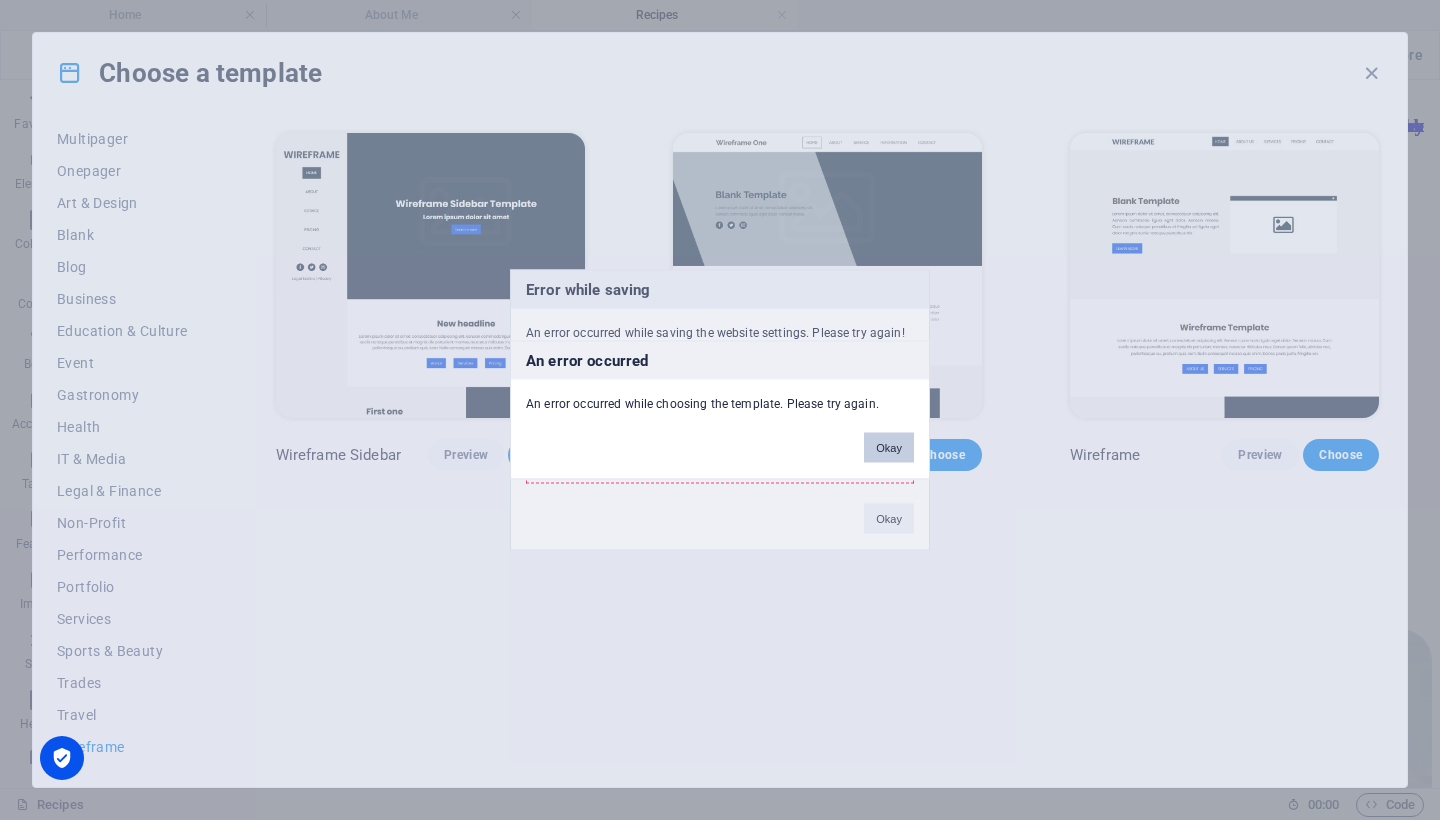 click on "Okay" at bounding box center (889, 448) 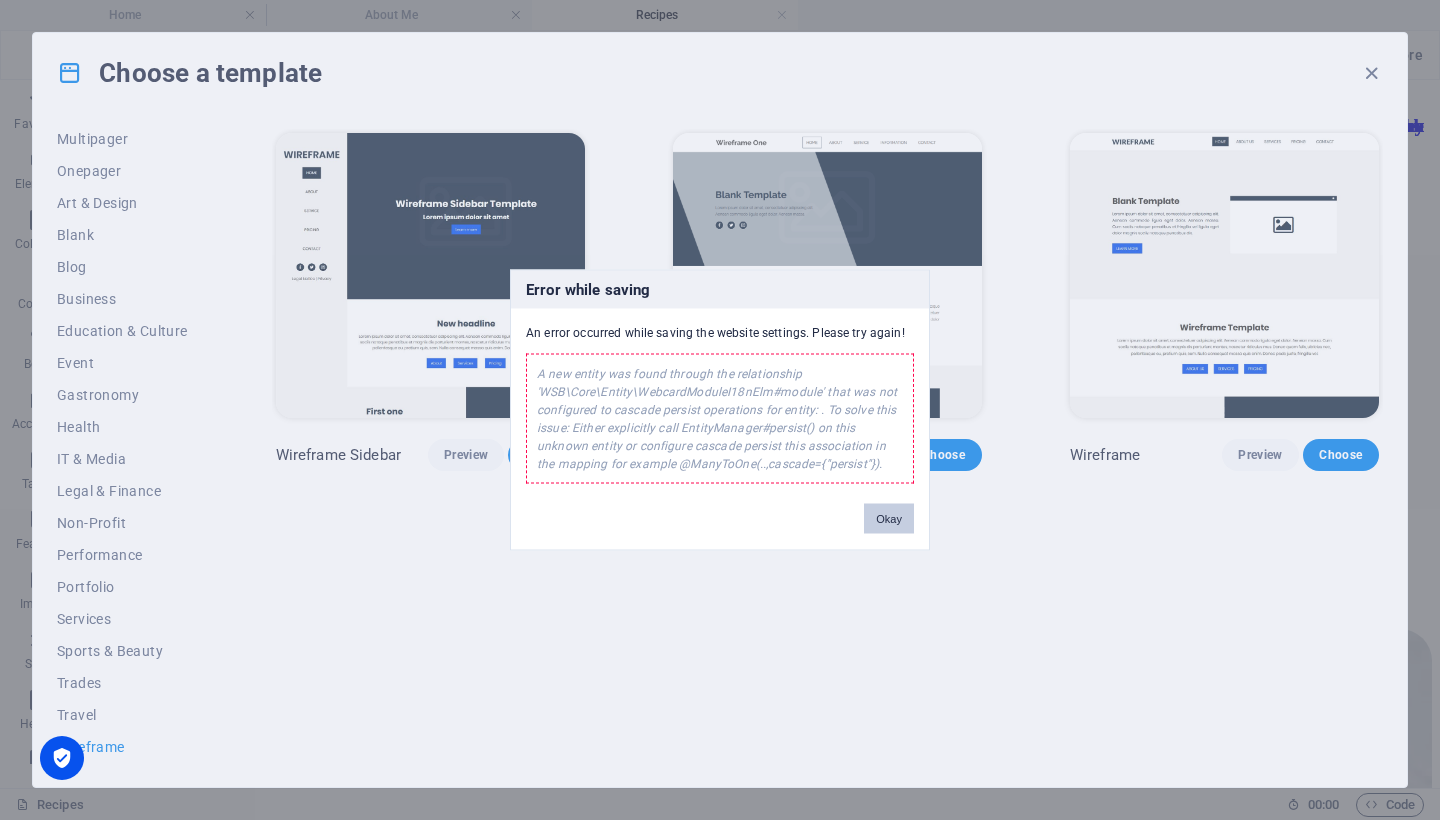 click on "Okay" at bounding box center (889, 519) 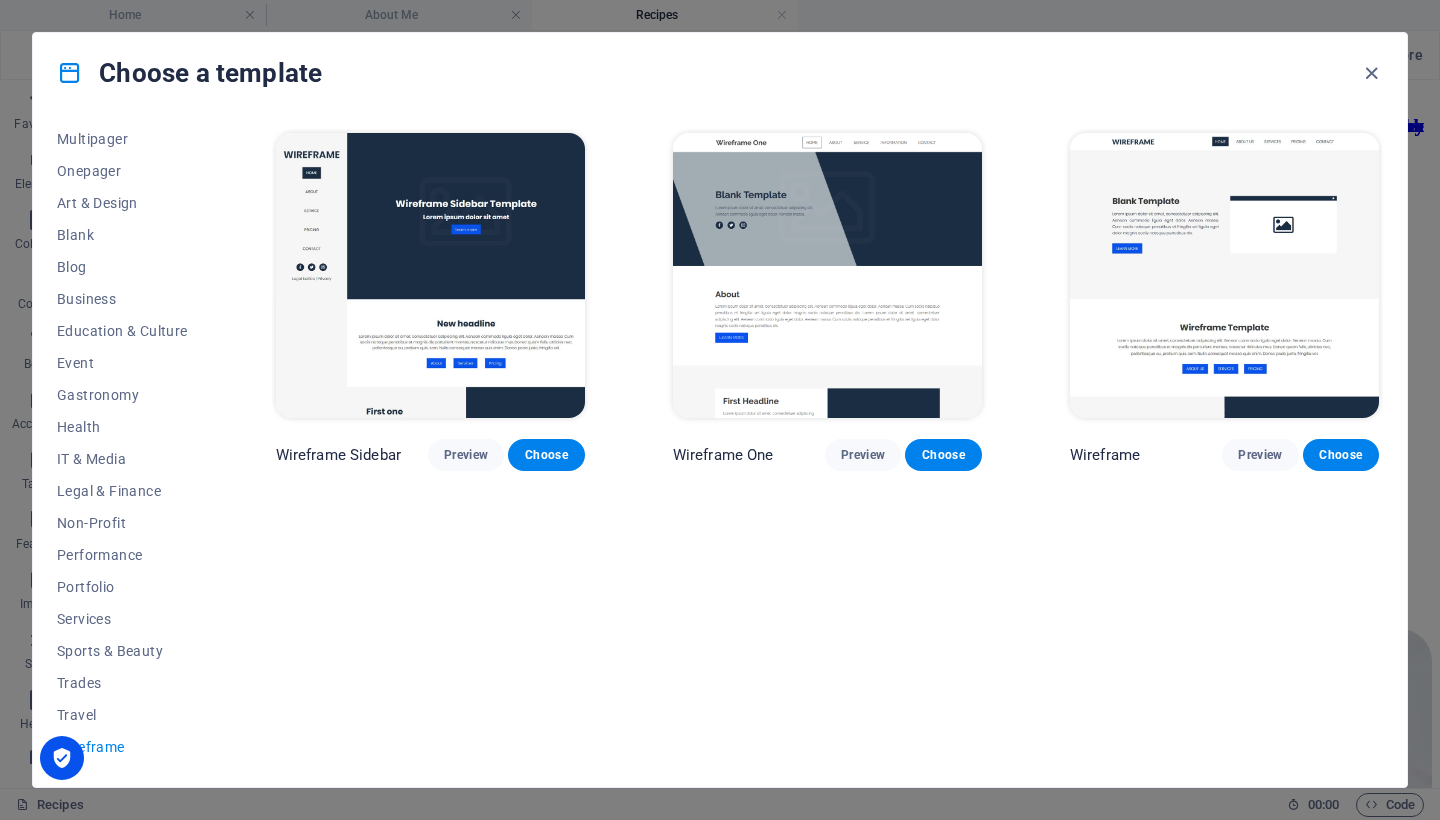 click at bounding box center [1224, 275] 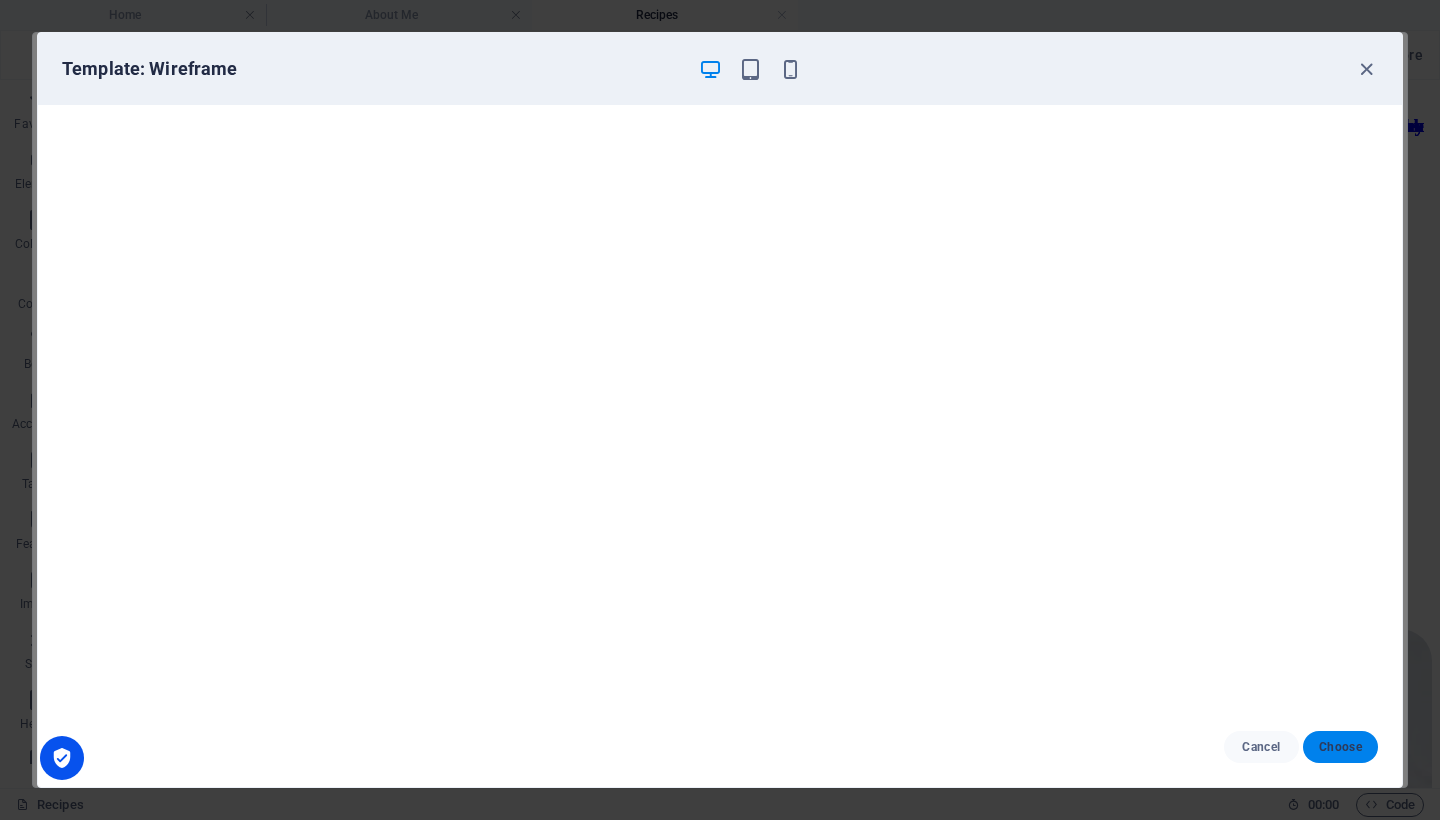 click on "Choose" at bounding box center [1340, 747] 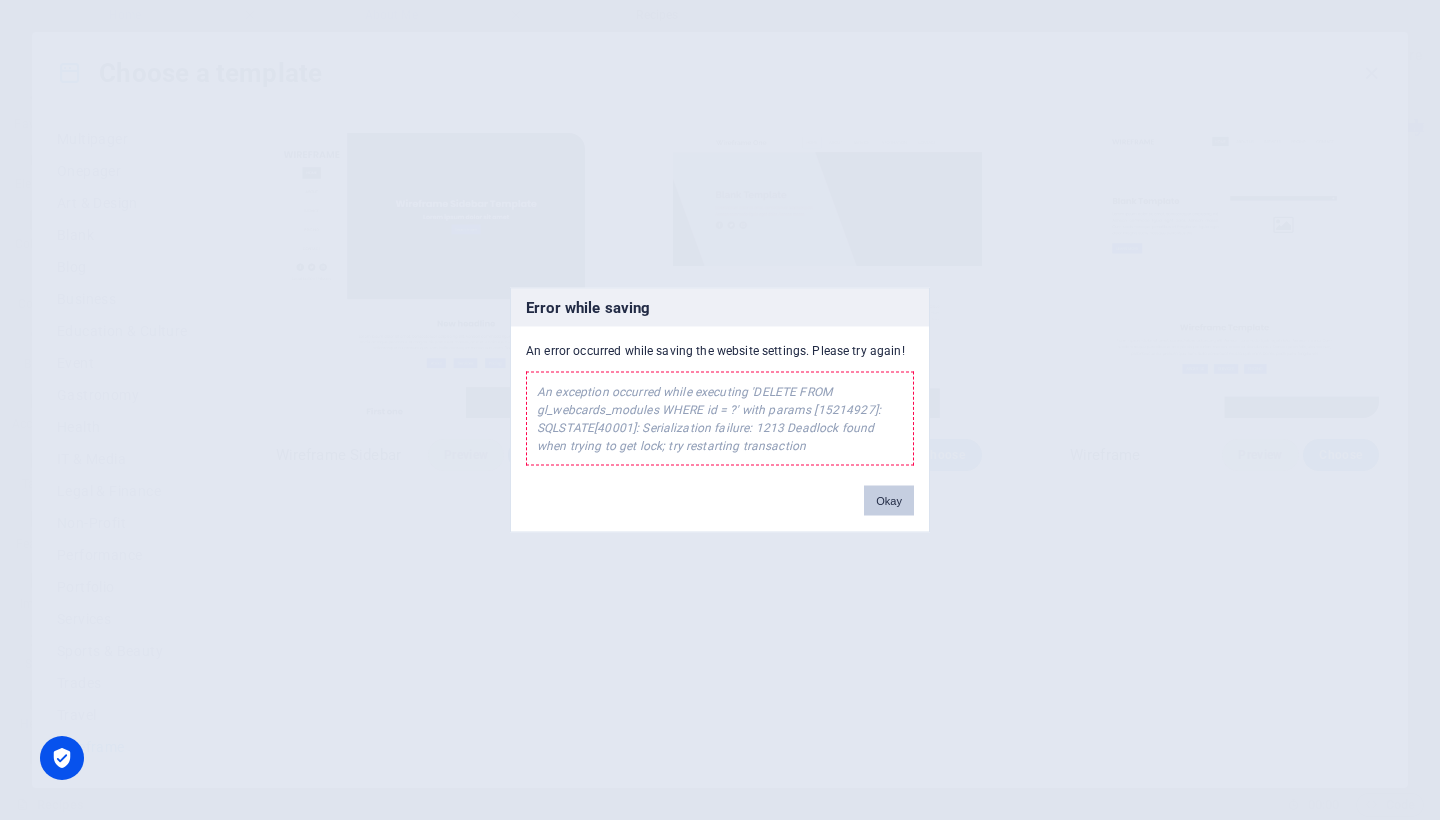 click on "Okay" at bounding box center [889, 501] 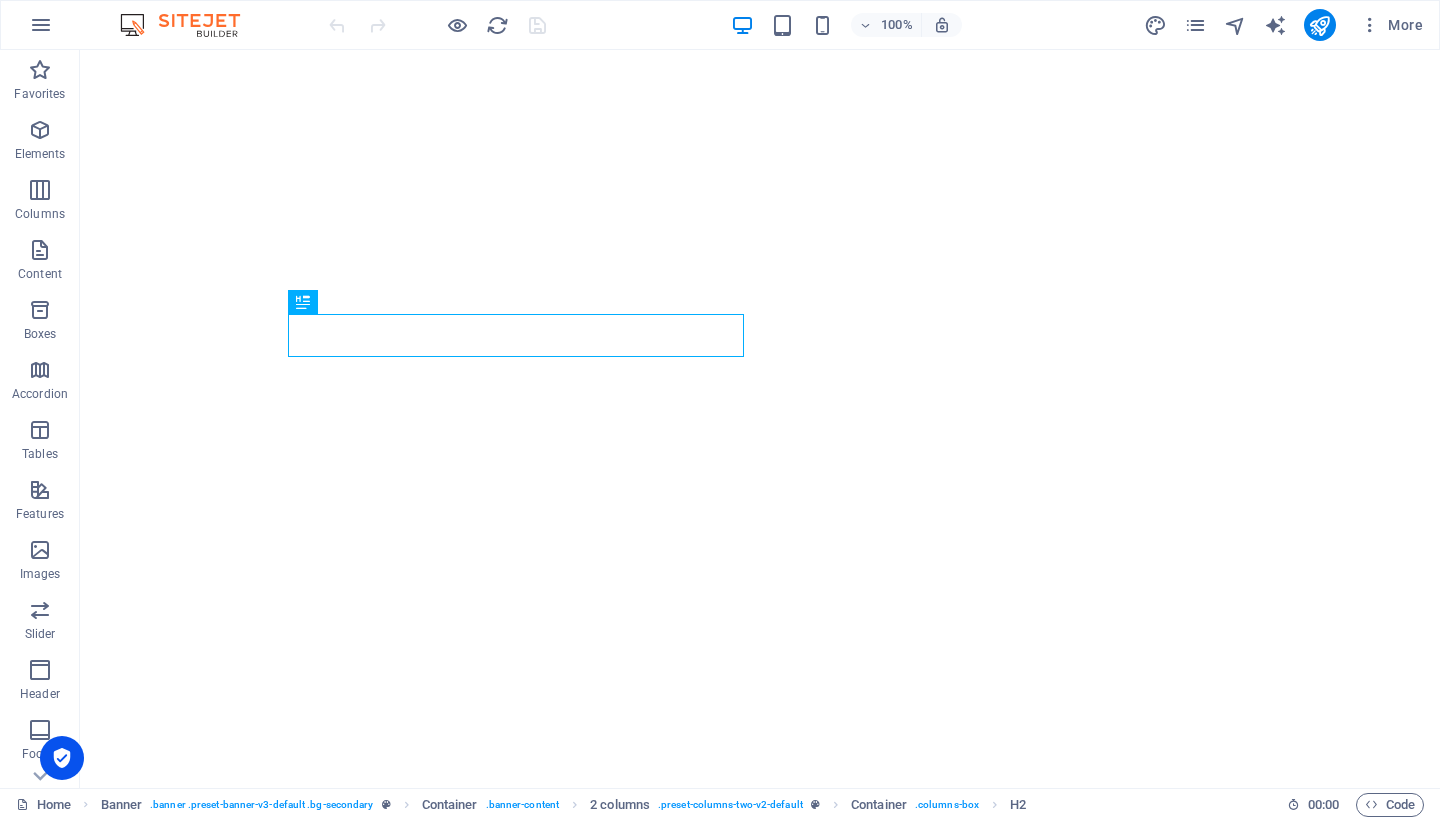 scroll, scrollTop: 0, scrollLeft: 0, axis: both 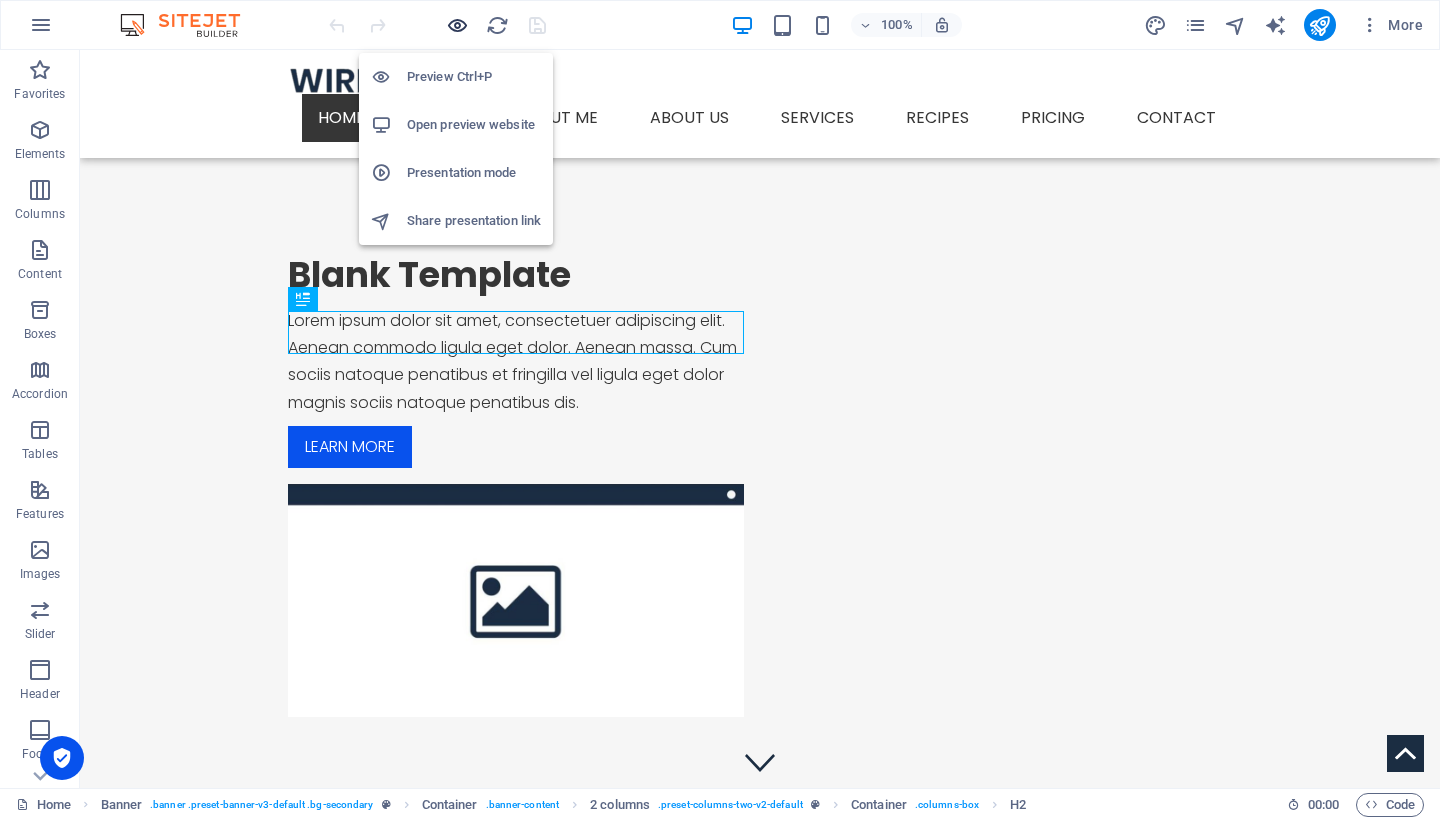 click at bounding box center (457, 25) 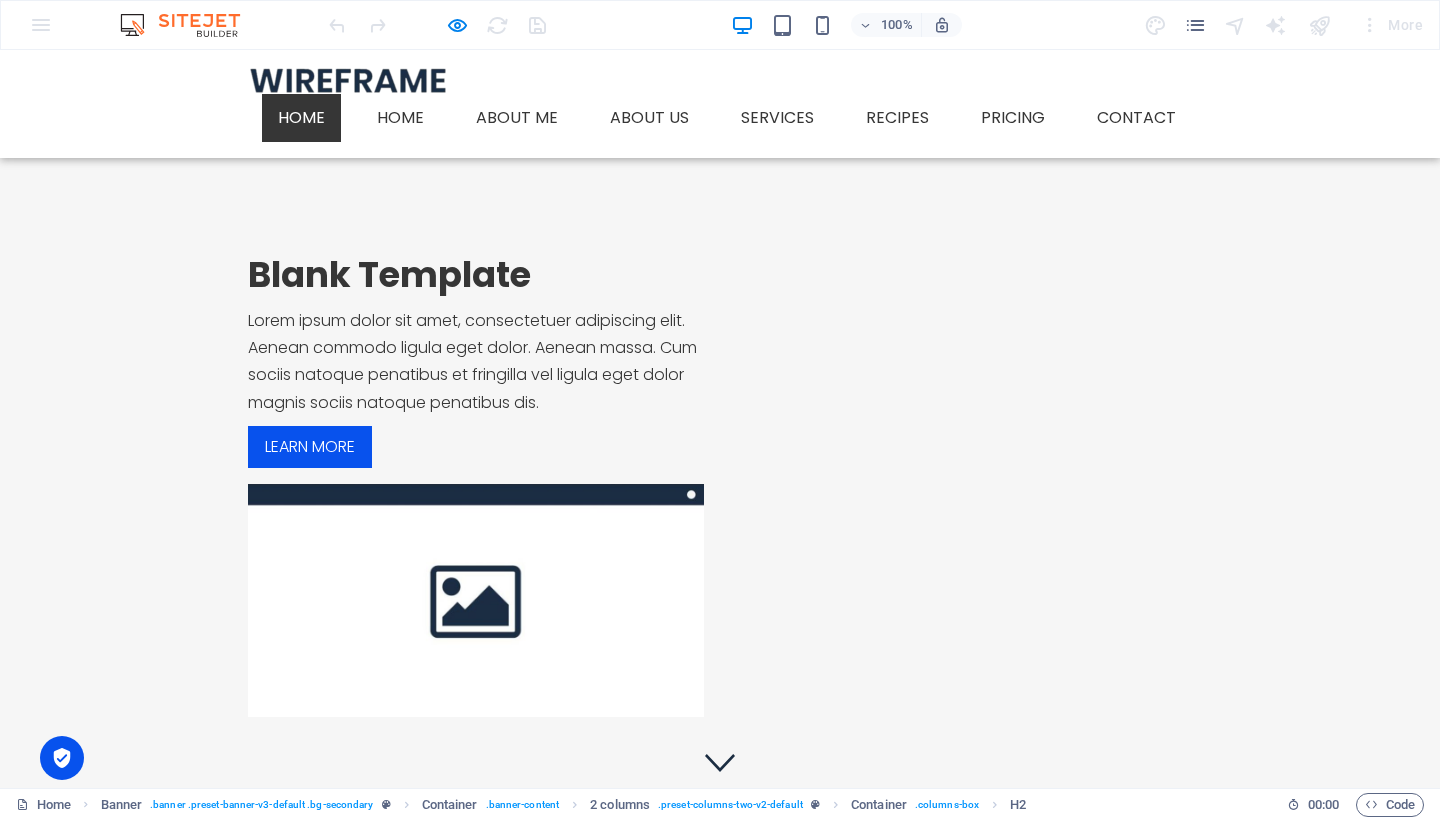 click on "Blank Template Lorem ipsum dolor sit amet, consectetuer adipiscing elit. Aenean commodo ligula eget dolor. Aenean massa. Cum sociis natoque penatibus et fringilla vel ligula eget dolor magnis sociis natoque penatibus dis. Learn more" at bounding box center [720, 485] 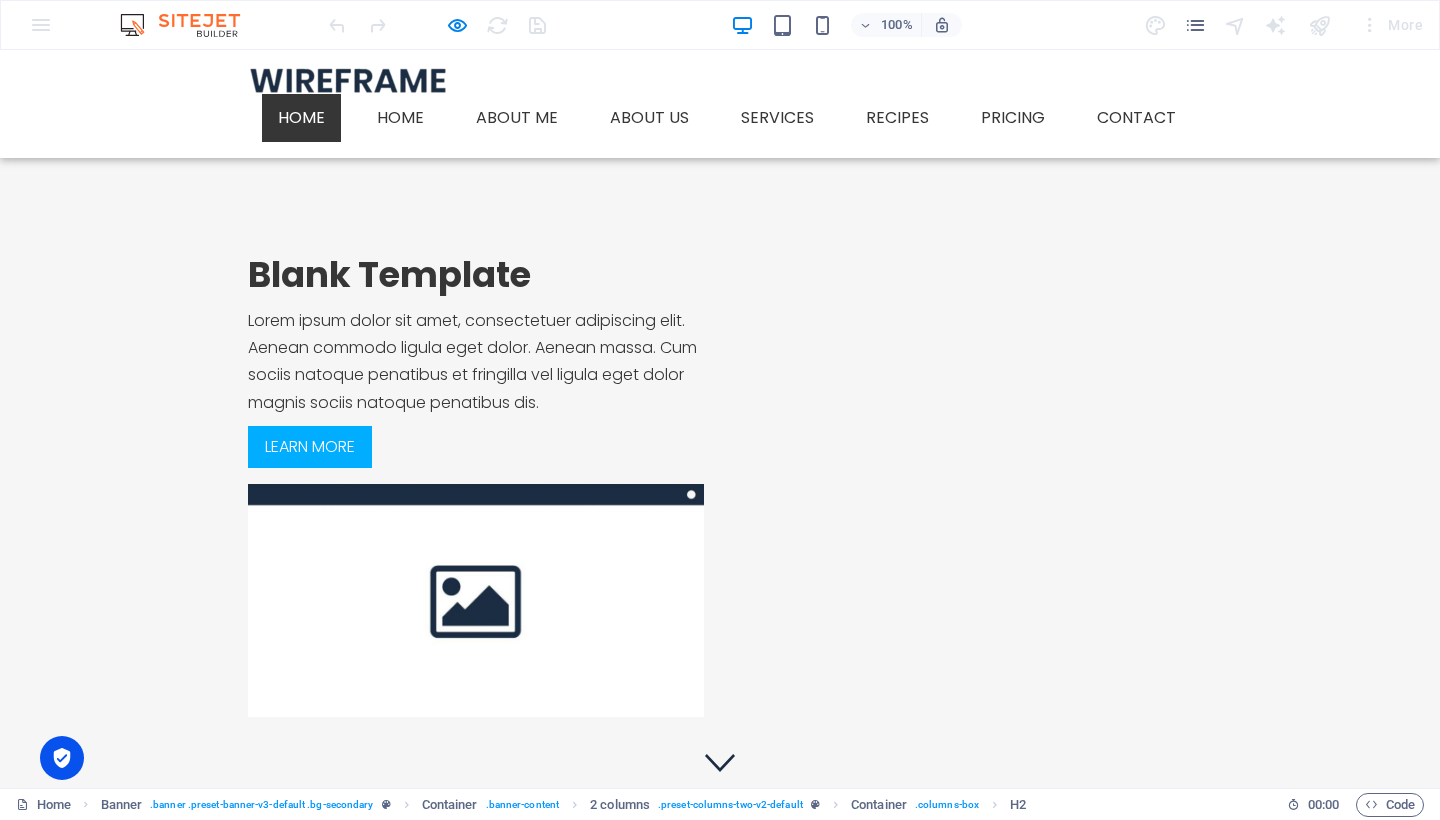click on "Learn more" at bounding box center [310, 447] 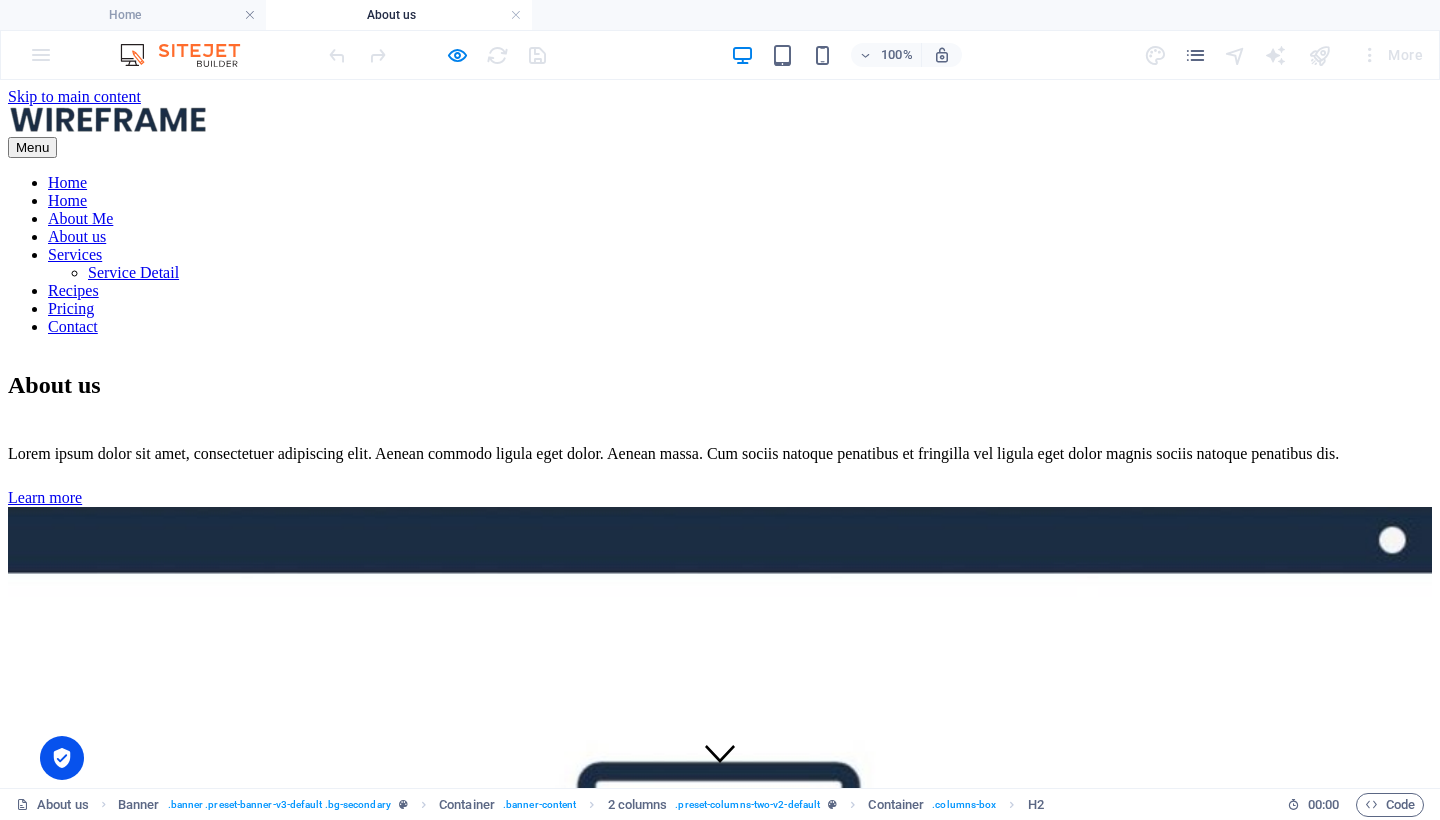 scroll, scrollTop: 0, scrollLeft: 0, axis: both 